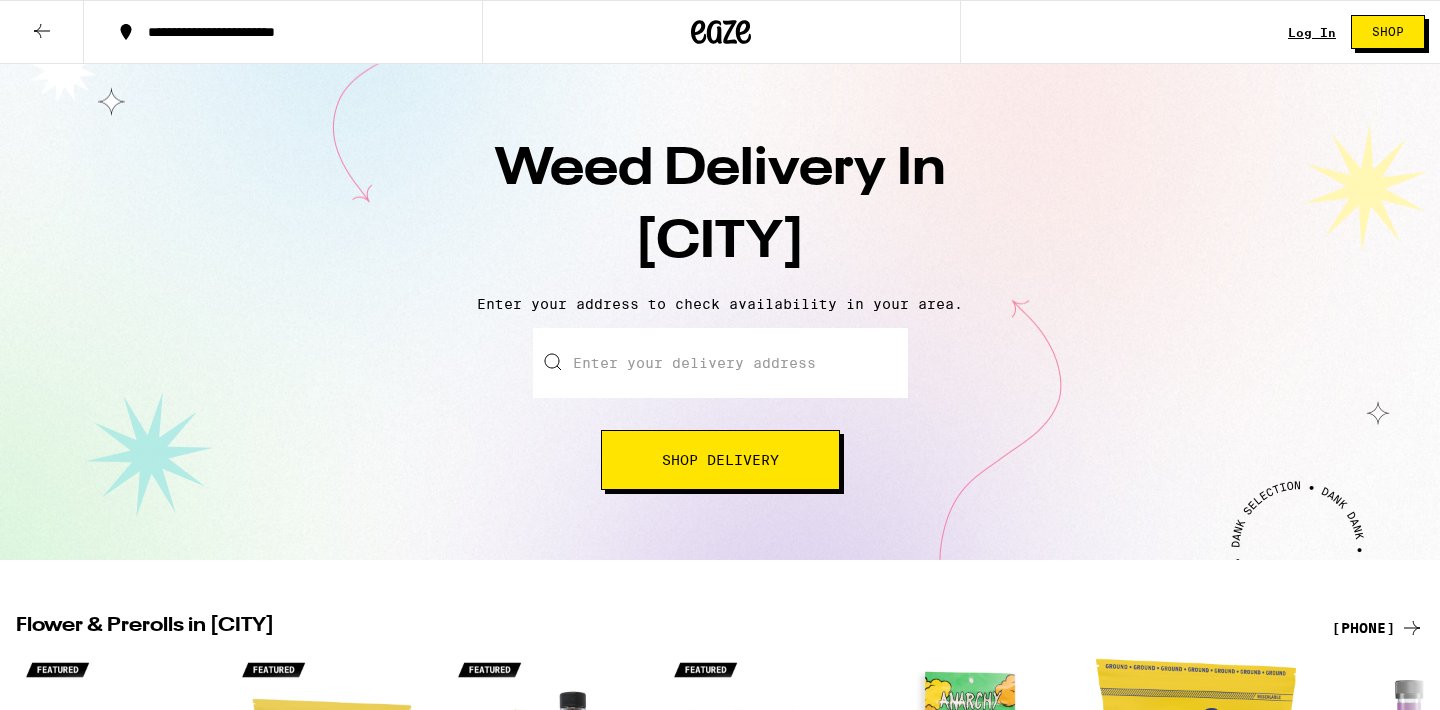 scroll, scrollTop: 71, scrollLeft: 0, axis: vertical 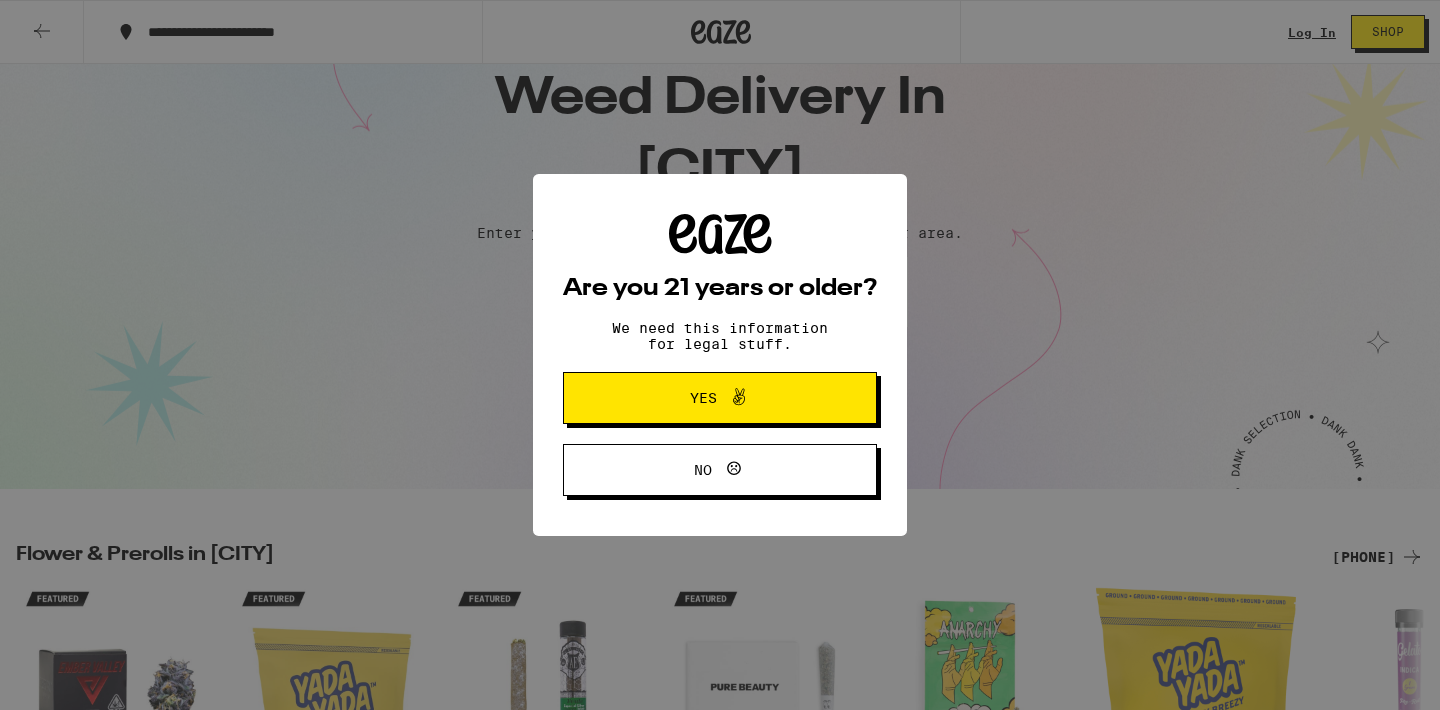 click on "Are you 21 years or older? We need this information for legal stuff. Yes No" at bounding box center (720, 355) 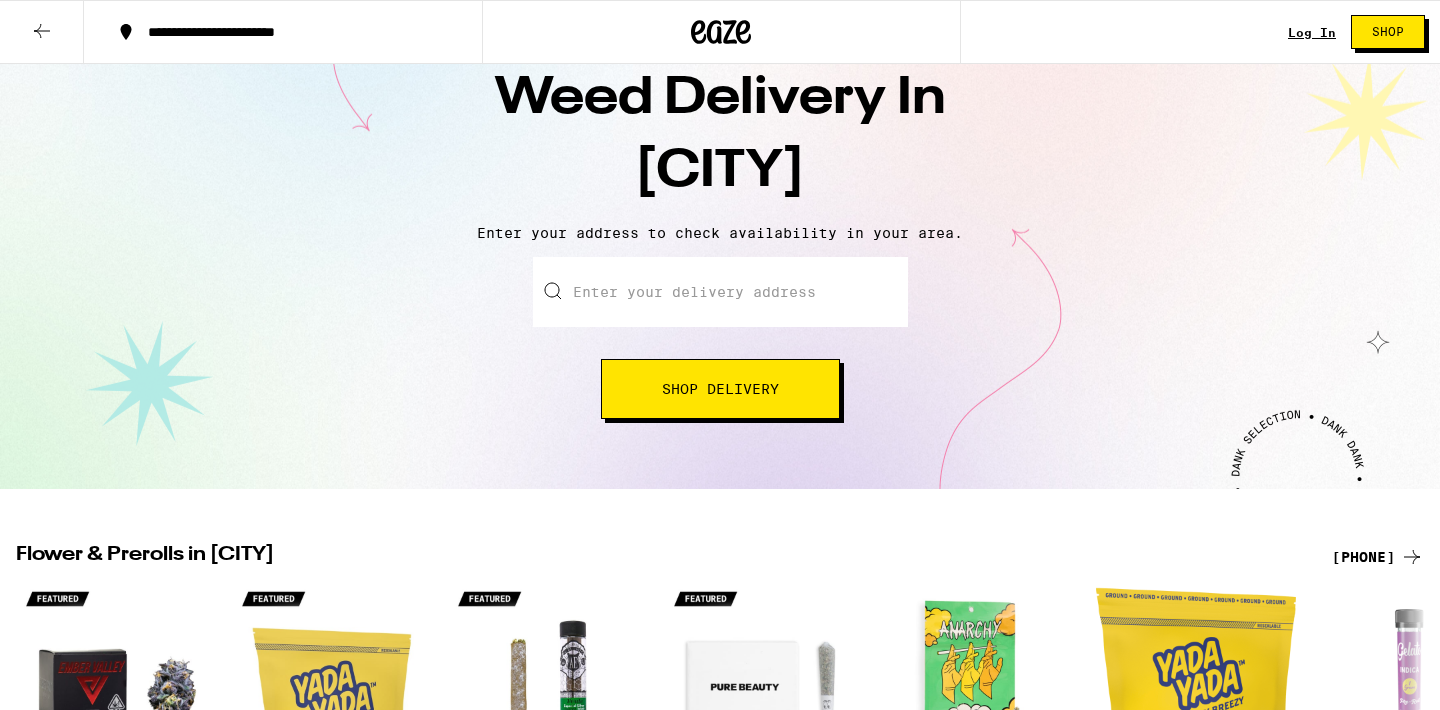 scroll, scrollTop: 0, scrollLeft: 0, axis: both 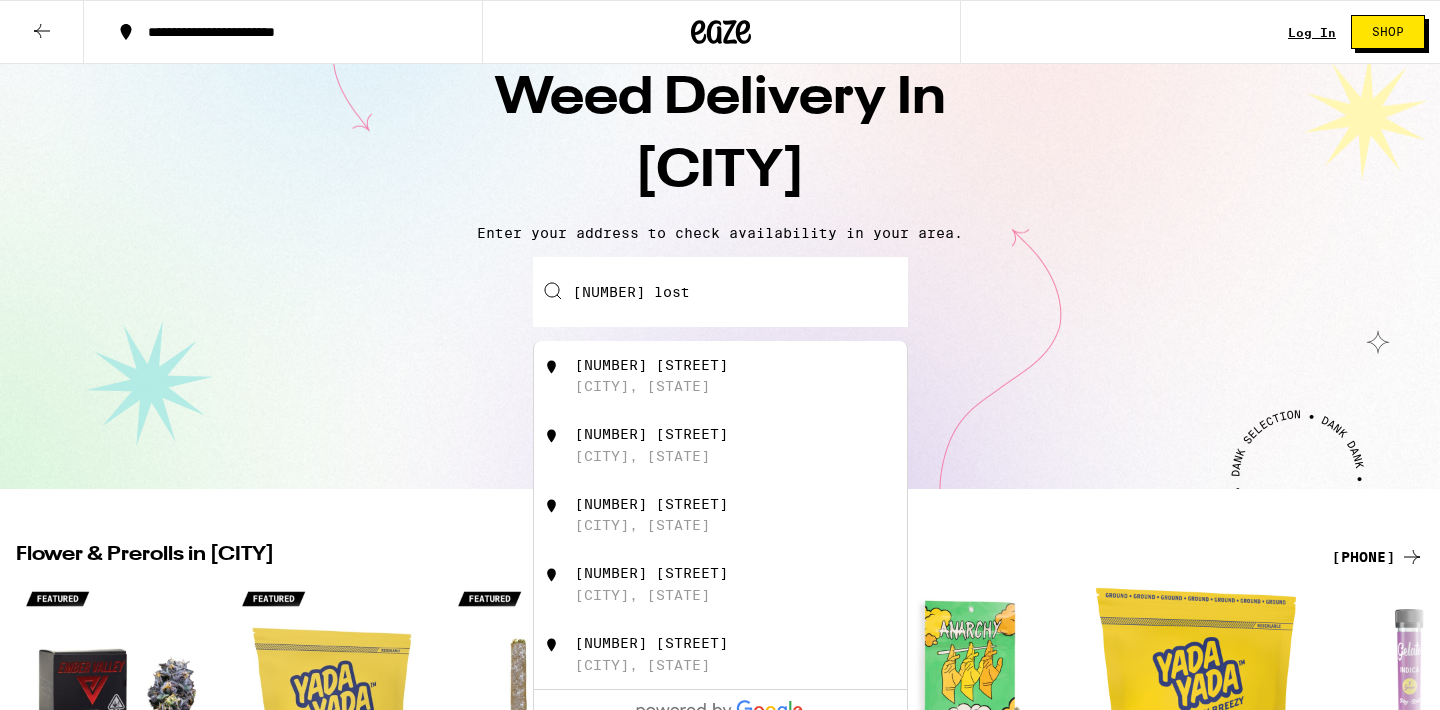 click on "[NUMBER] [STREET] [CITY], [STATE]" at bounding box center (753, 376) 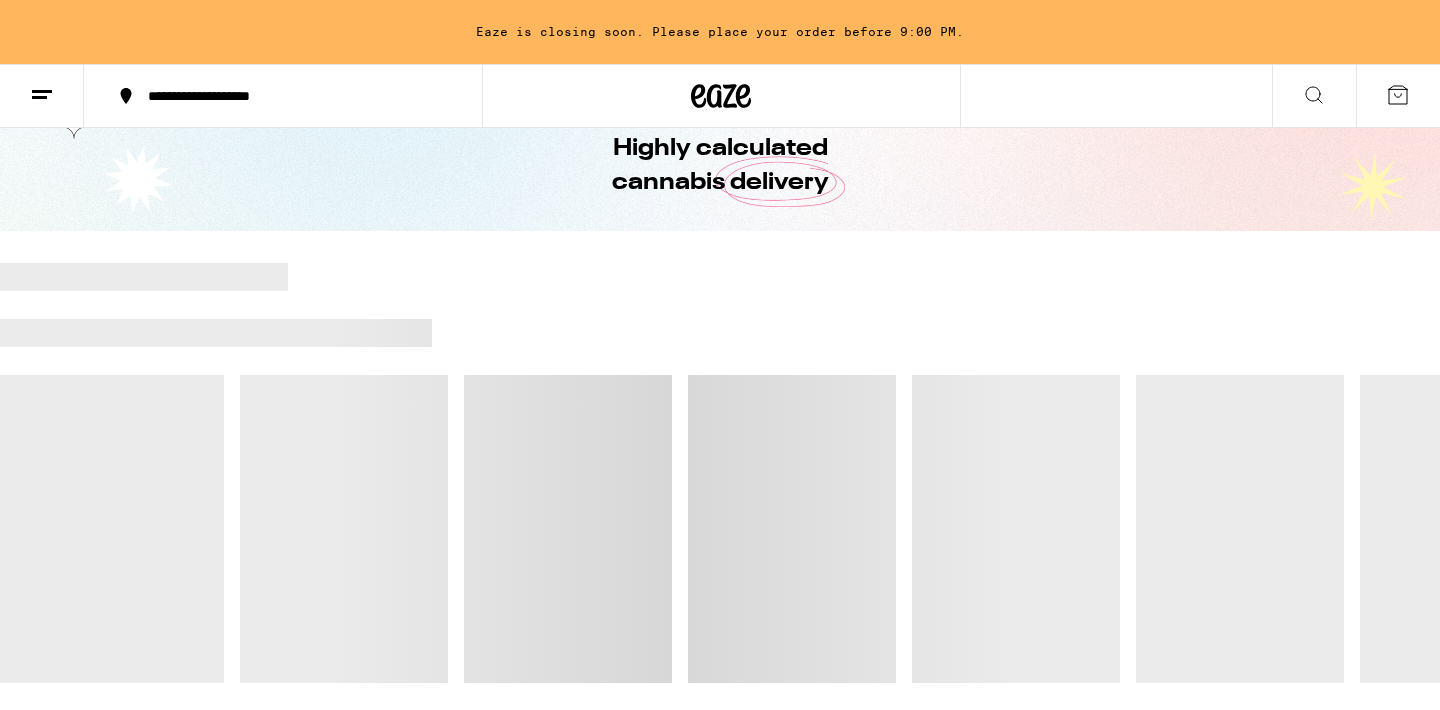 scroll, scrollTop: 6, scrollLeft: 1, axis: both 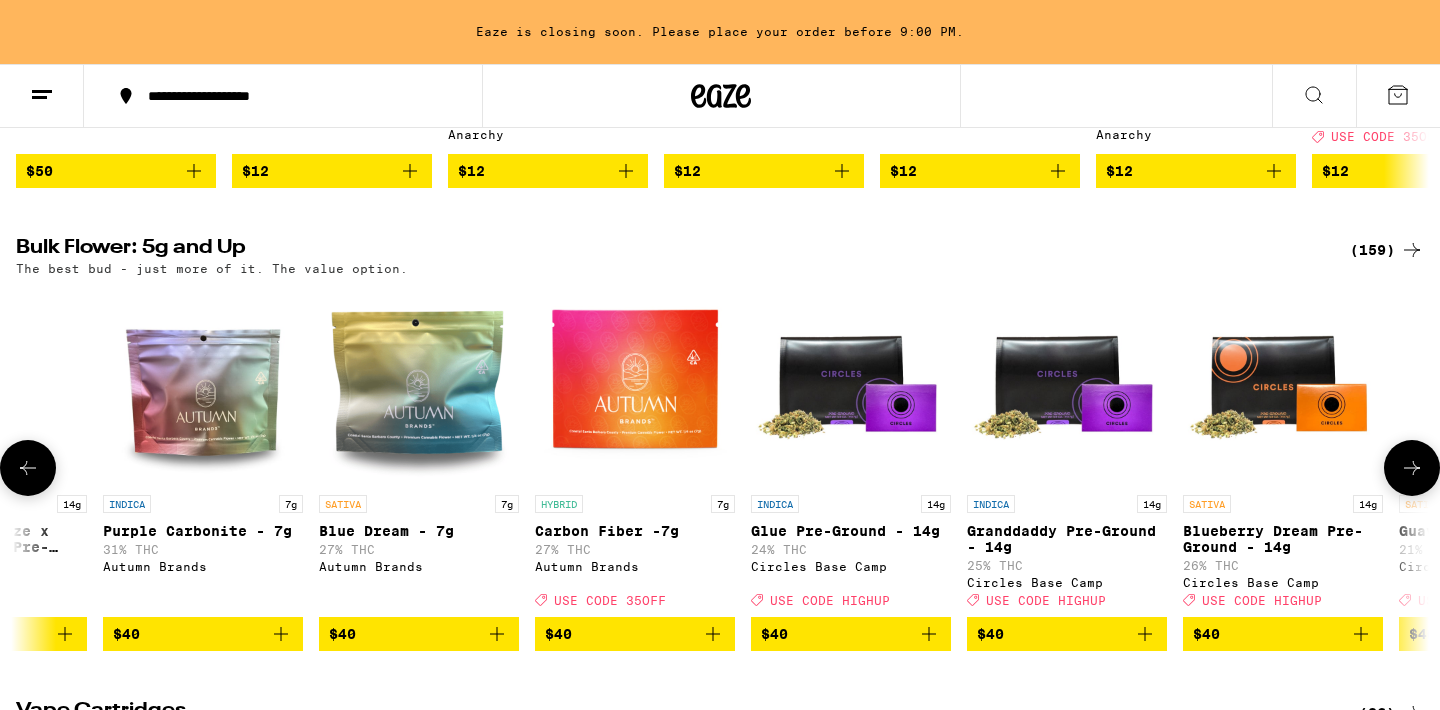 click at bounding box center [203, 385] 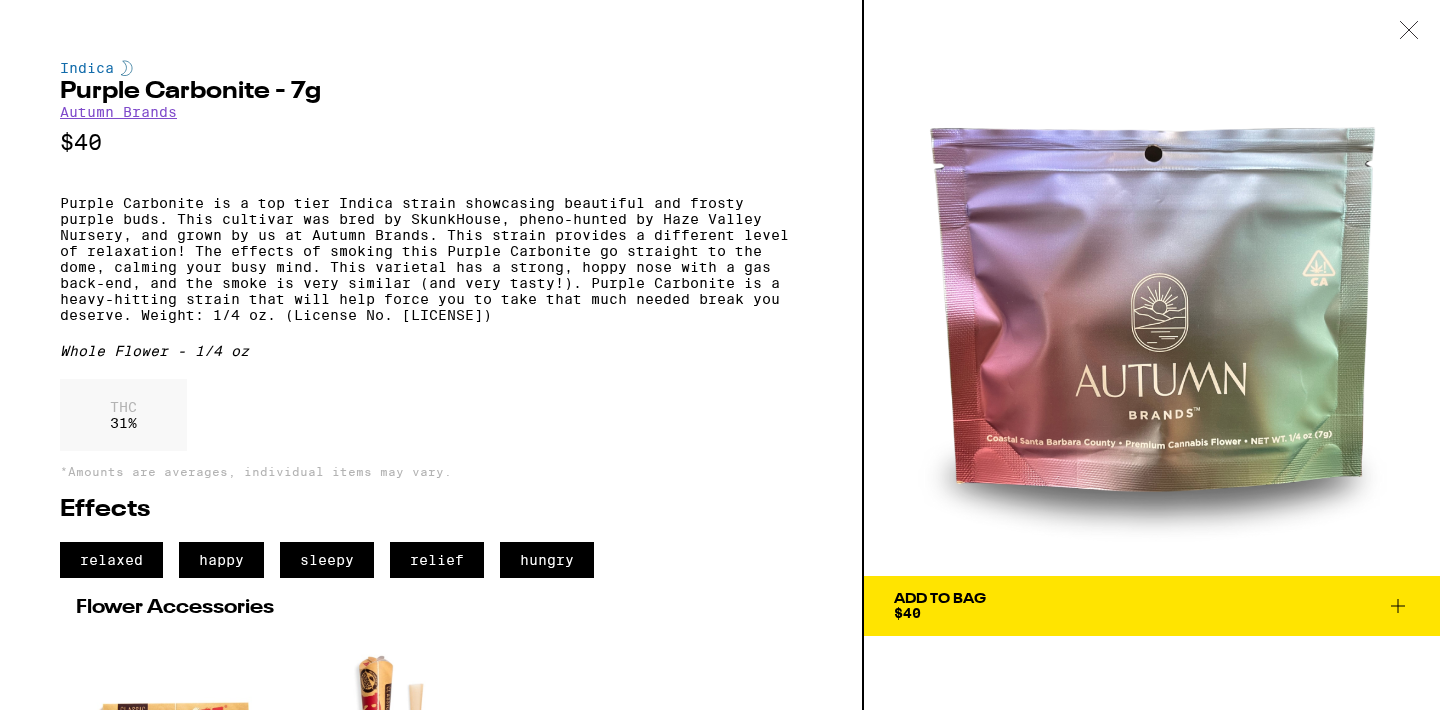 scroll, scrollTop: 0, scrollLeft: 0, axis: both 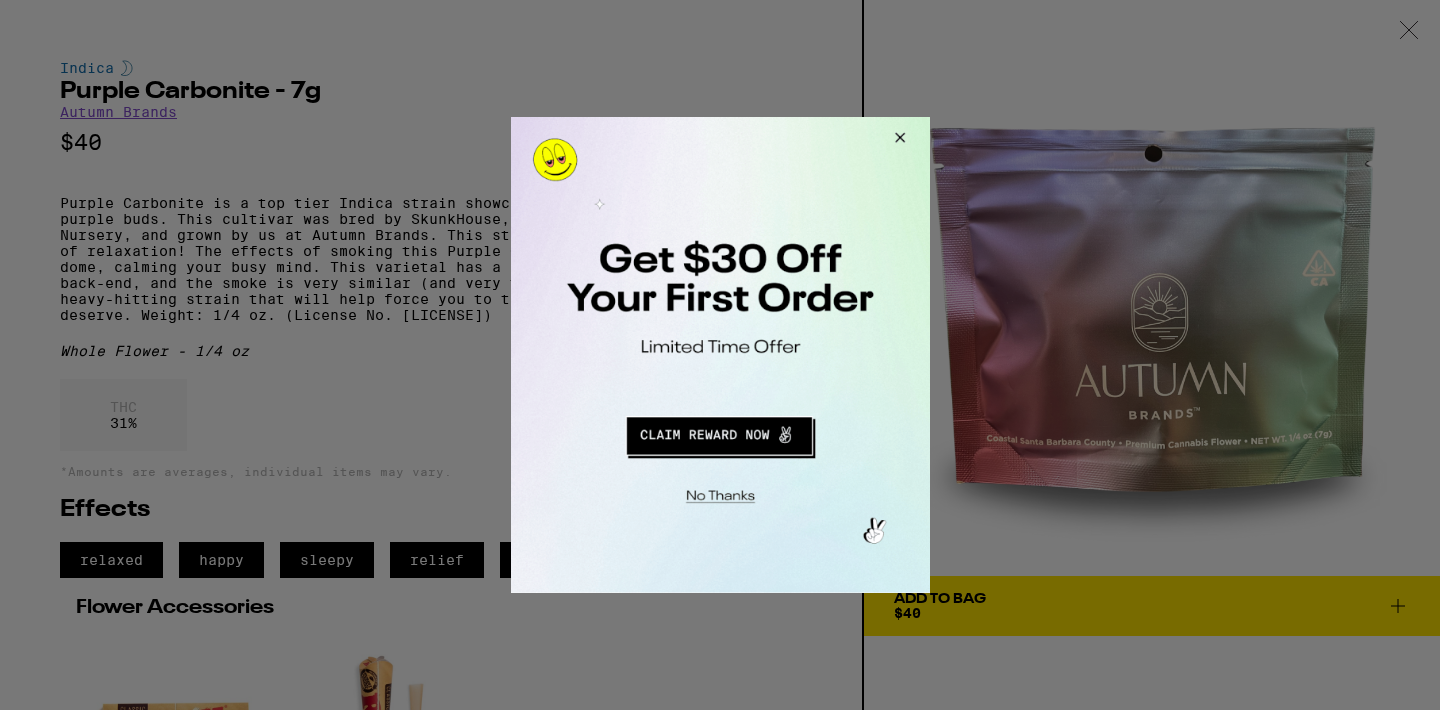 click at bounding box center (718, 433) 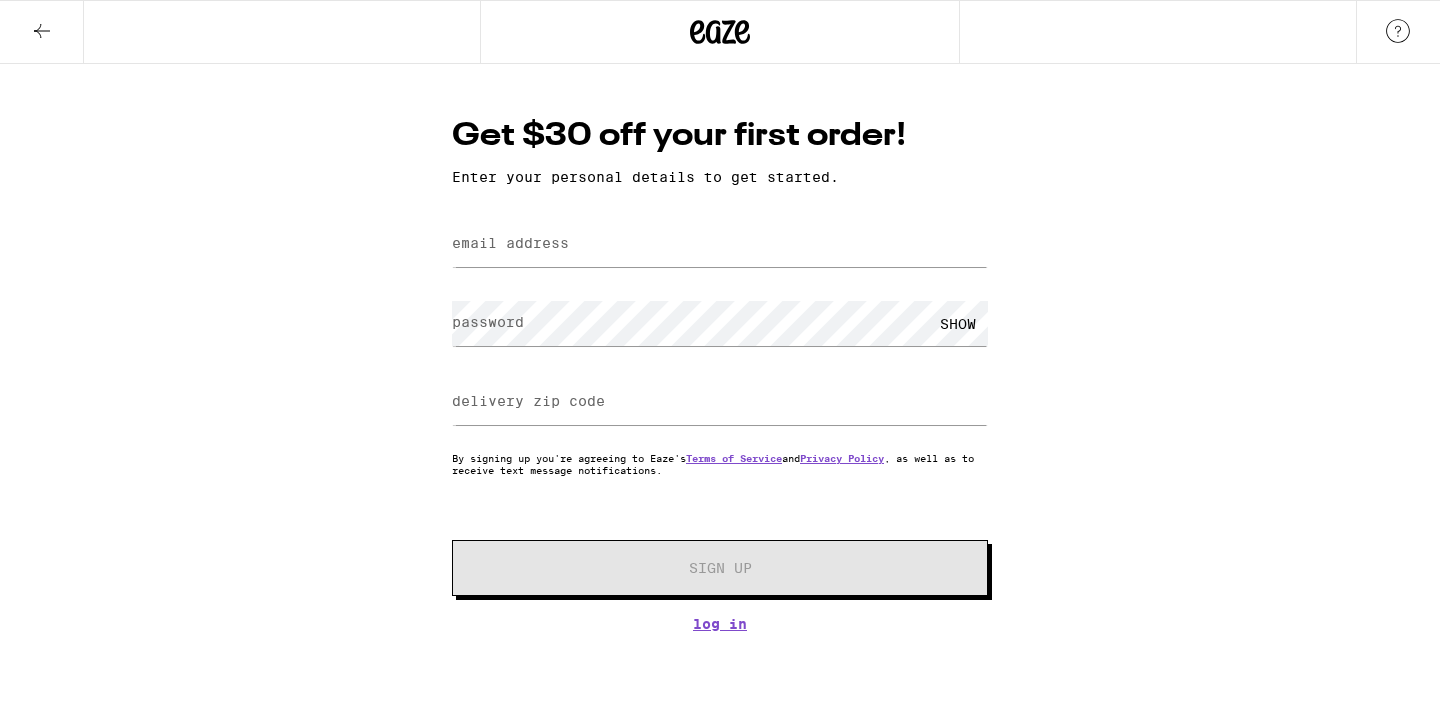 scroll, scrollTop: 0, scrollLeft: 0, axis: both 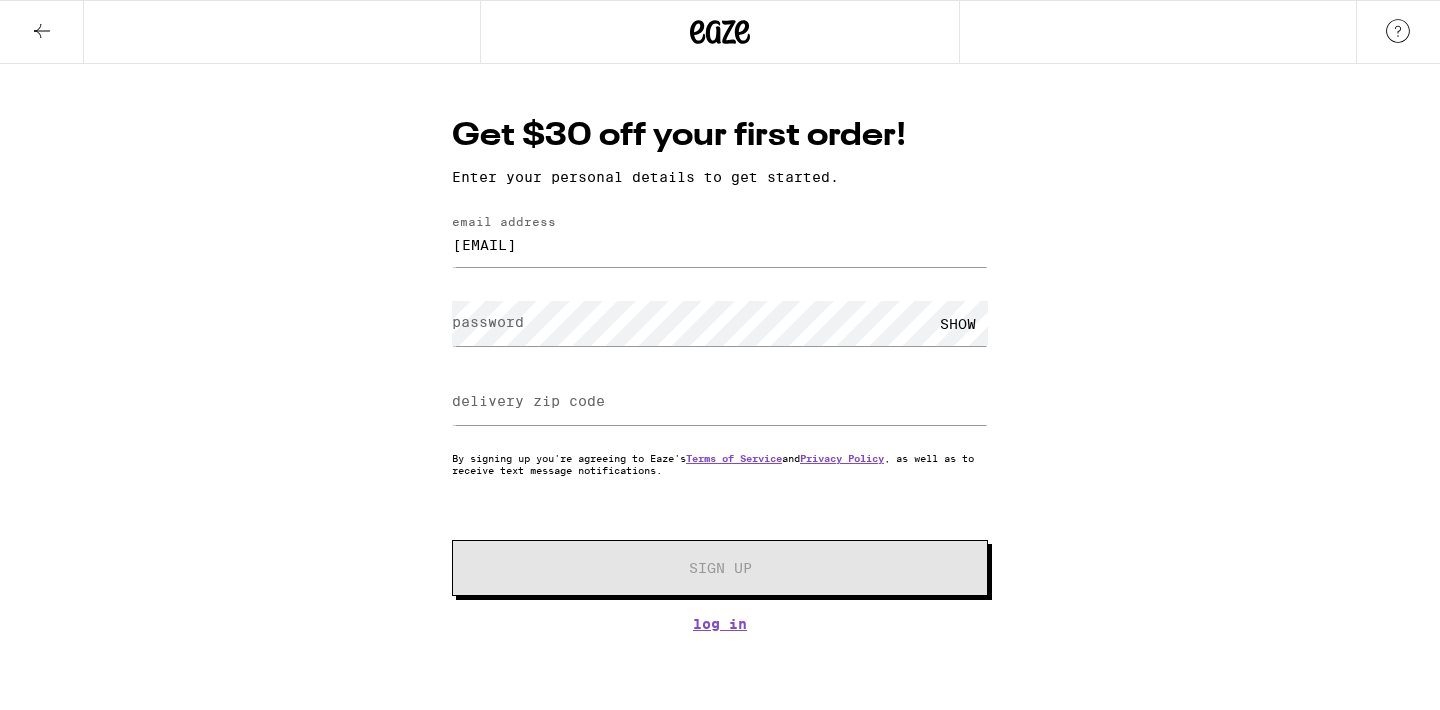 type on "[EMAIL]" 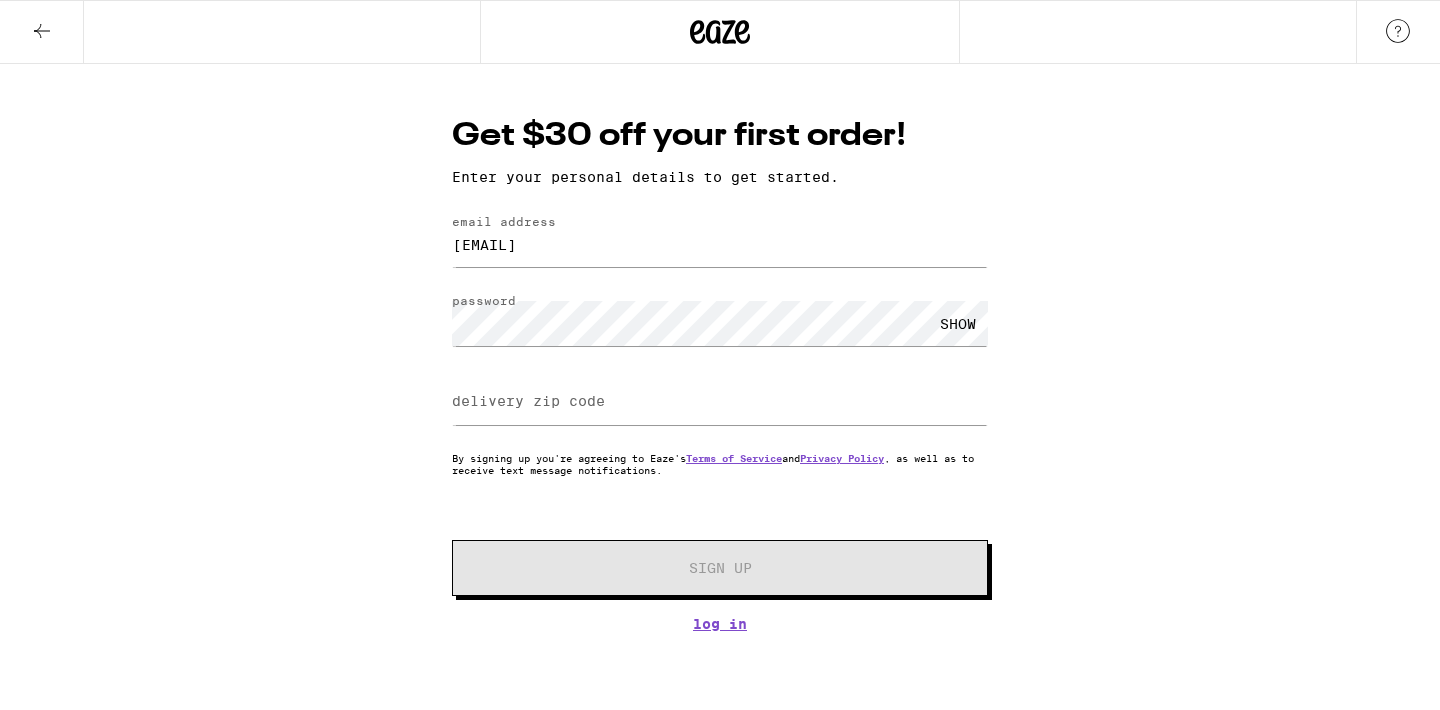 click on "SHOW" at bounding box center (958, 323) 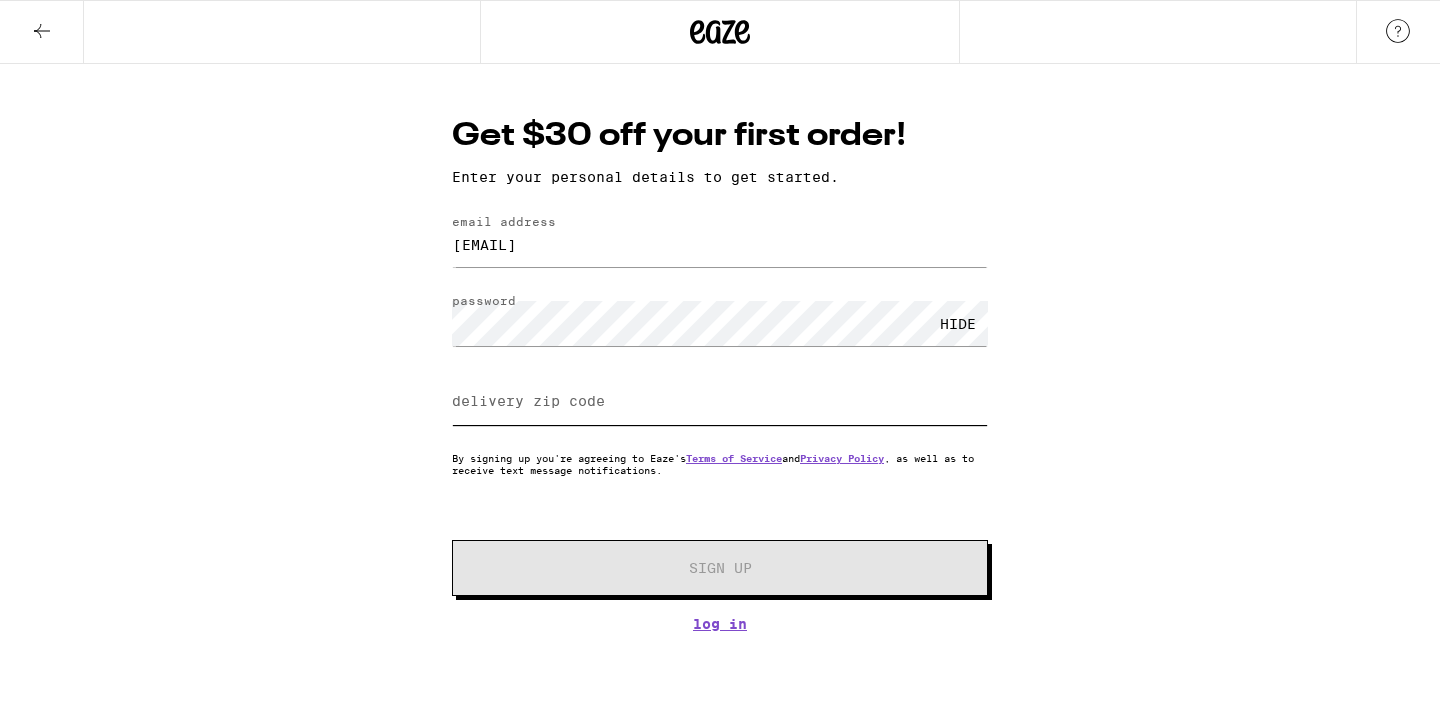 click on "delivery zip code" at bounding box center (720, 402) 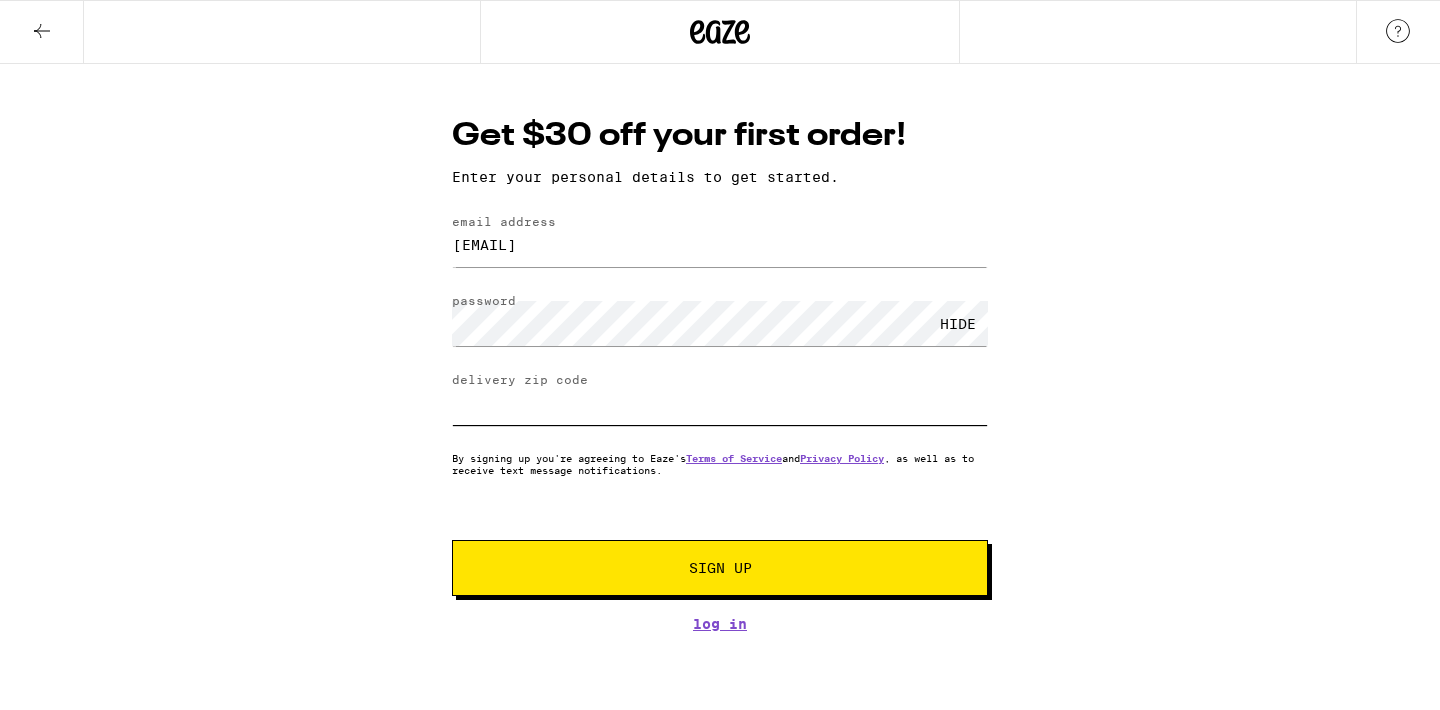 type on "[NUMBER]" 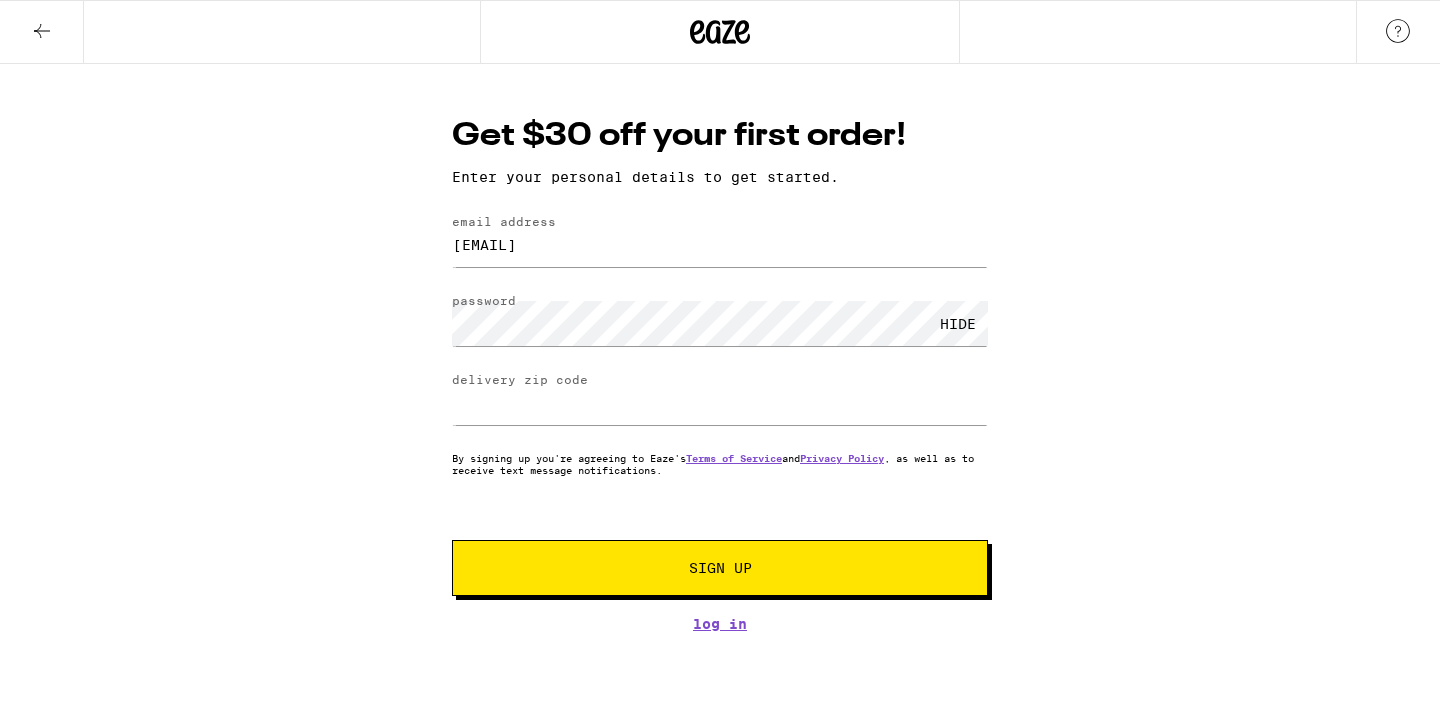 click on "Sign Up" at bounding box center [720, 568] 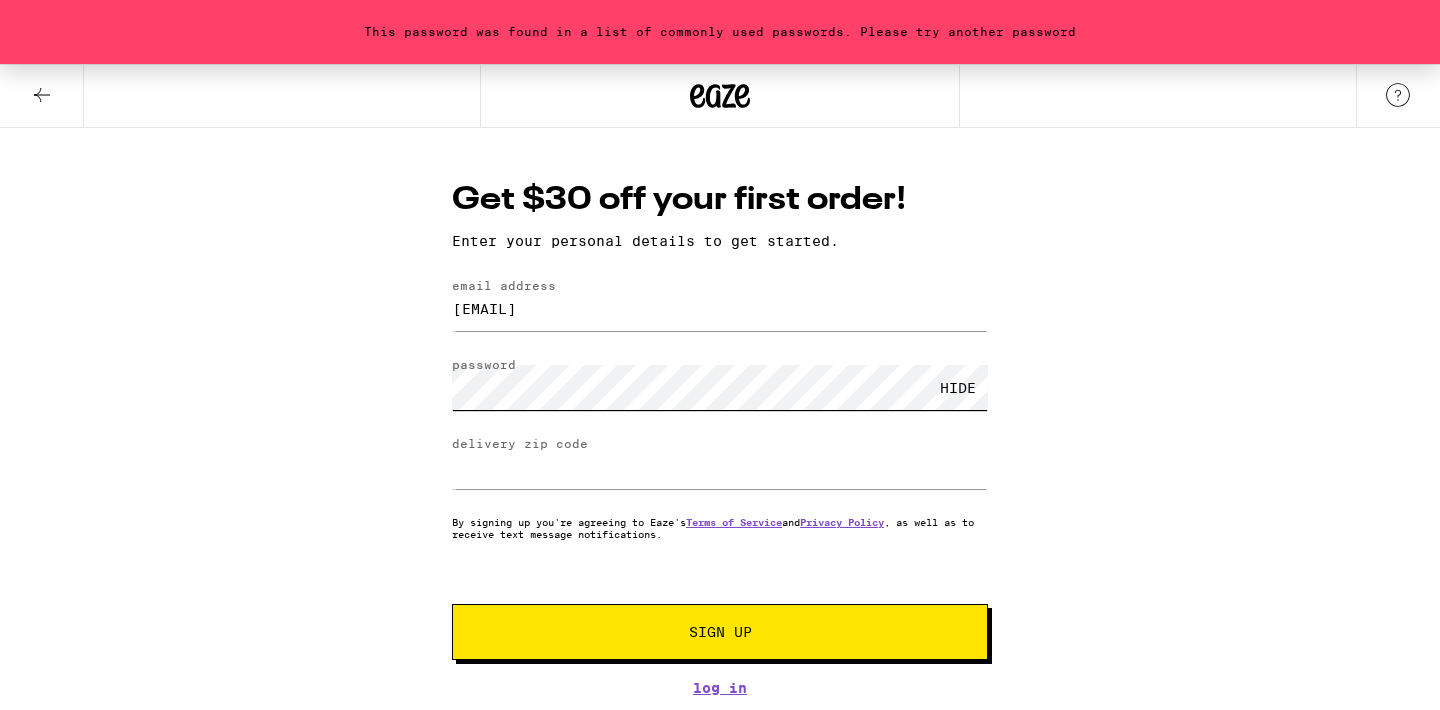 click on "password HIDE" at bounding box center [720, 387] 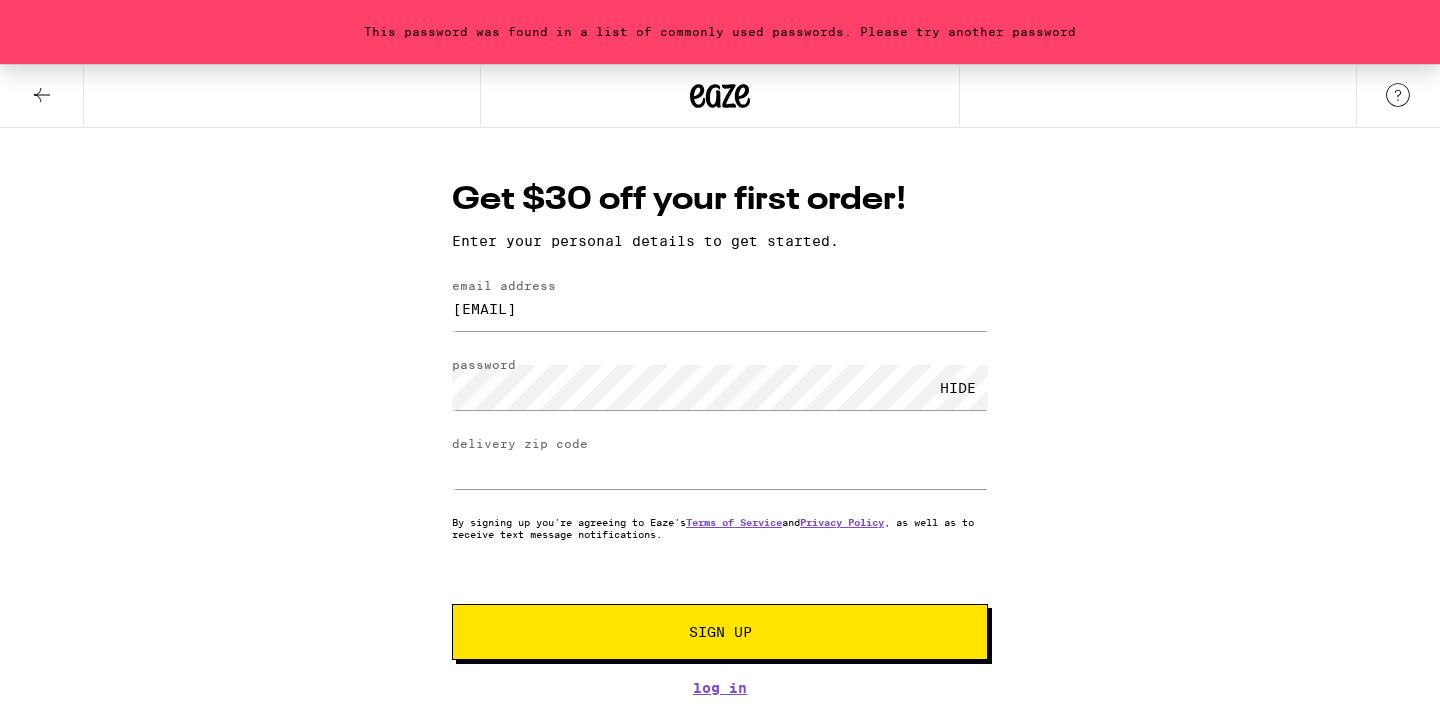 click on "Sign Up" at bounding box center [720, 632] 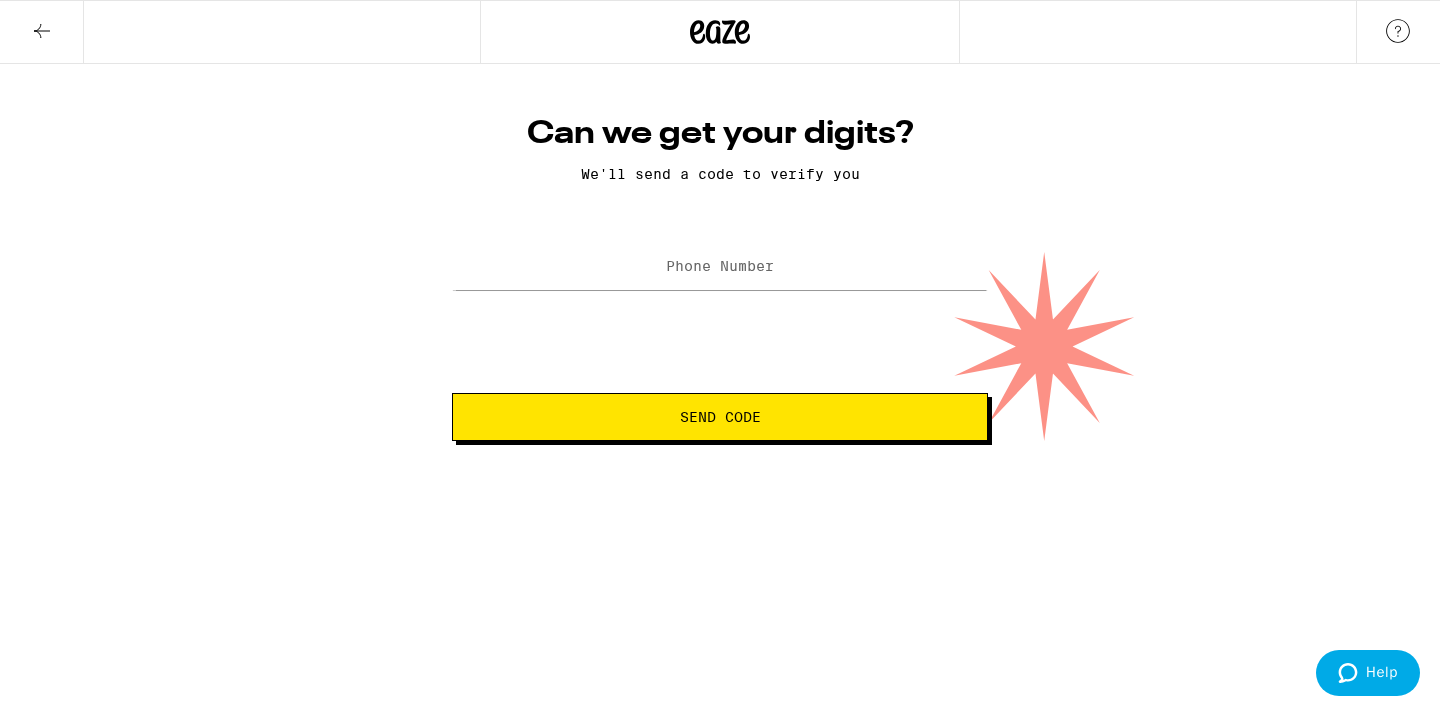drag, startPoint x: 726, startPoint y: 427, endPoint x: 743, endPoint y: 255, distance: 172.83807 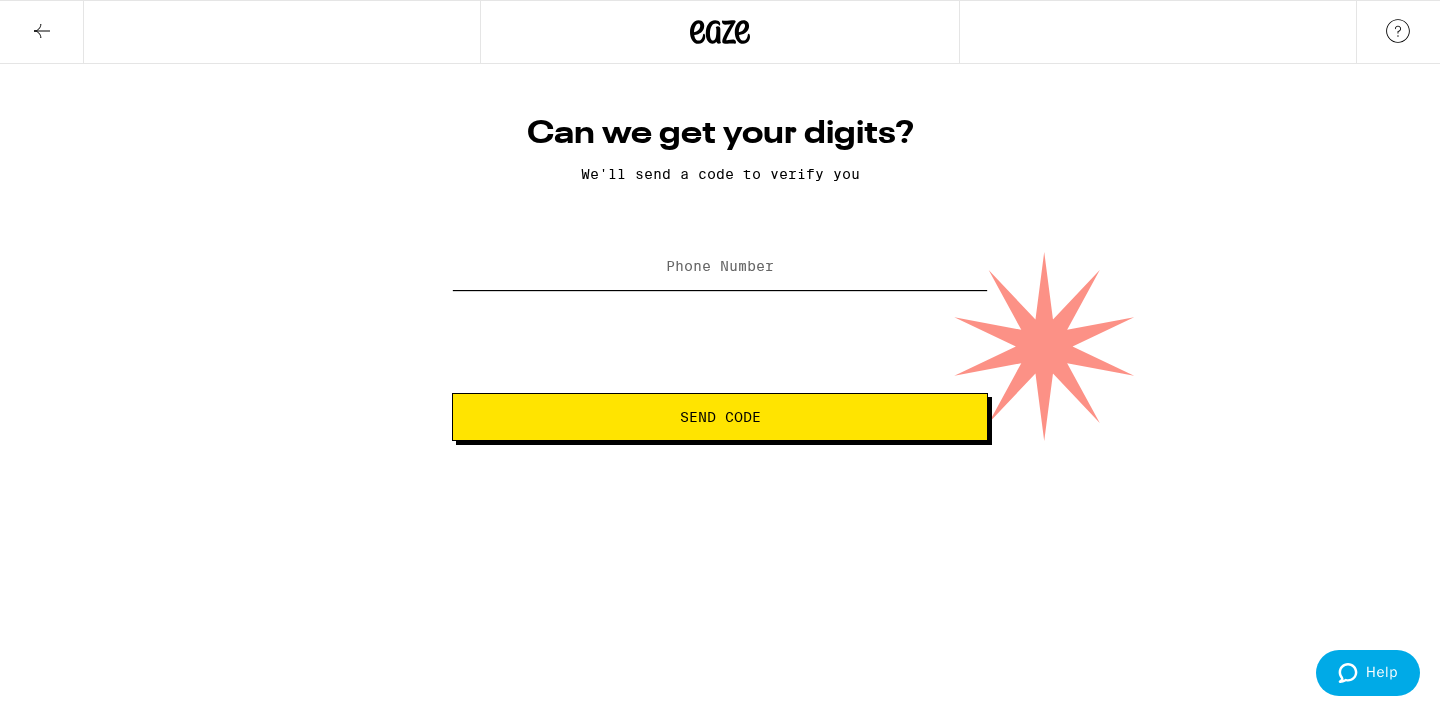click on "Phone Number" at bounding box center (720, 267) 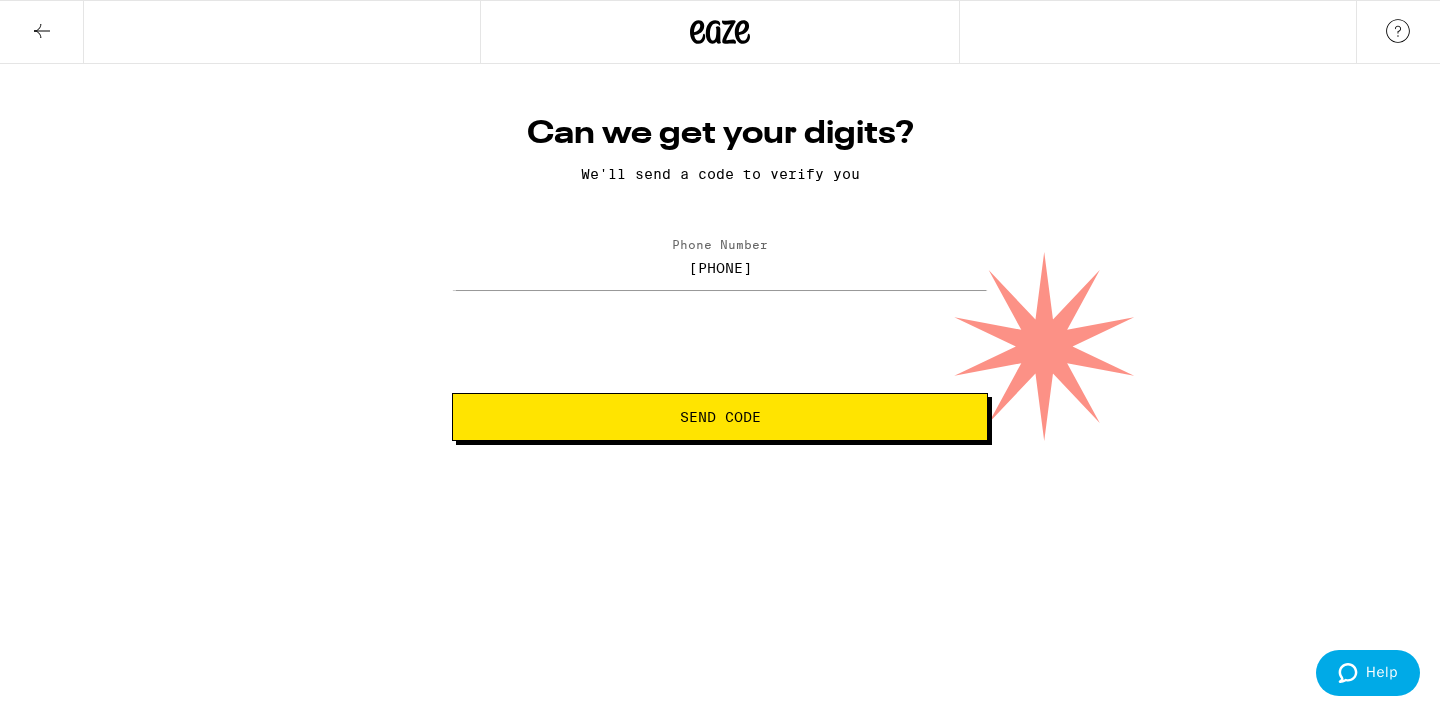 click on "Send Code" at bounding box center [720, 417] 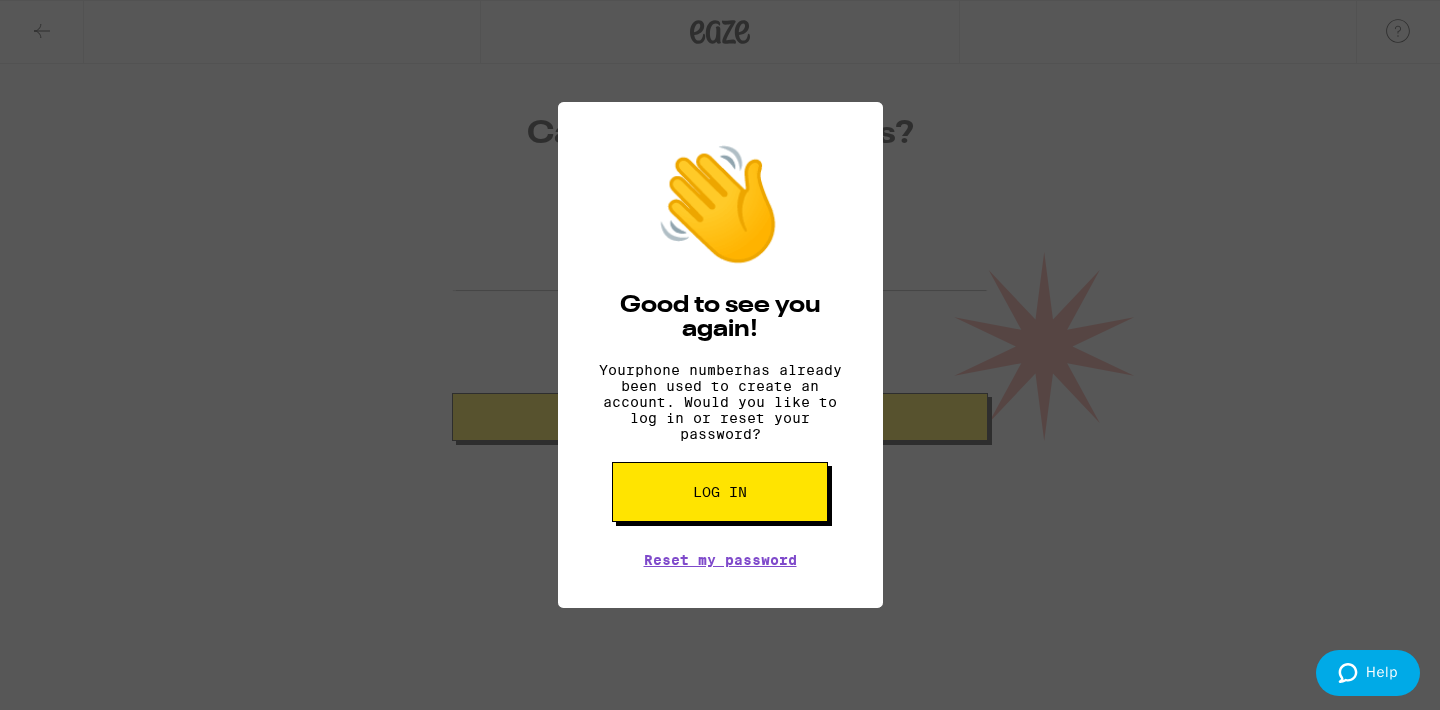 click on "👋 Good to see you again! Your phone number has already been used to create an account. Would you like to log in or reset your password? Log in Reset my password" at bounding box center (720, 355) 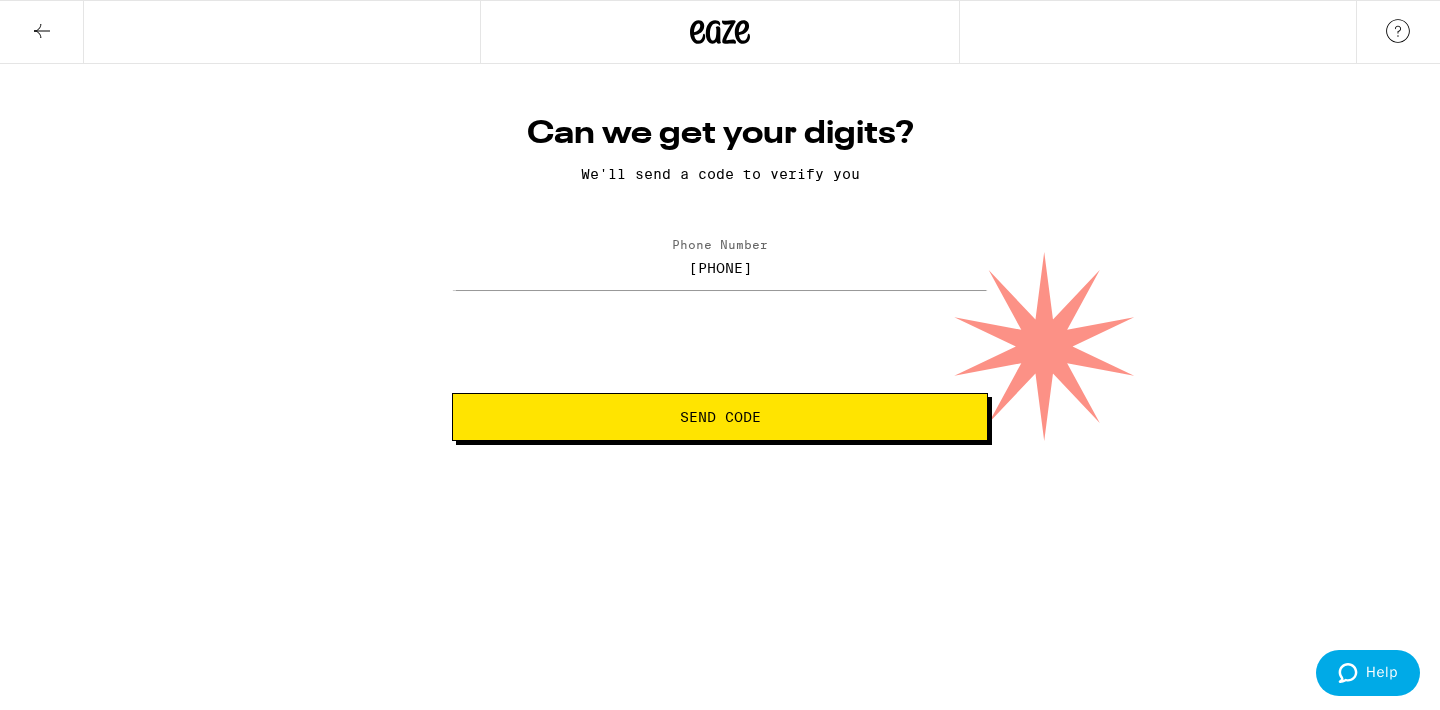 scroll, scrollTop: 0, scrollLeft: 0, axis: both 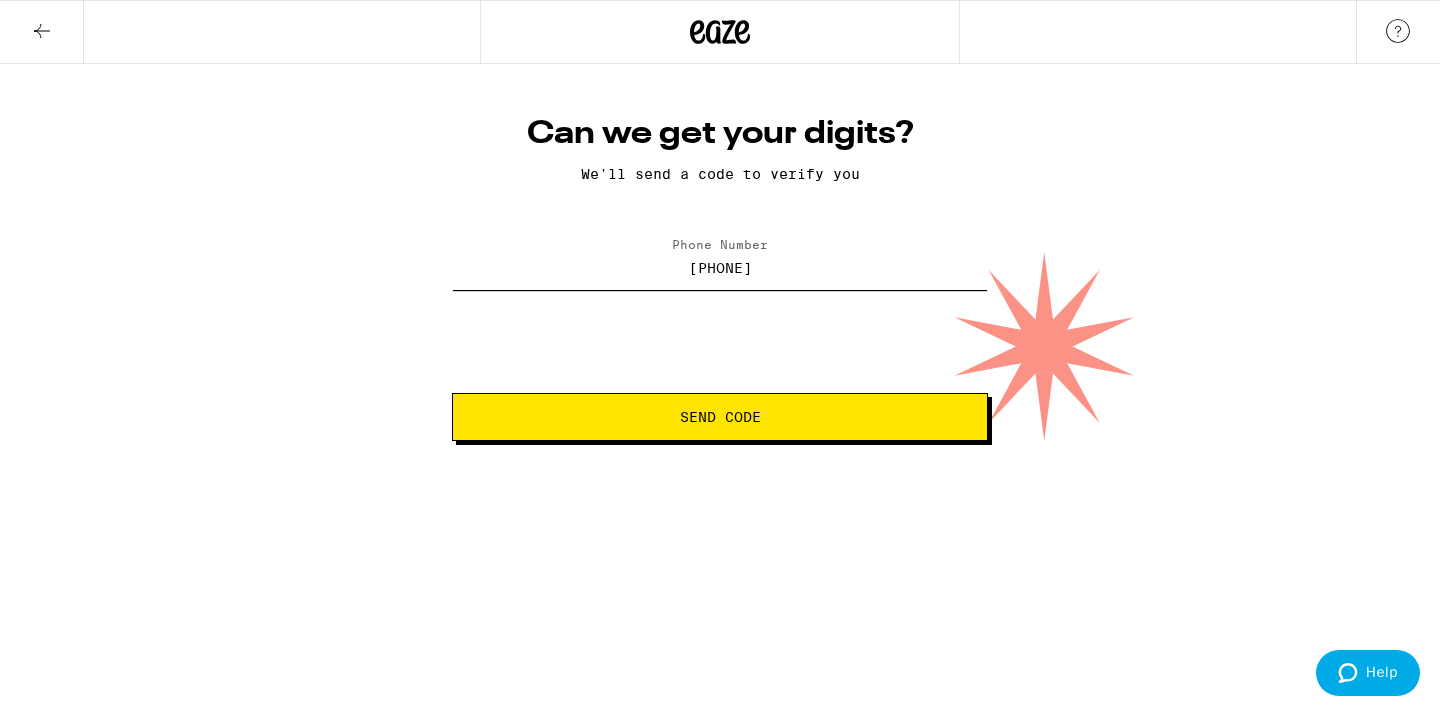 drag, startPoint x: 695, startPoint y: 270, endPoint x: 649, endPoint y: 270, distance: 46 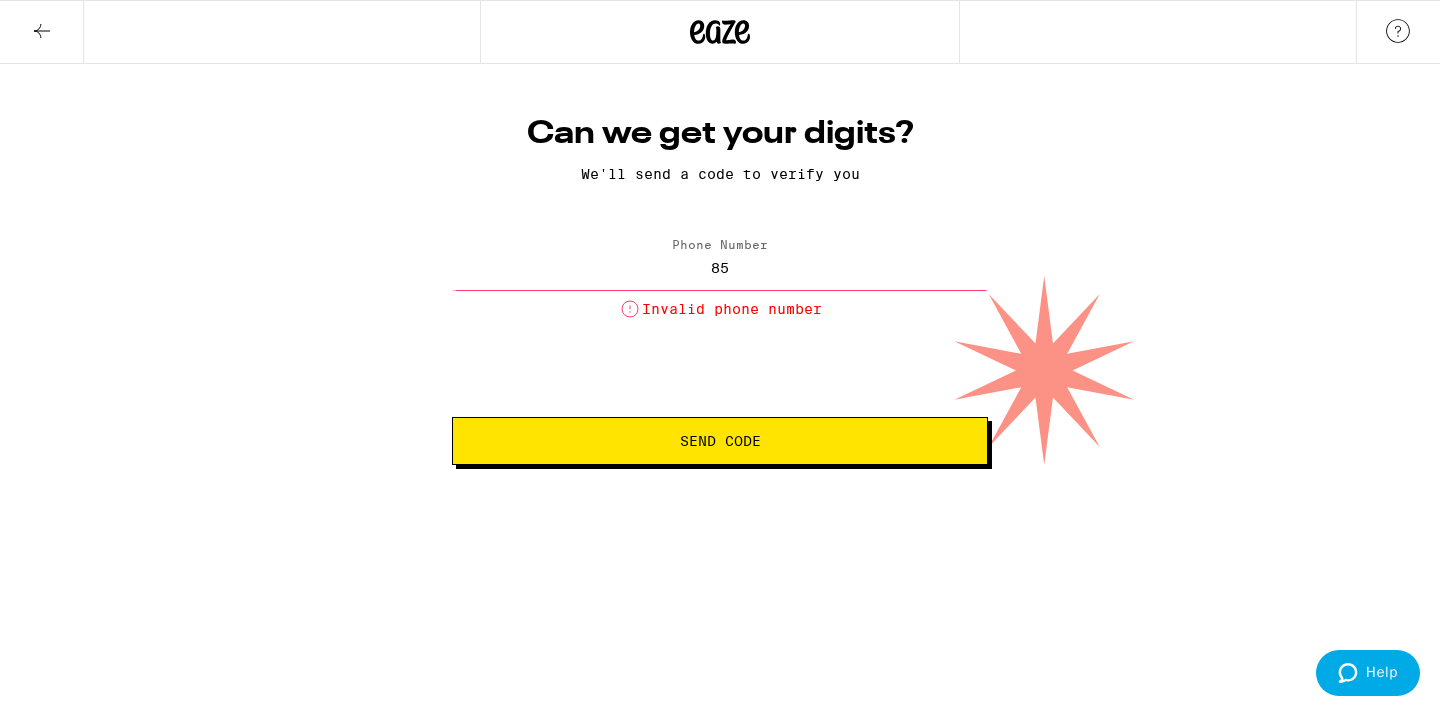type on "8" 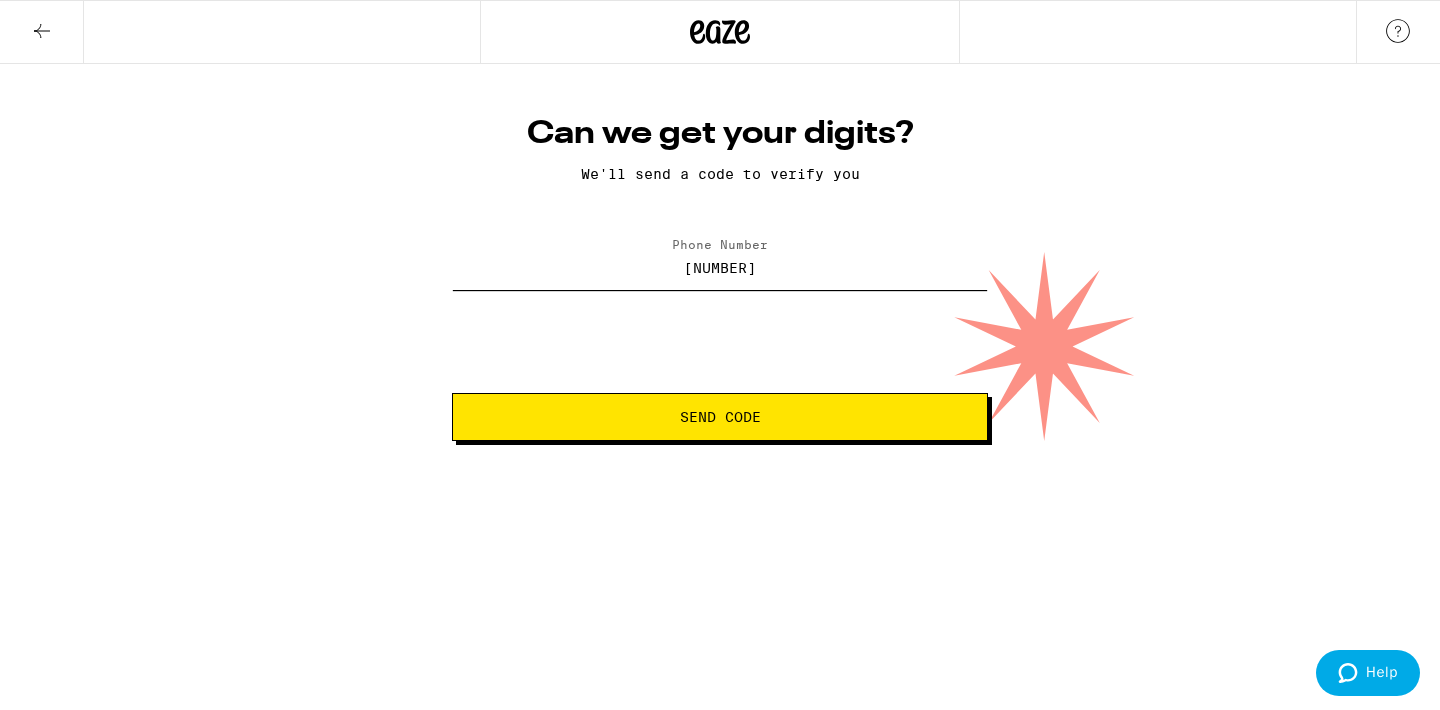 type on "[PHONE]" 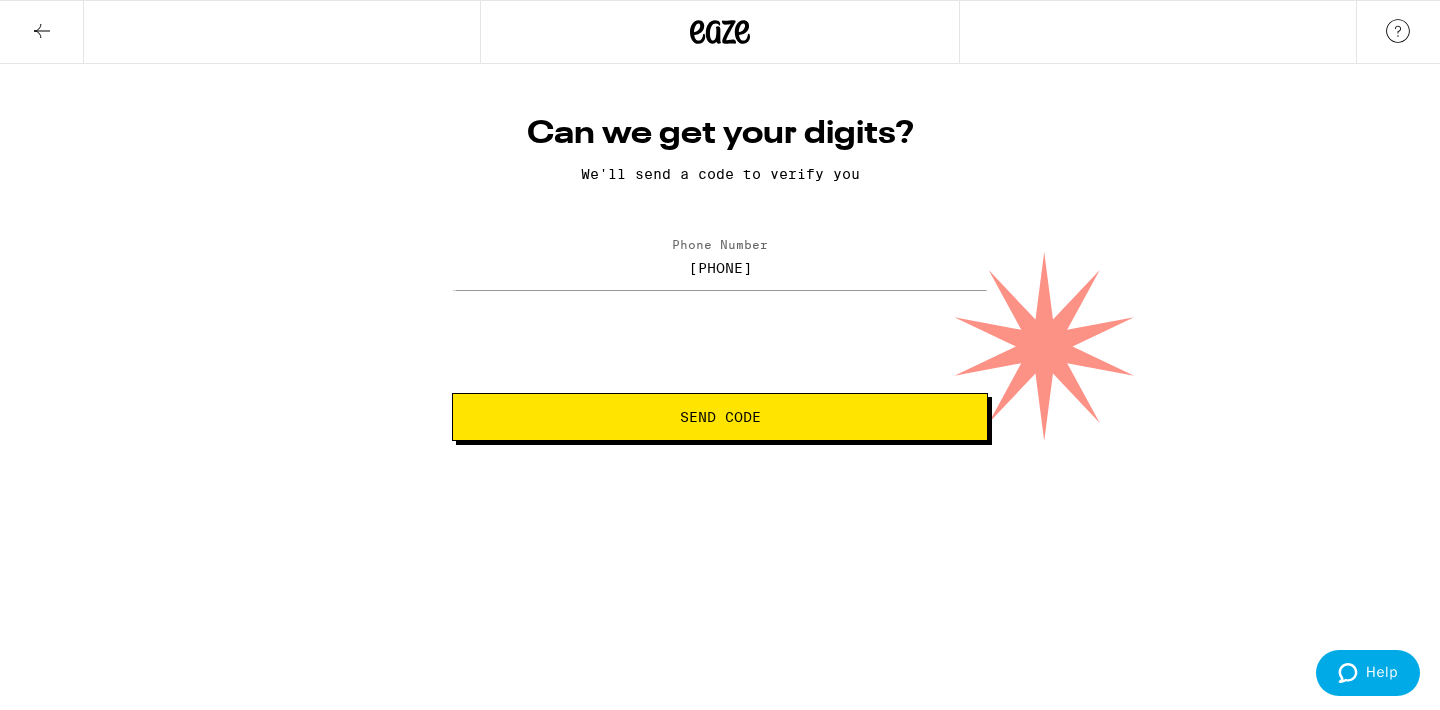 click on "Send Code" at bounding box center (720, 417) 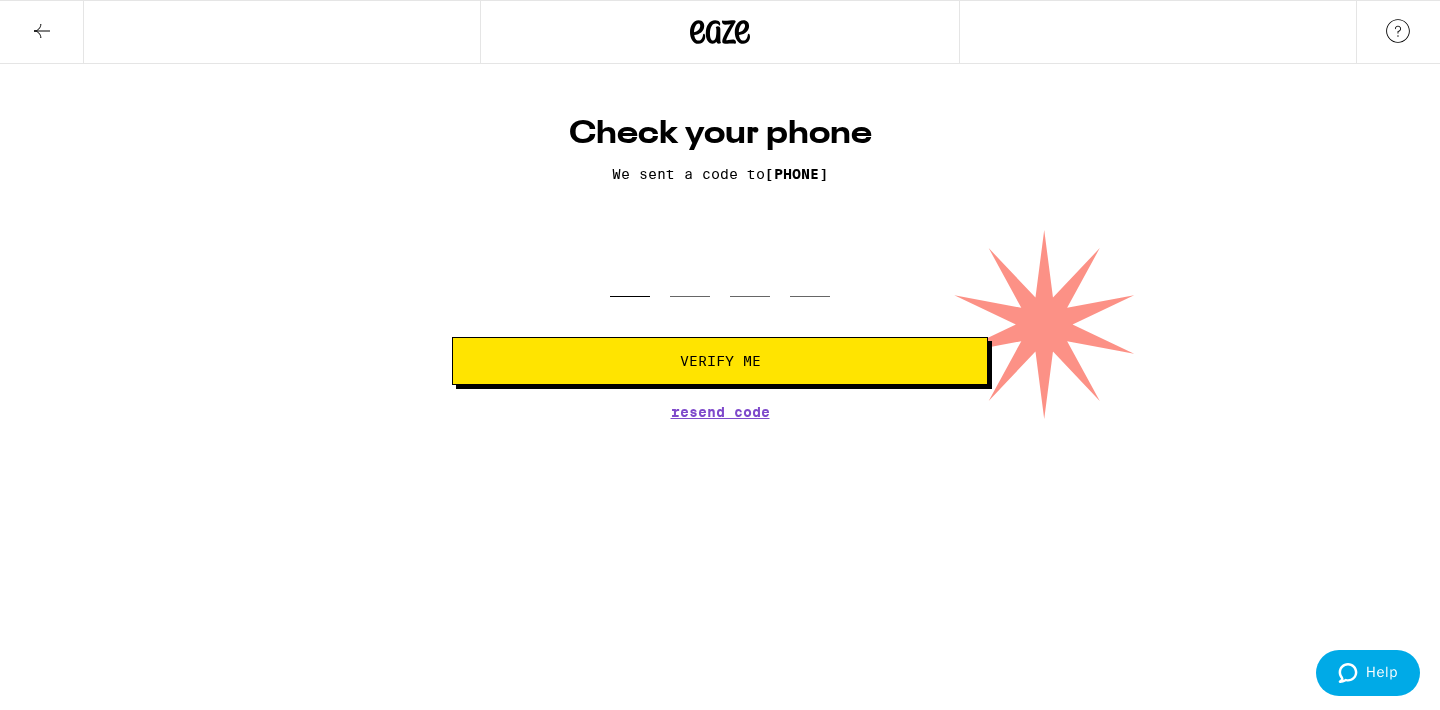 click at bounding box center [630, 267] 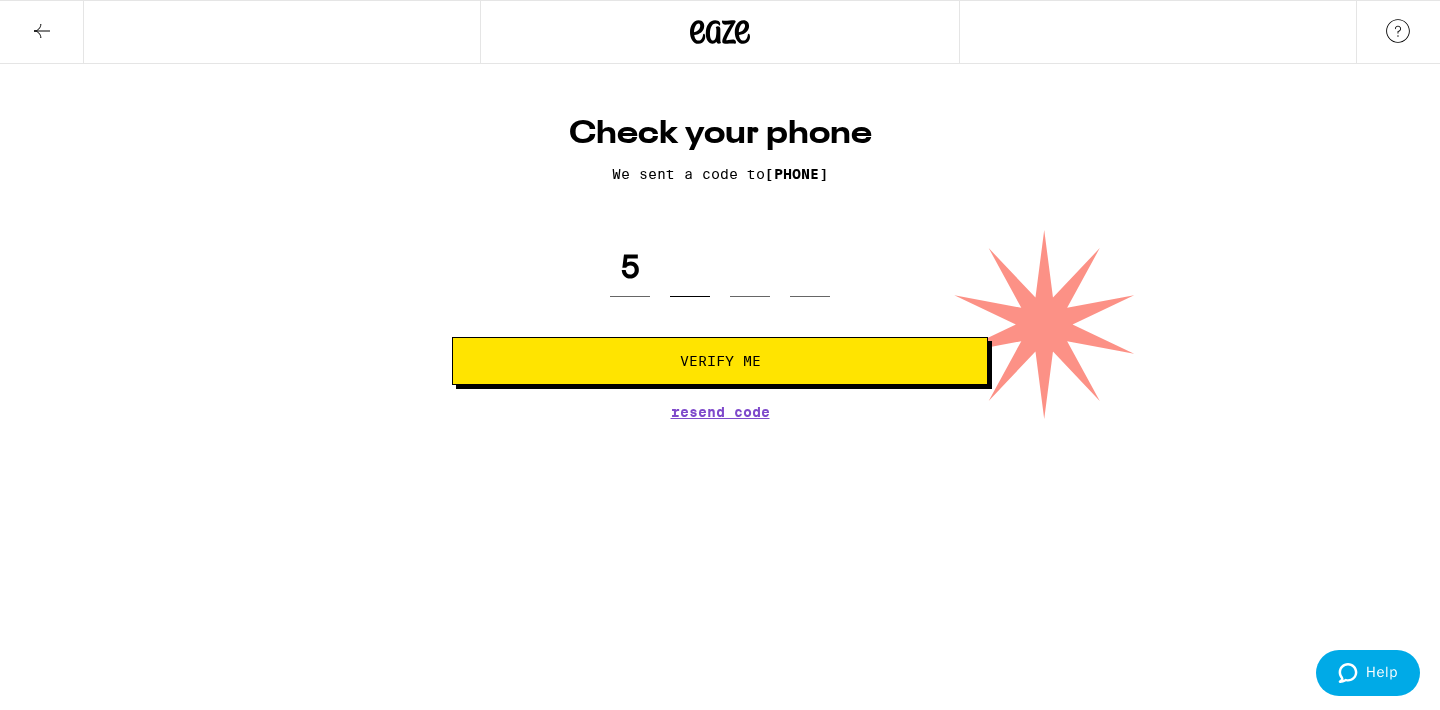 type on "7" 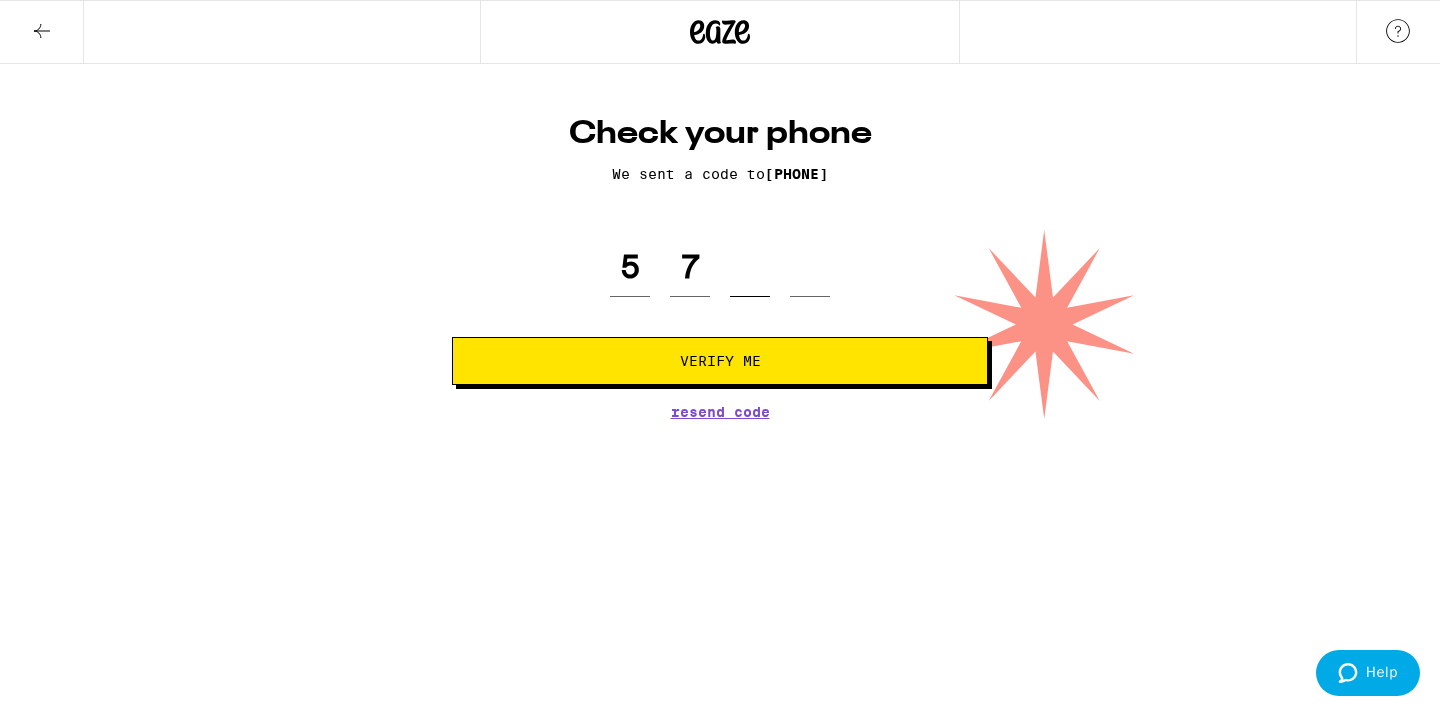 type on "0" 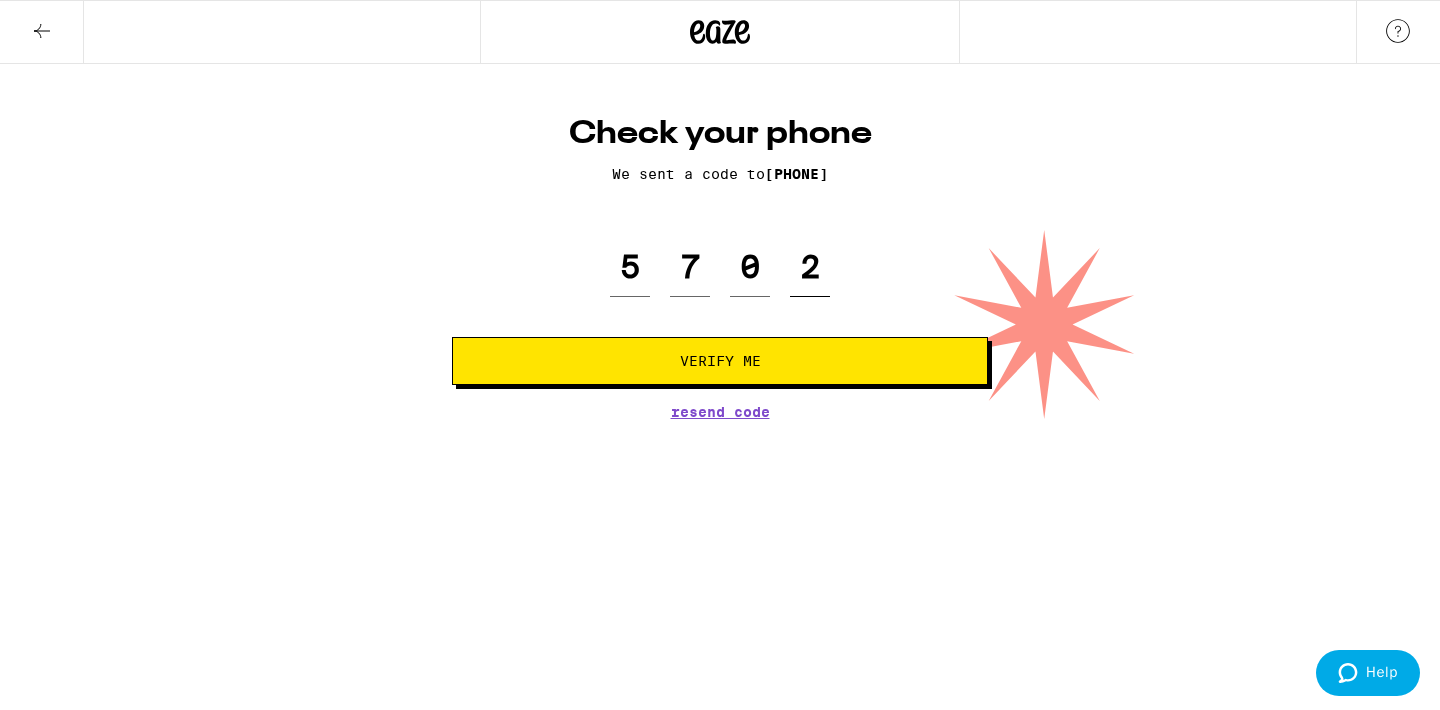 type on "2" 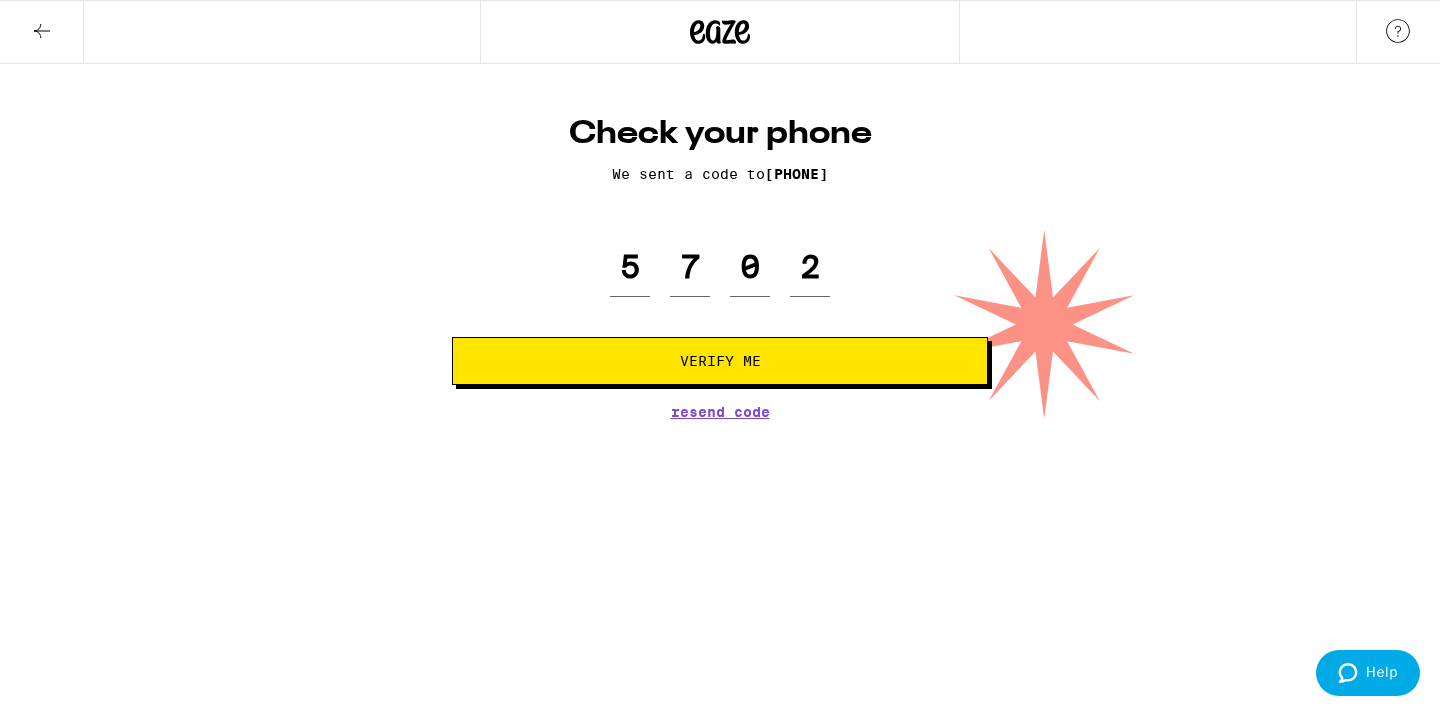 click on "Verify Me" at bounding box center (720, 361) 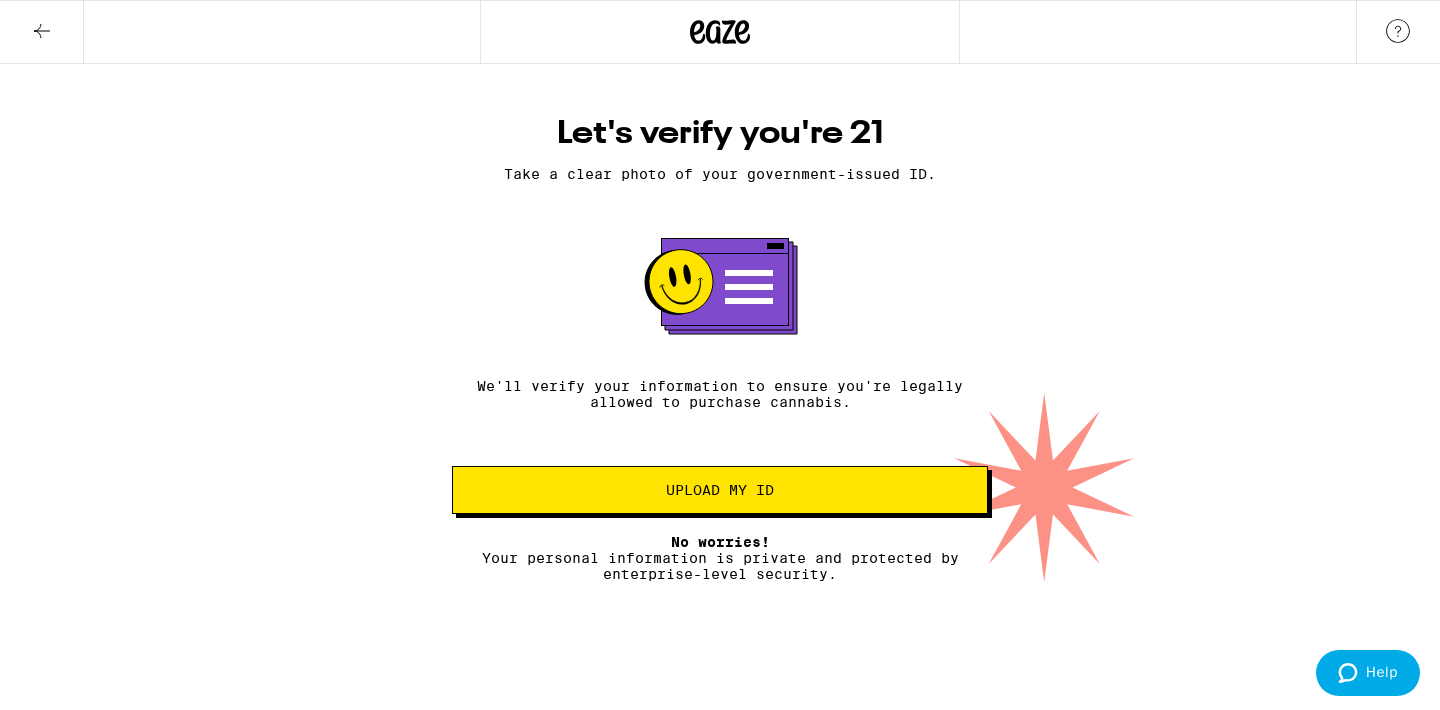click on "Upload my ID" at bounding box center [720, 490] 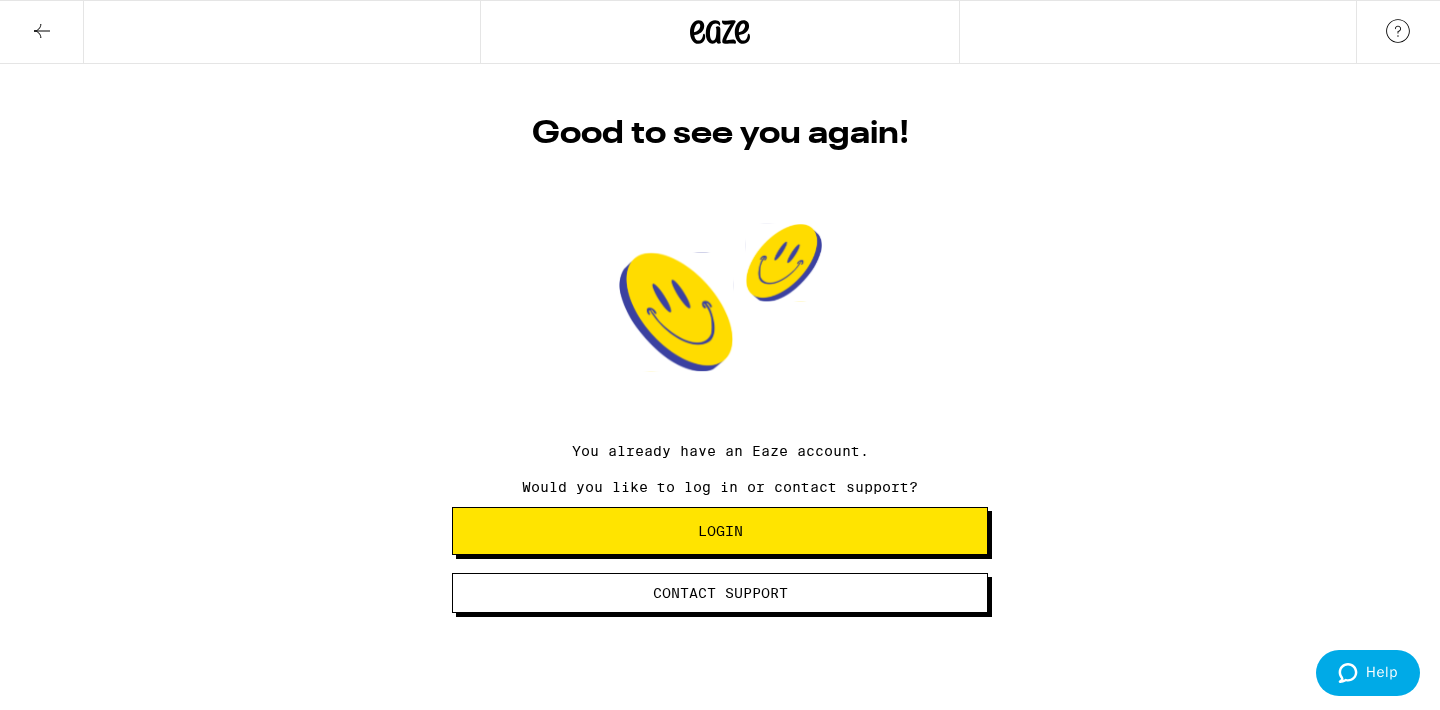 click on "Login" at bounding box center [720, 531] 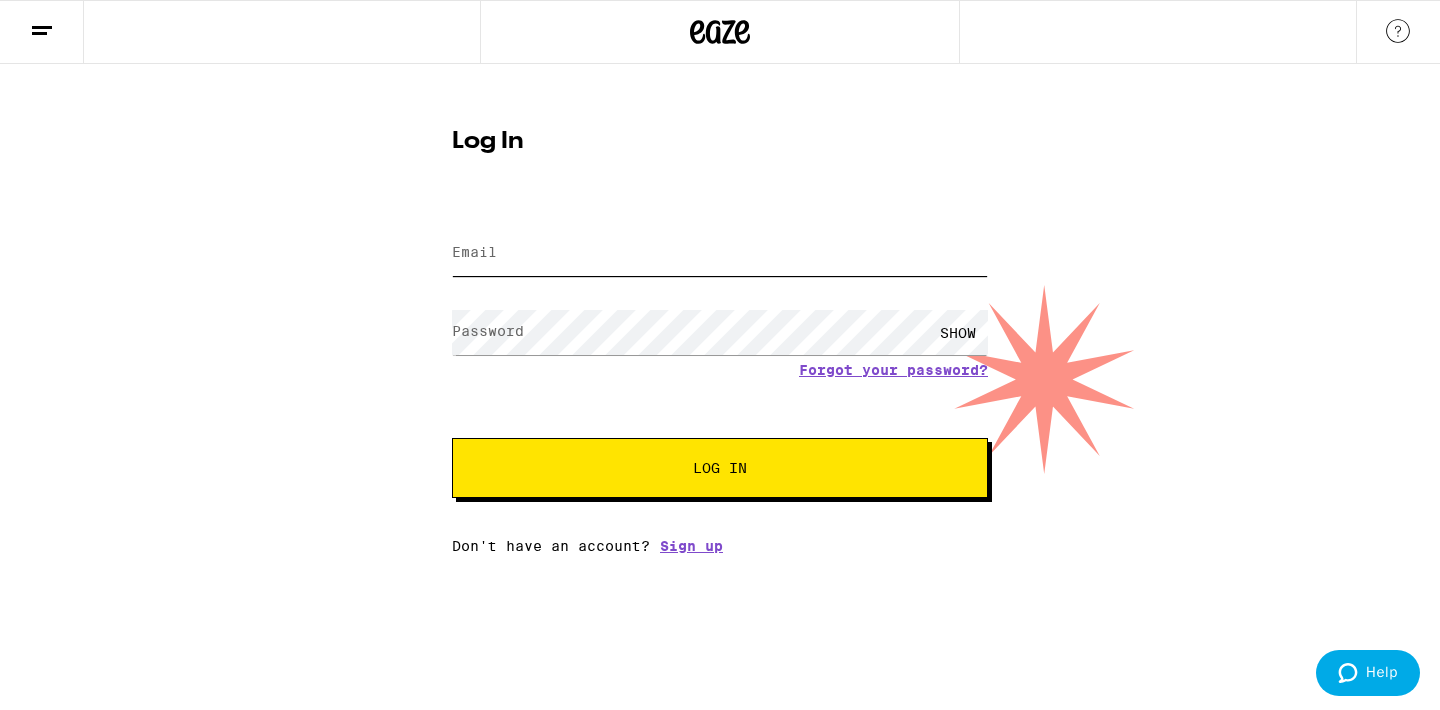 type on "[EMAIL]" 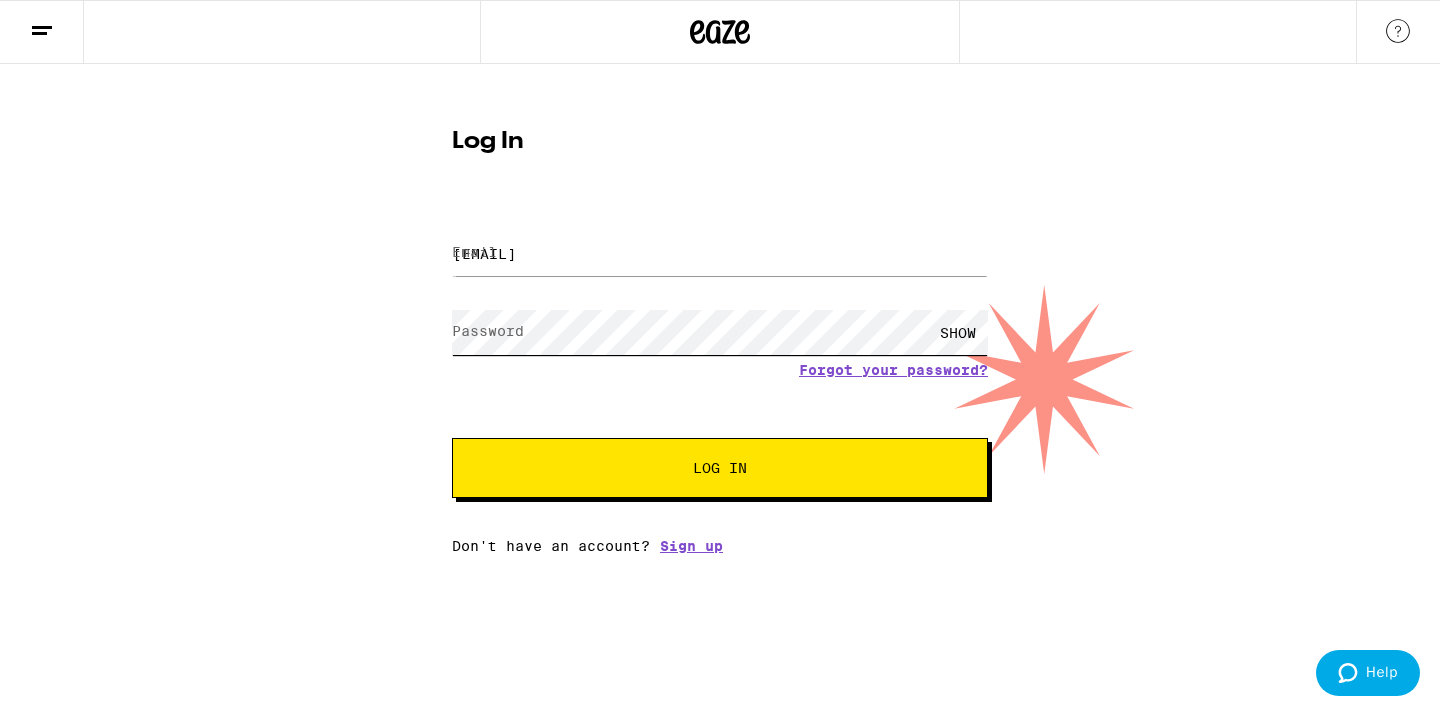 click on "Log In" at bounding box center [720, 468] 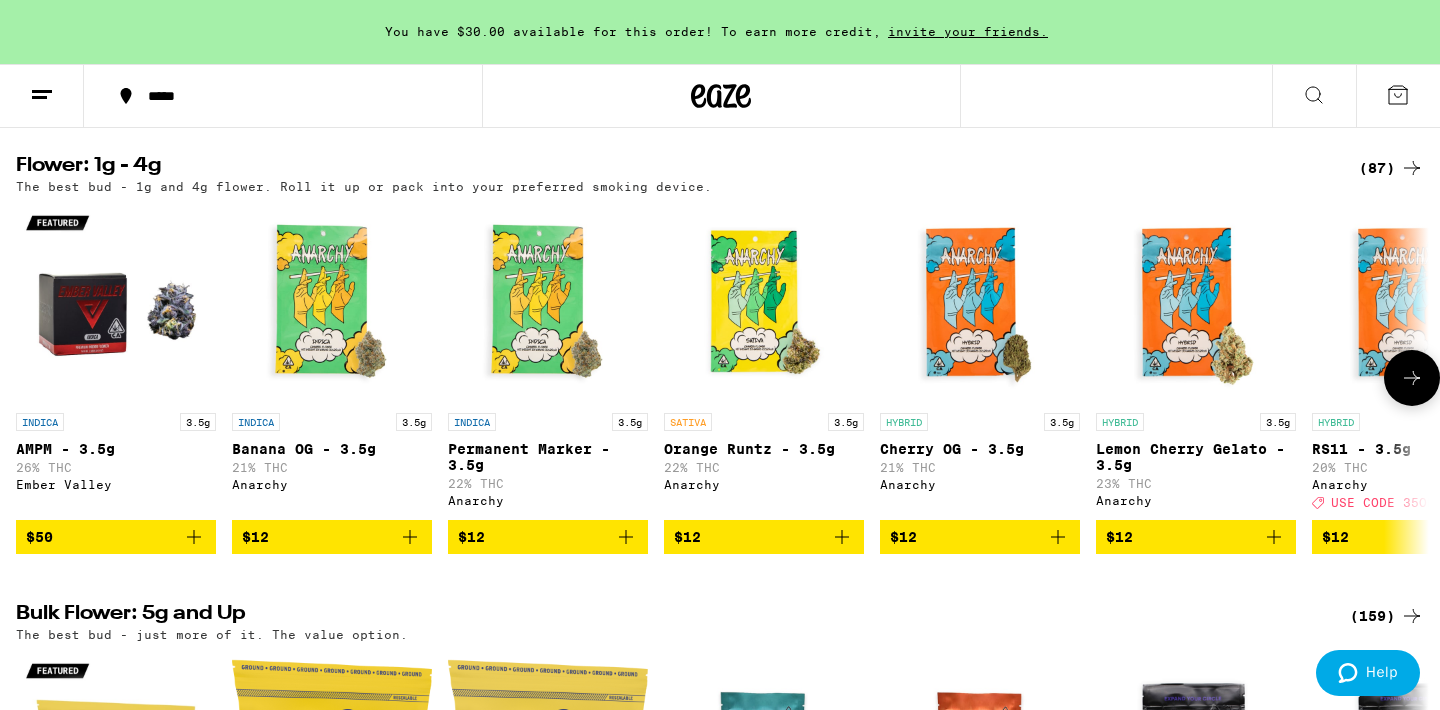 scroll, scrollTop: 665, scrollLeft: 0, axis: vertical 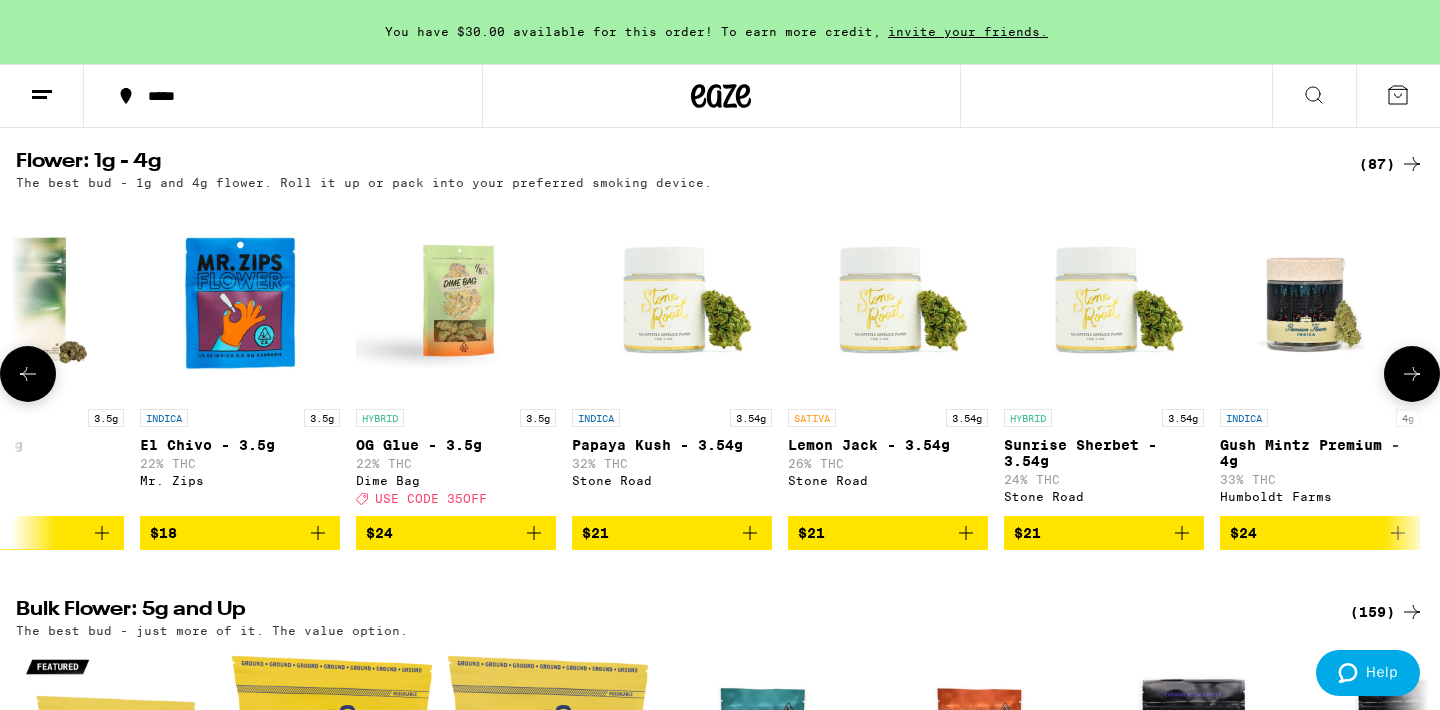 click on "Papaya Kush - 3.54g" at bounding box center [672, 445] 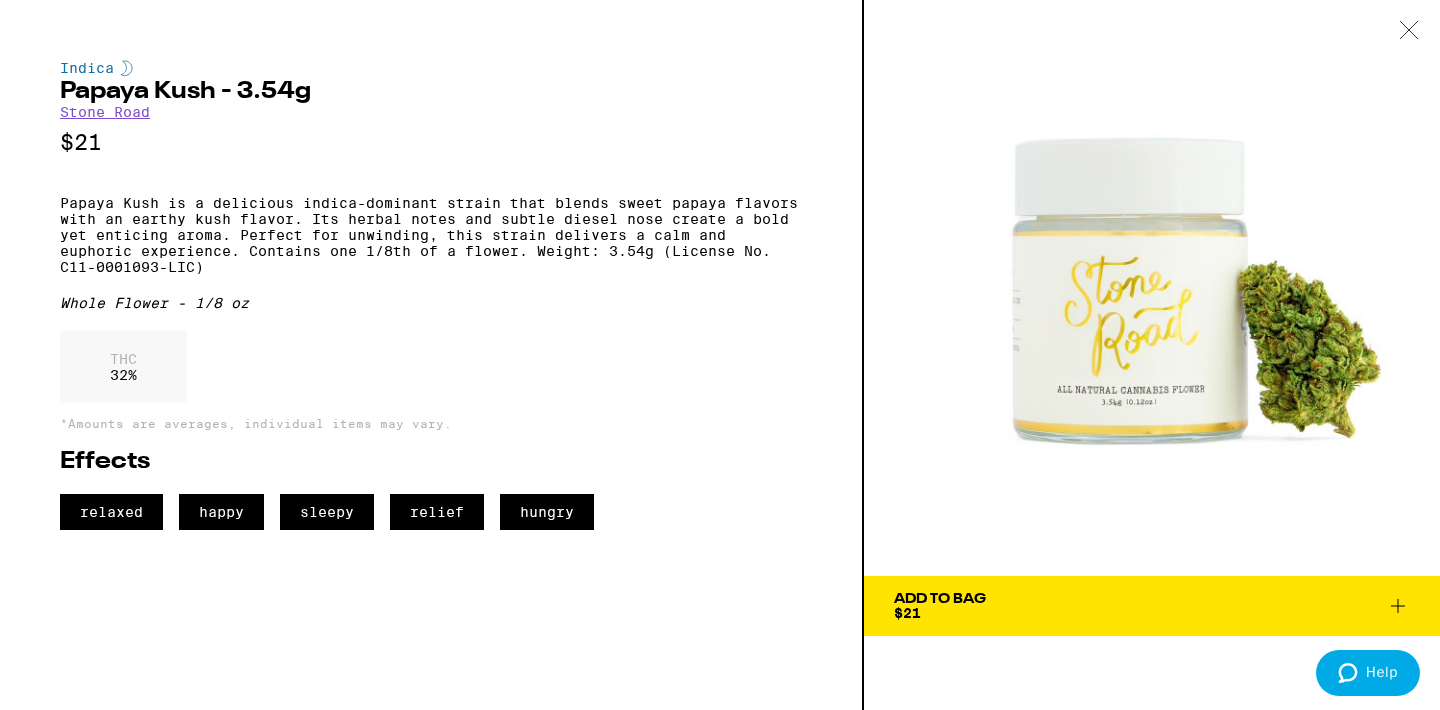 click on "Add To Bag $21" at bounding box center [1152, 606] 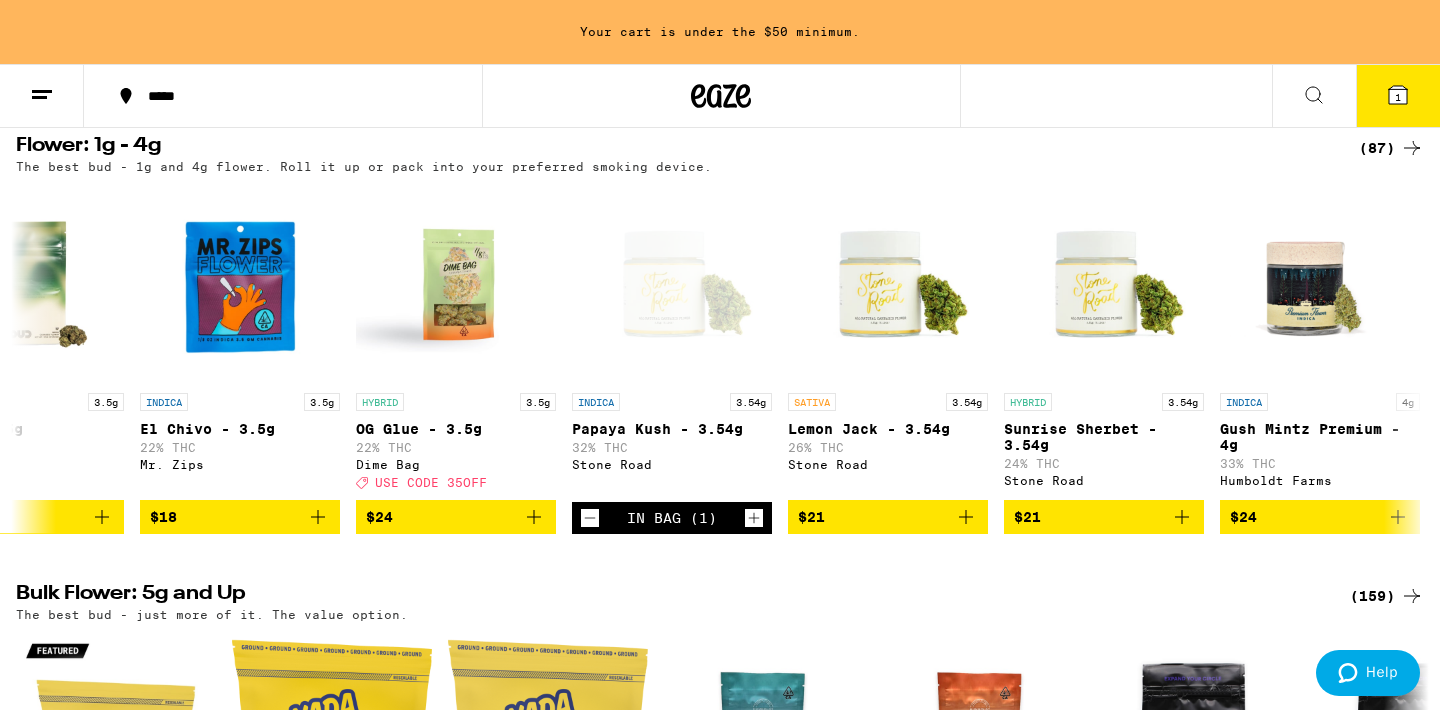 scroll, scrollTop: 684, scrollLeft: 0, axis: vertical 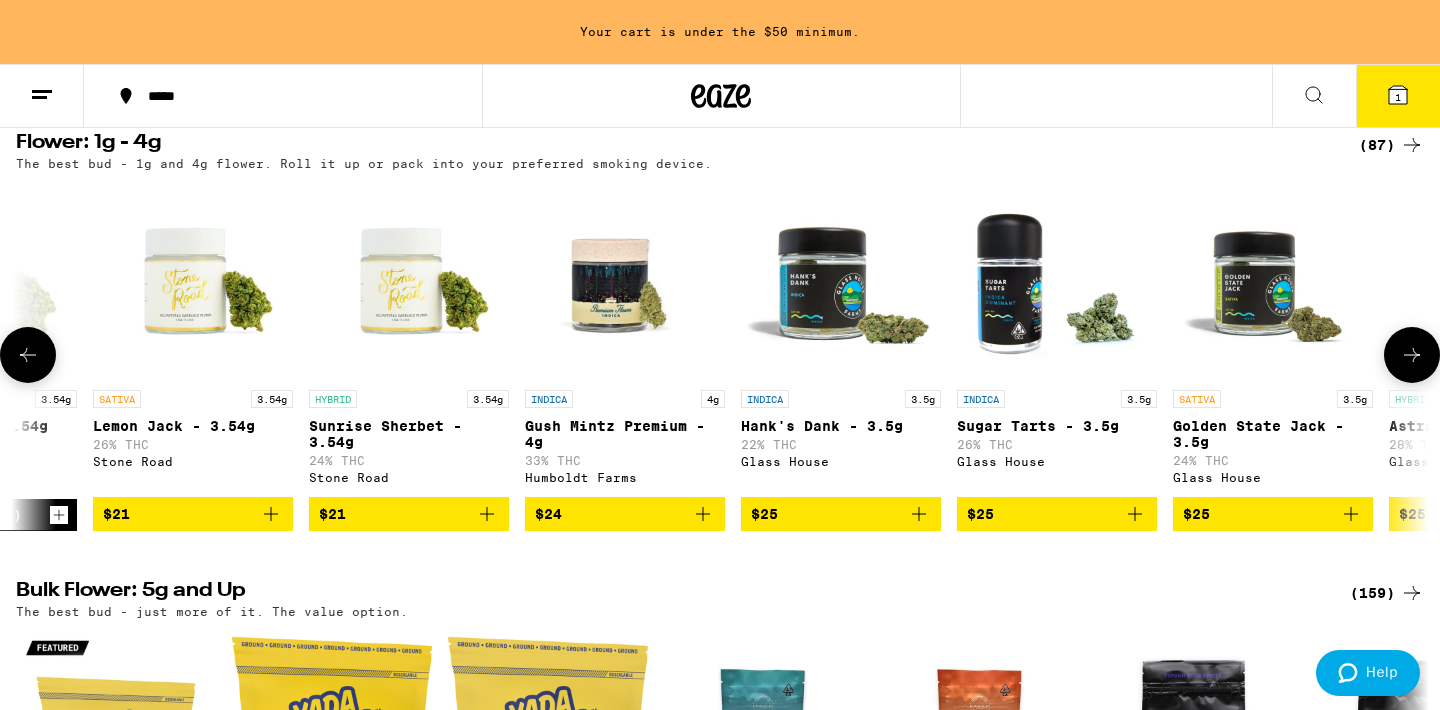 click at bounding box center (625, 280) 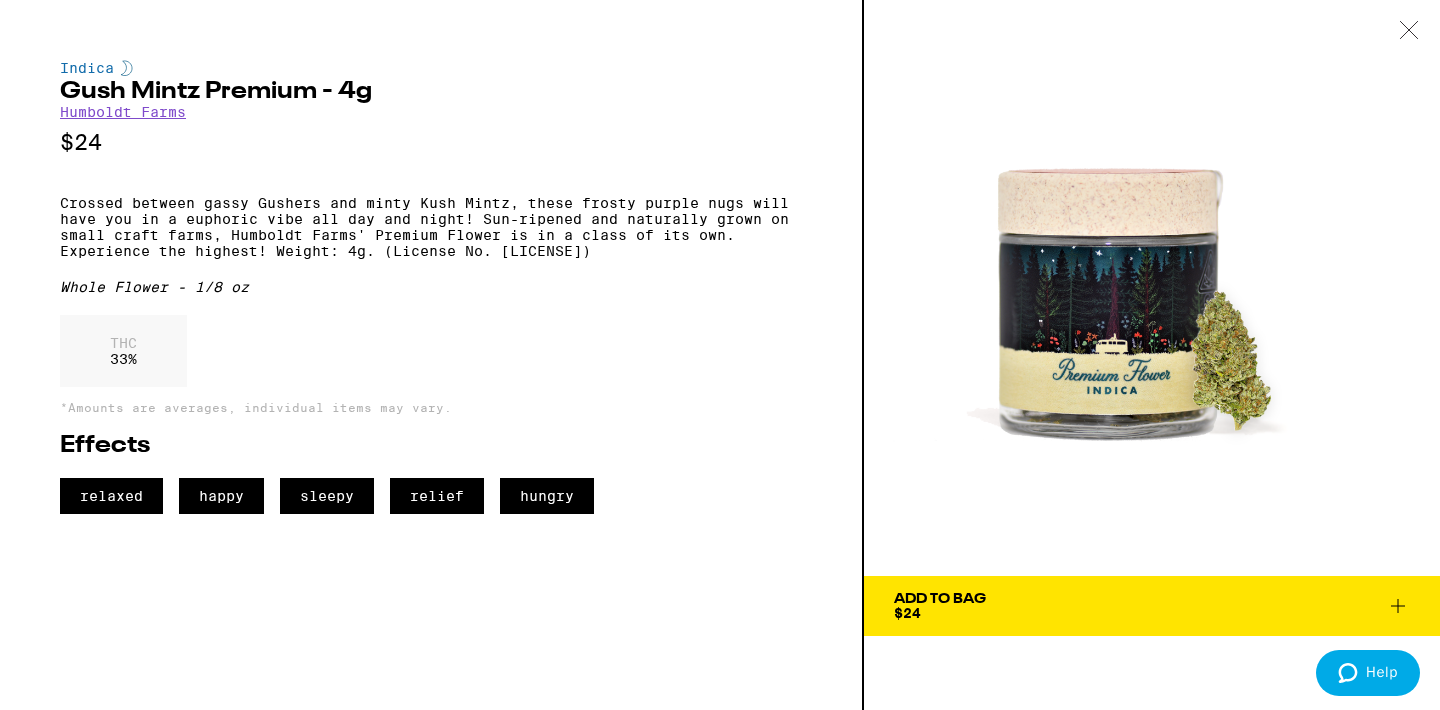 click at bounding box center [1152, 288] 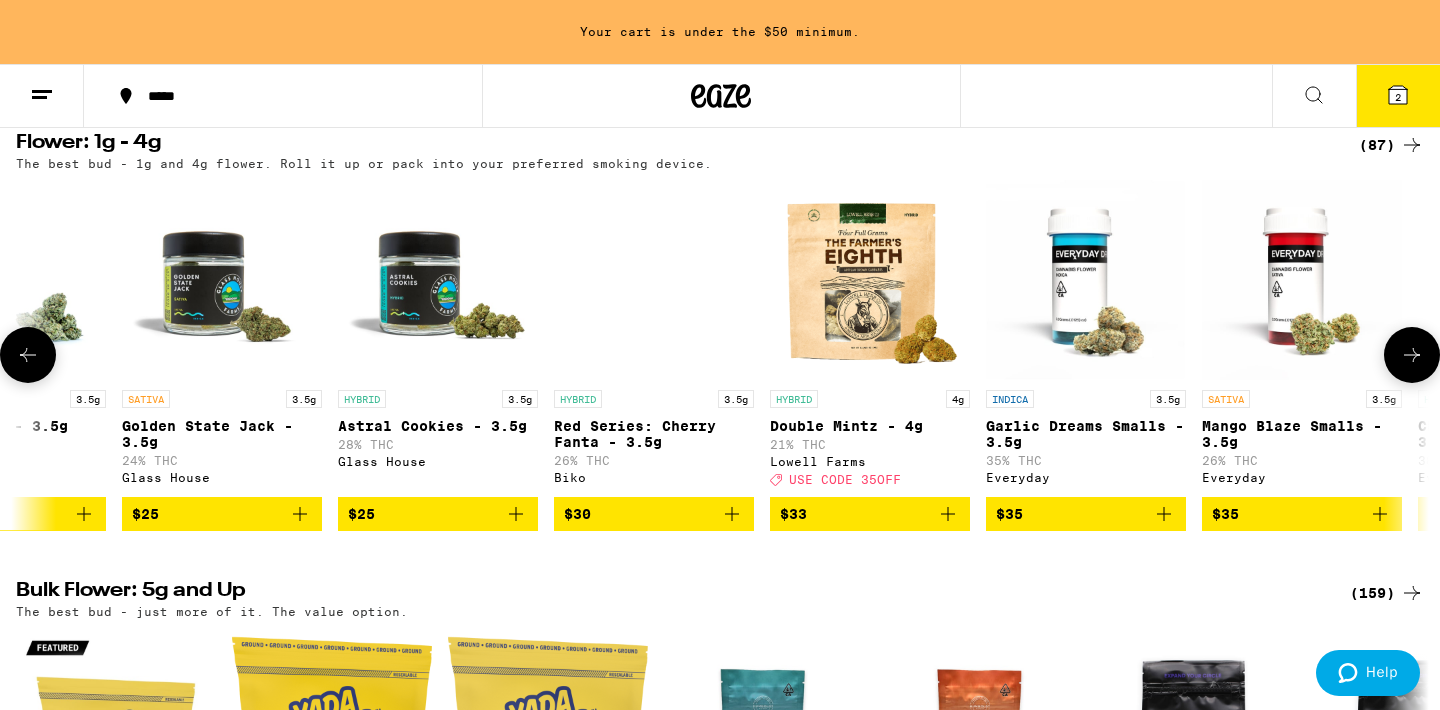 scroll, scrollTop: 0, scrollLeft: 6591, axis: horizontal 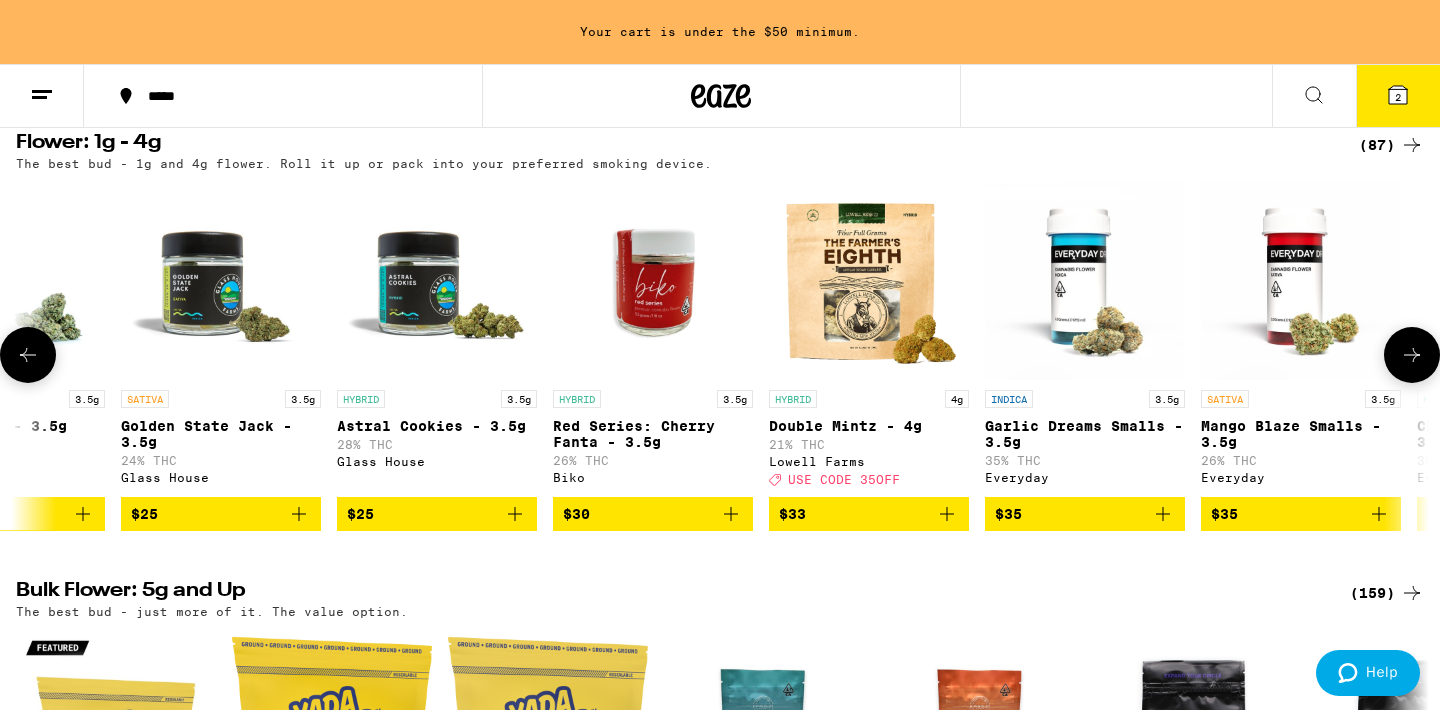 click on "$35" at bounding box center [1085, 514] 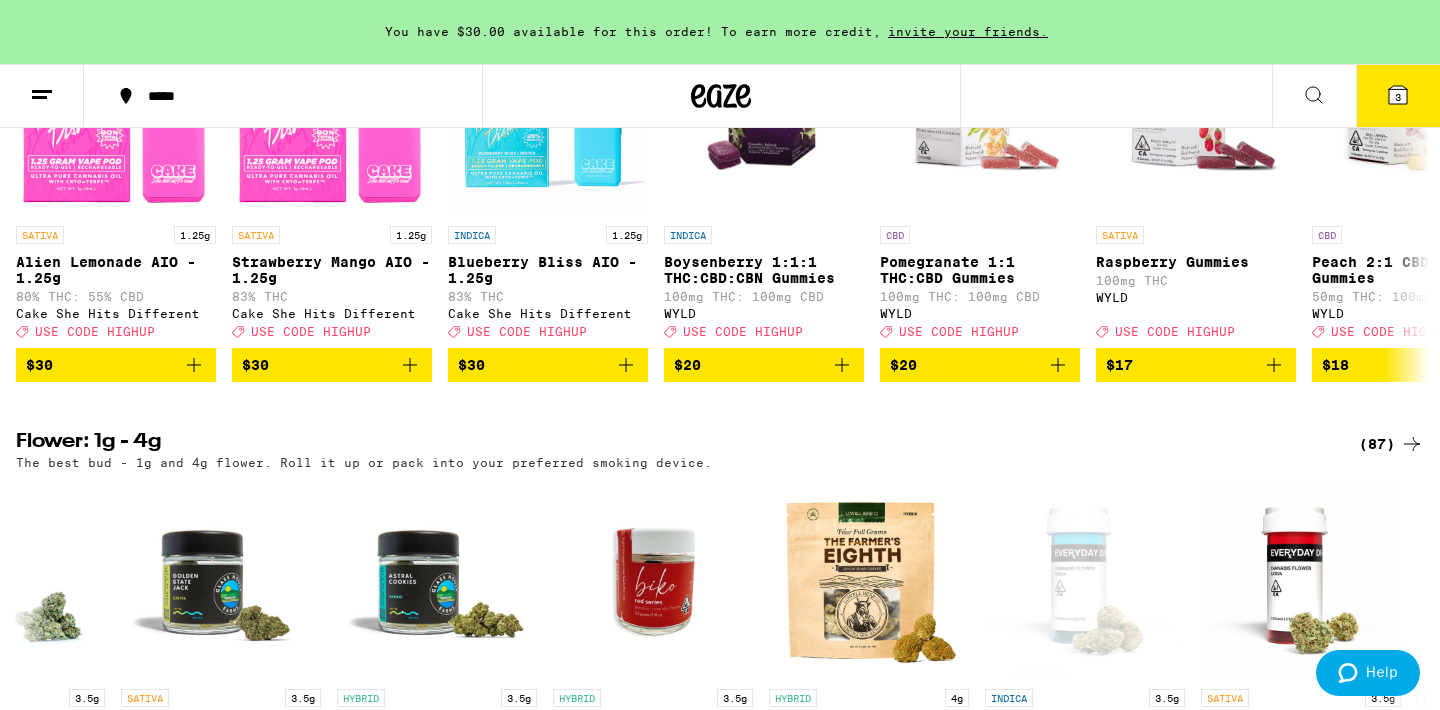 scroll, scrollTop: 379, scrollLeft: 0, axis: vertical 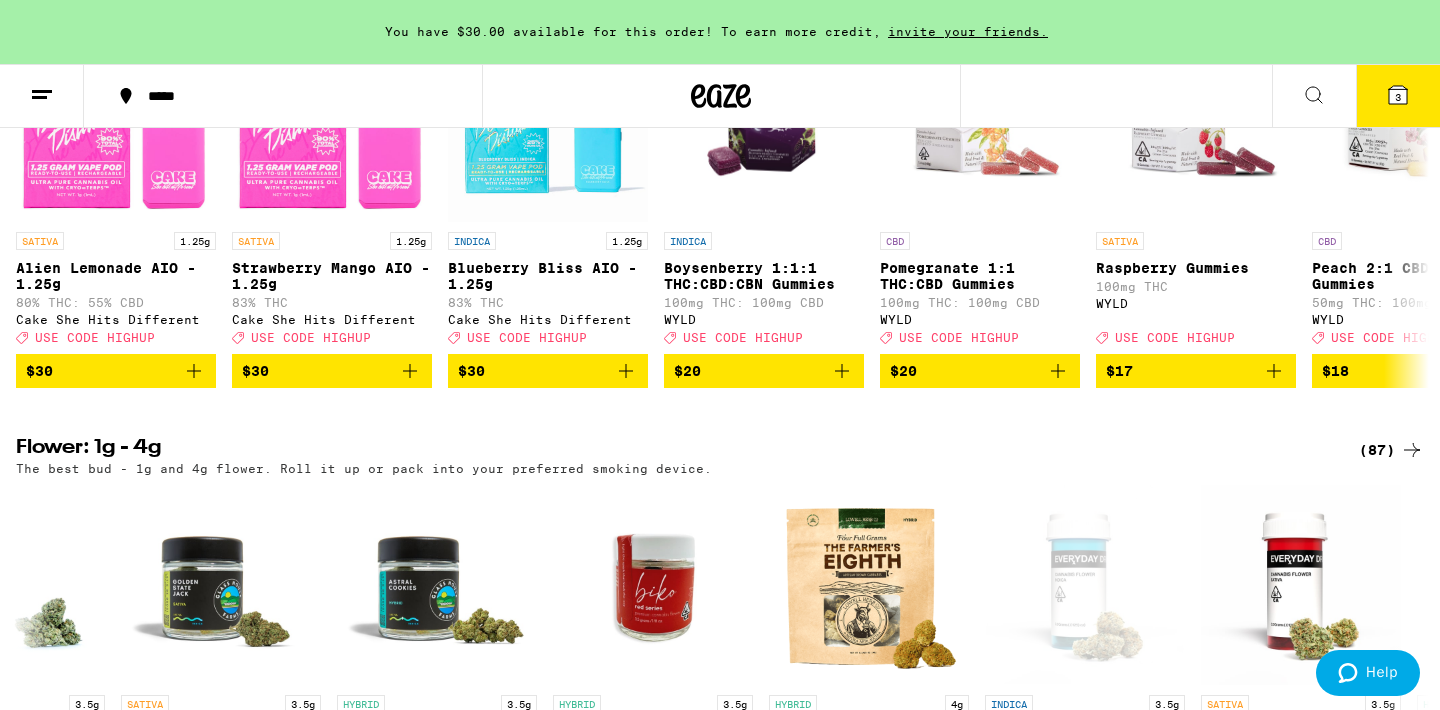 click 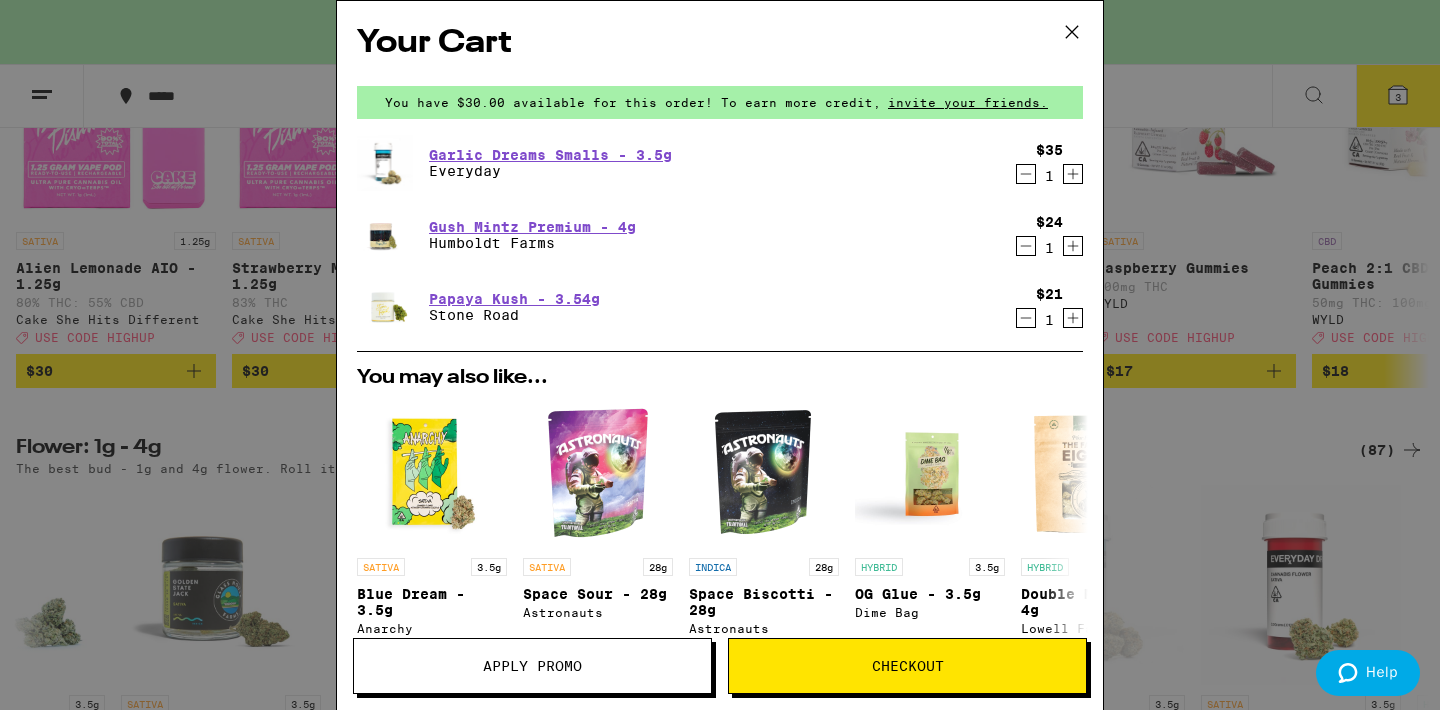 scroll, scrollTop: 0, scrollLeft: 0, axis: both 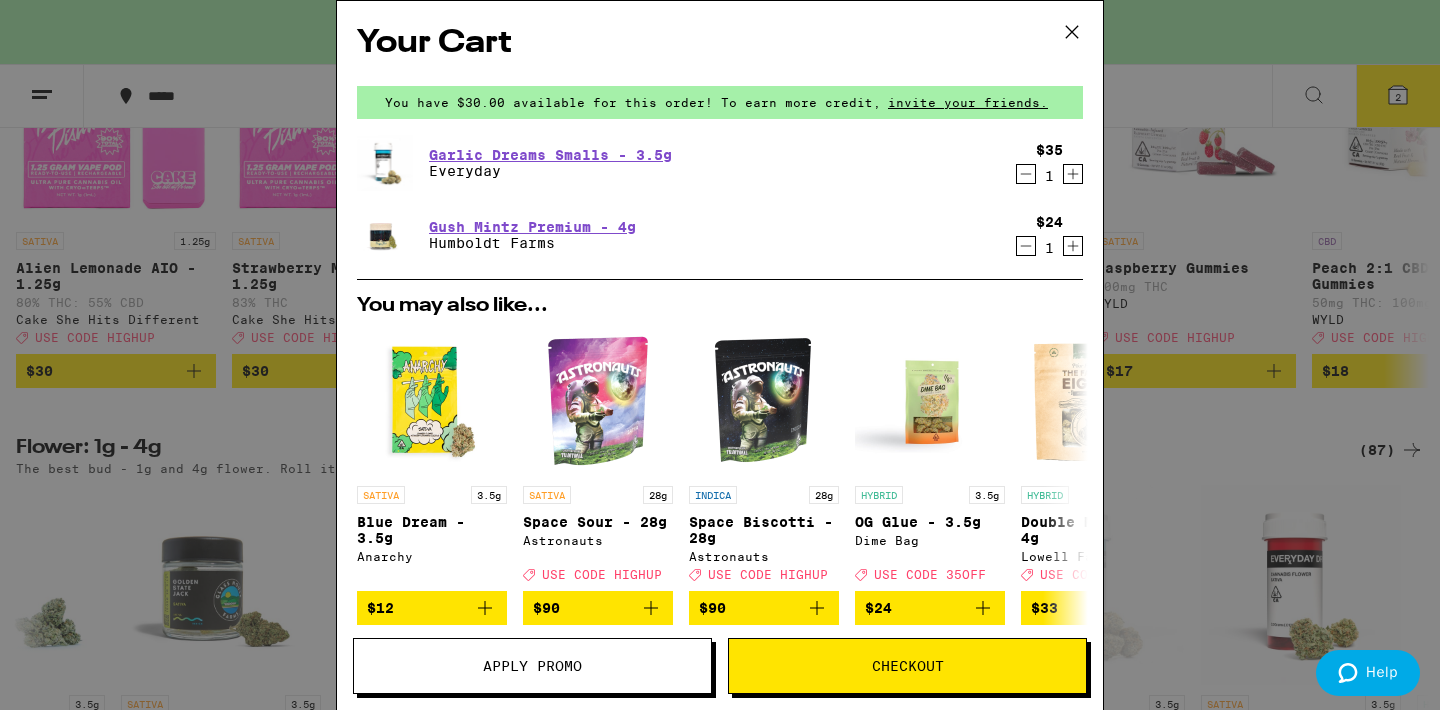 click 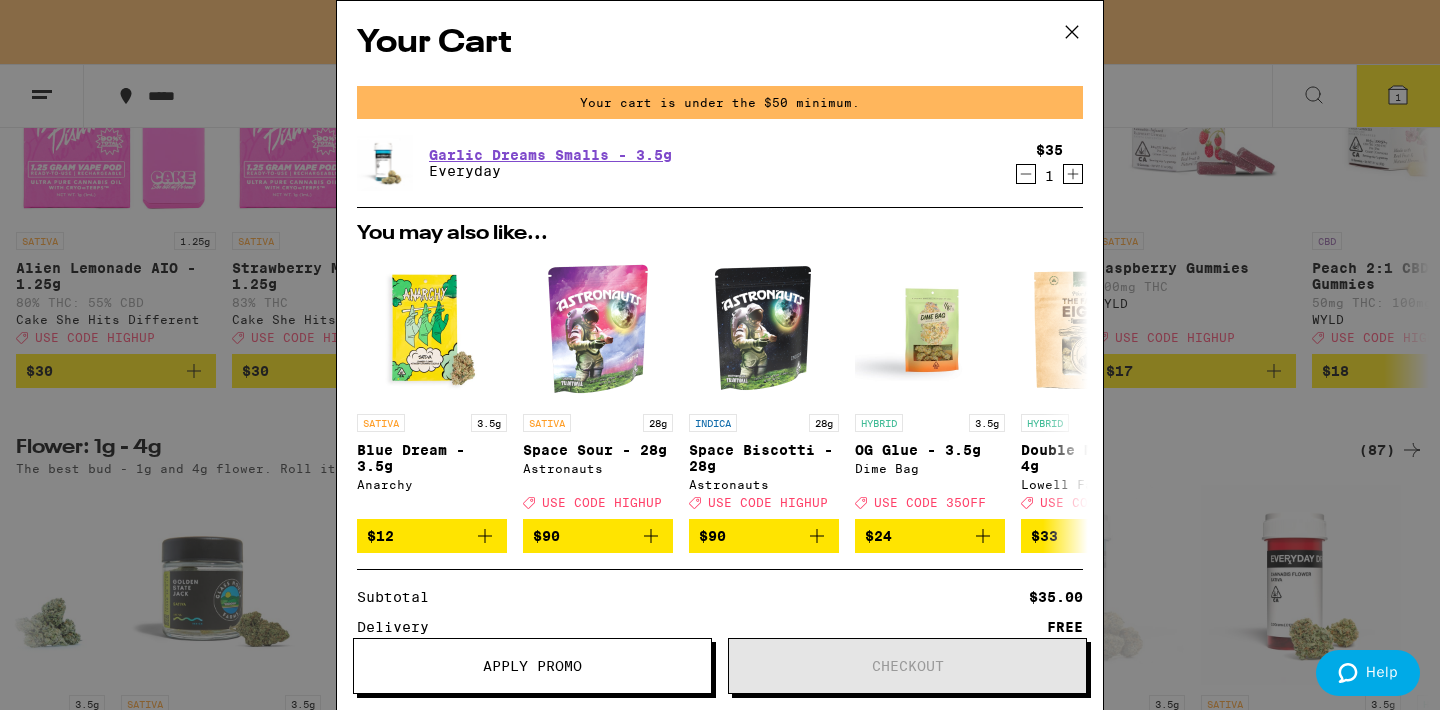 scroll, scrollTop: 0, scrollLeft: 0, axis: both 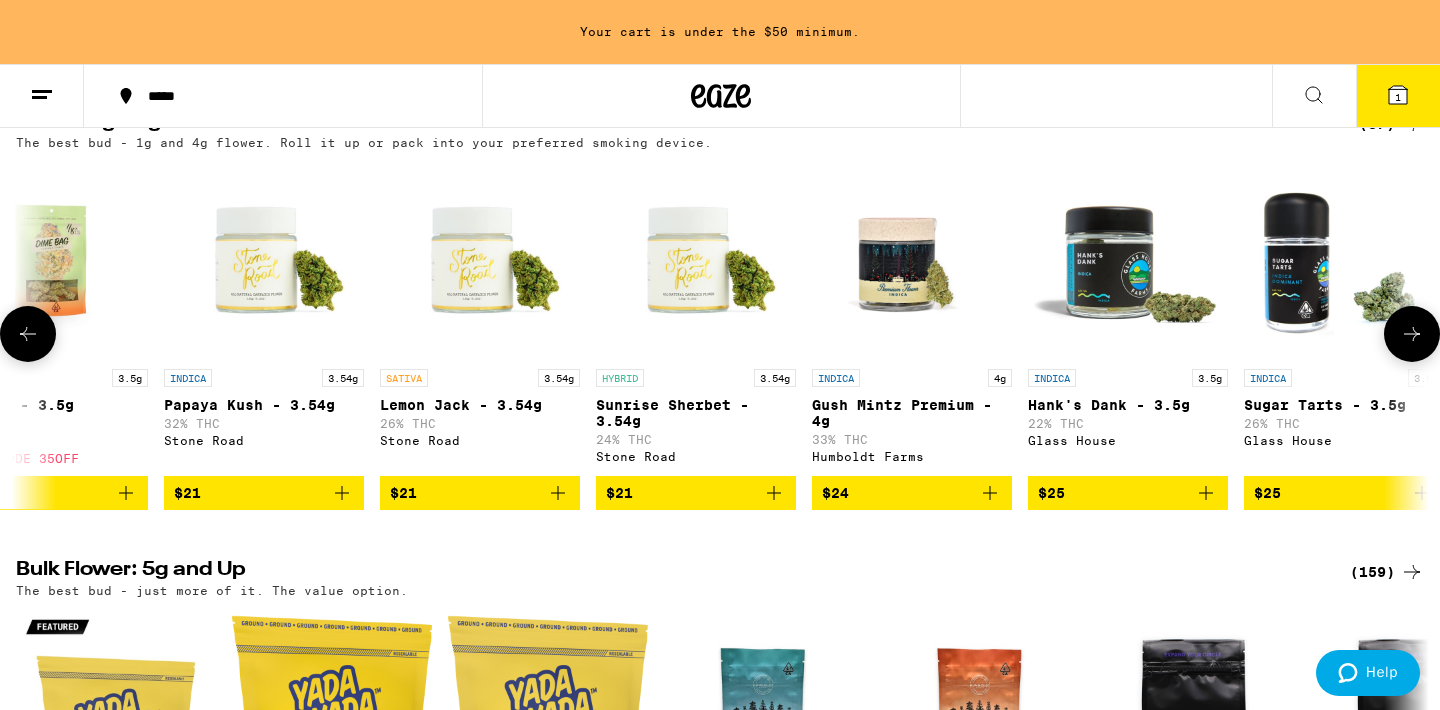click on "$24" at bounding box center [912, 493] 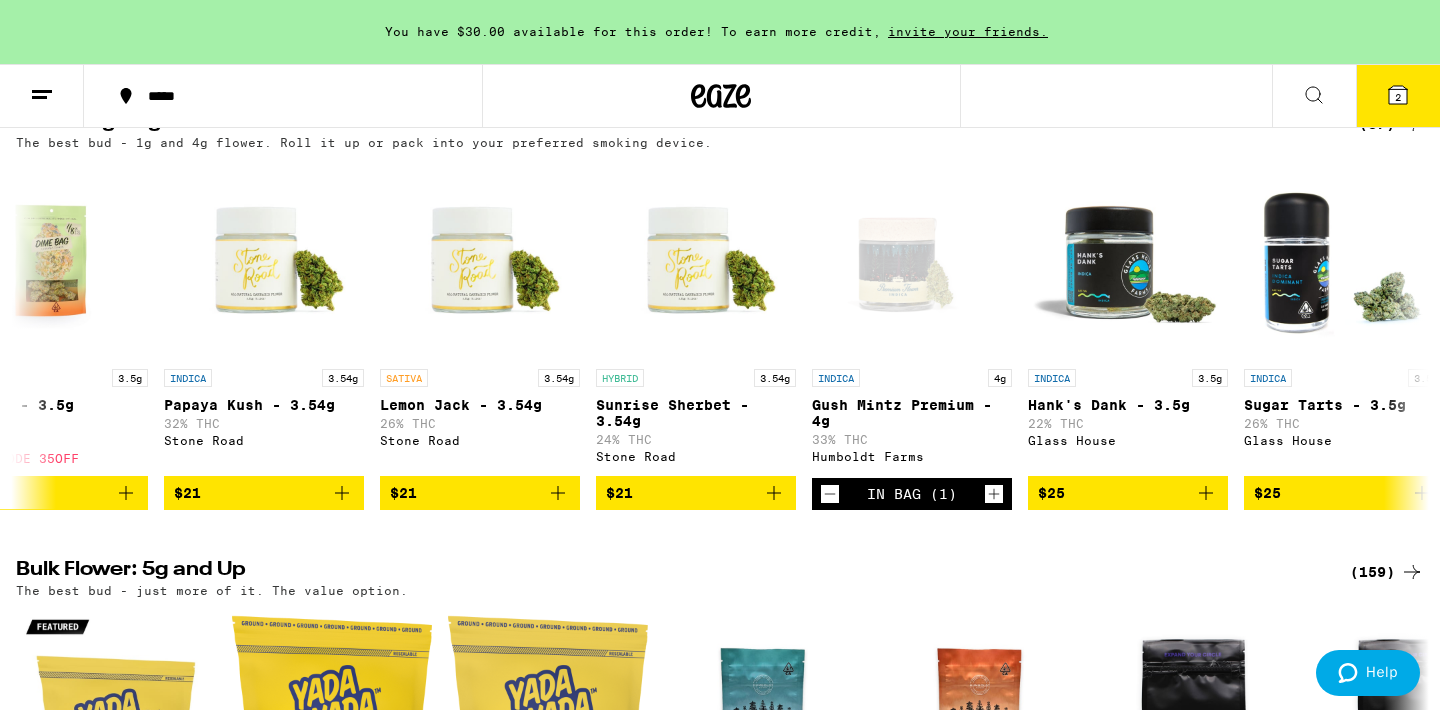 click 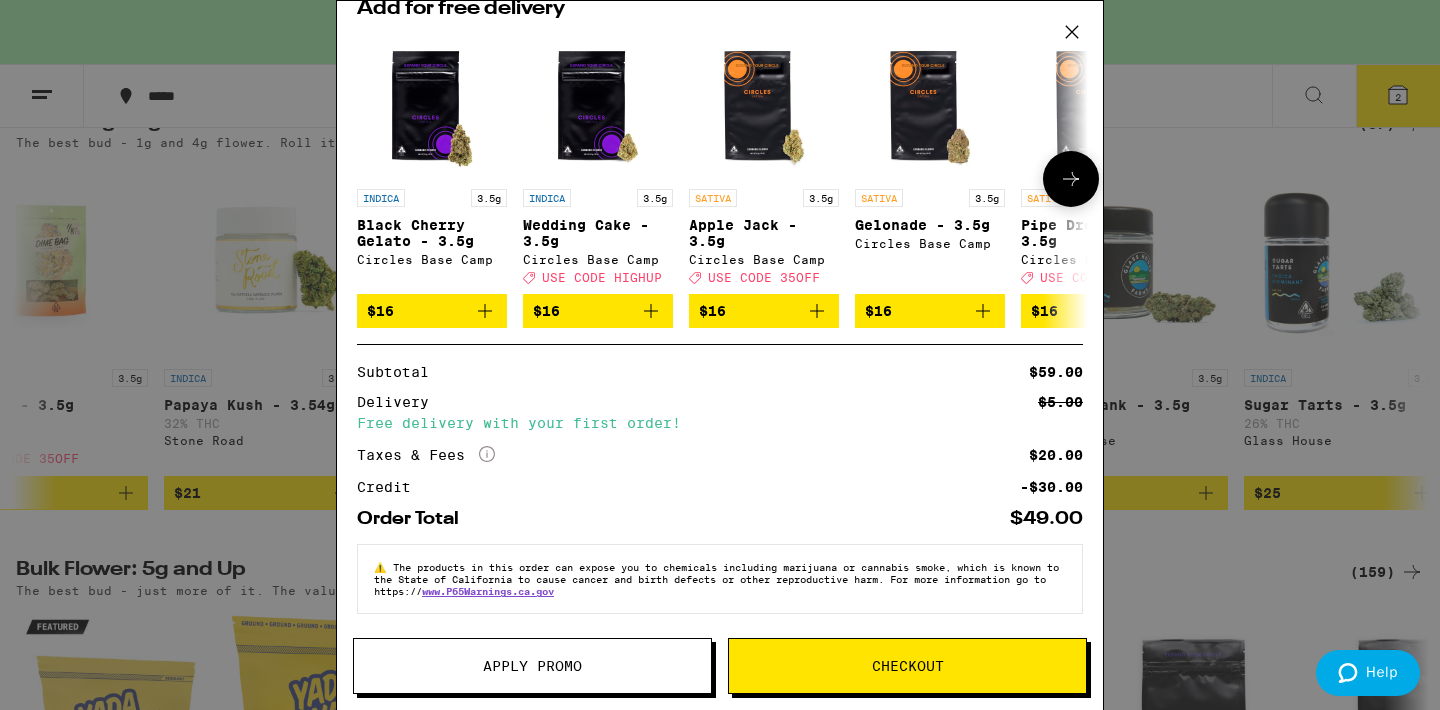 scroll, scrollTop: 312, scrollLeft: 0, axis: vertical 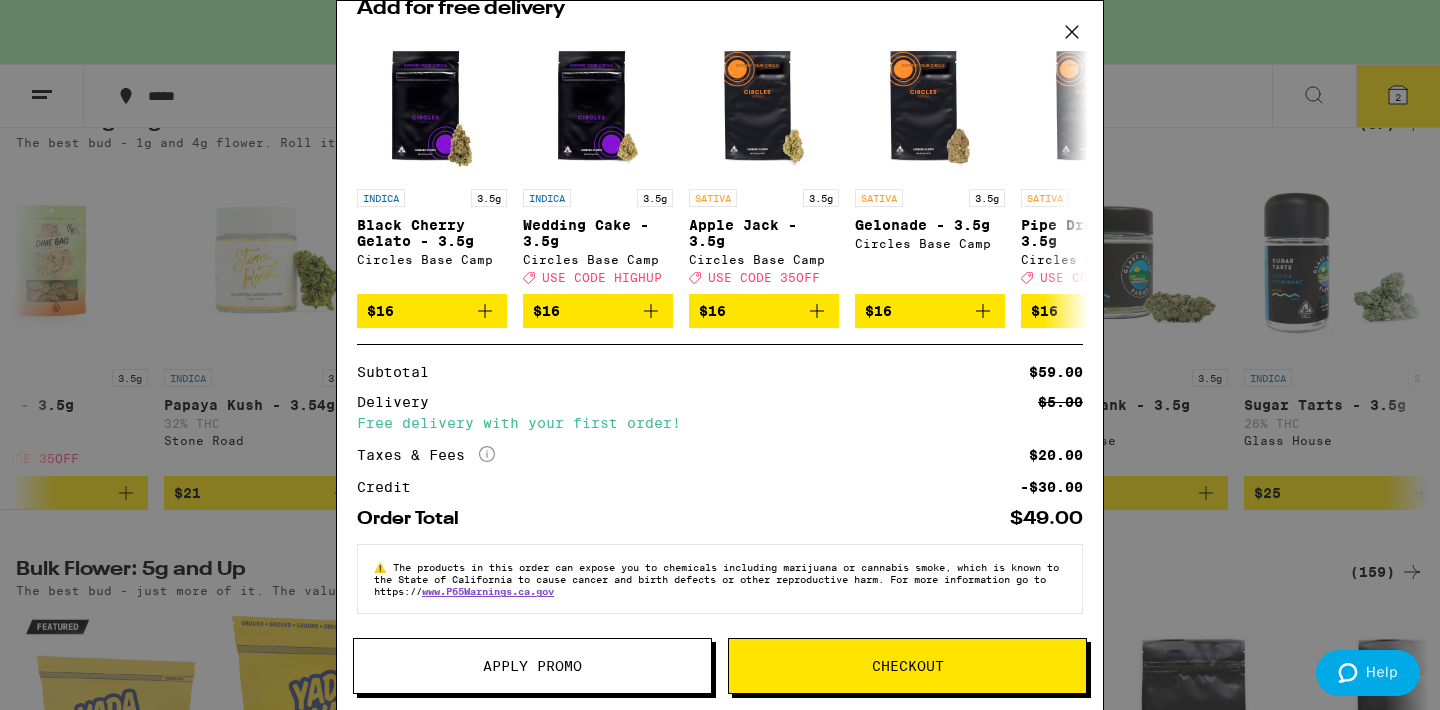 click 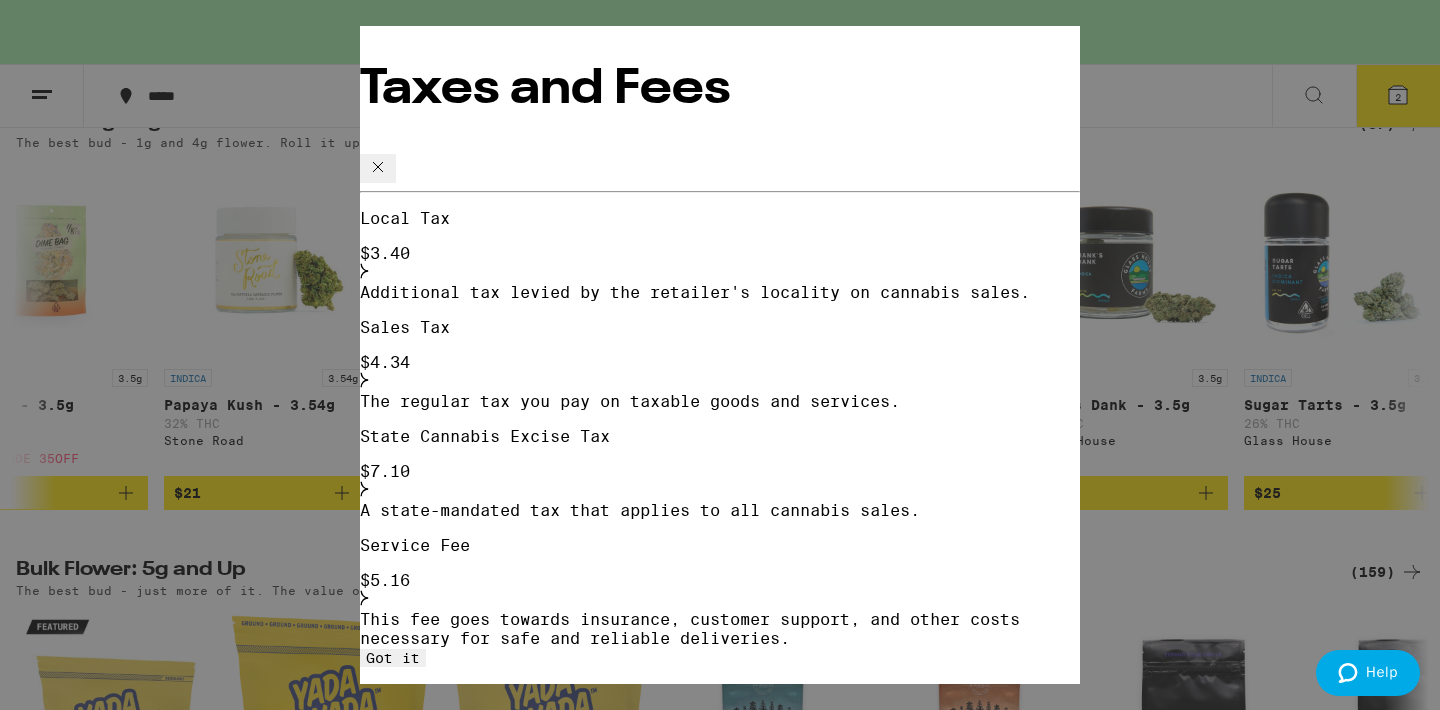click on "Got it" at bounding box center [393, 658] 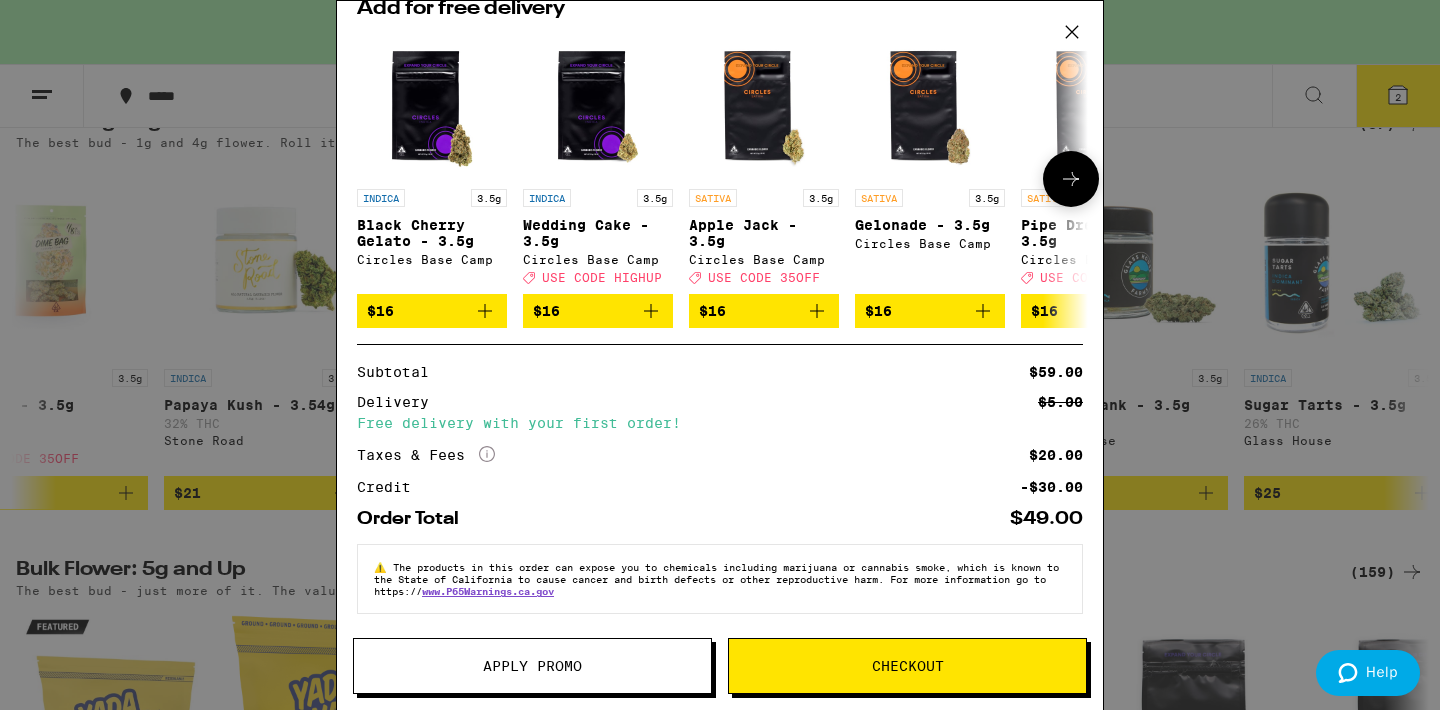 scroll, scrollTop: 312, scrollLeft: 0, axis: vertical 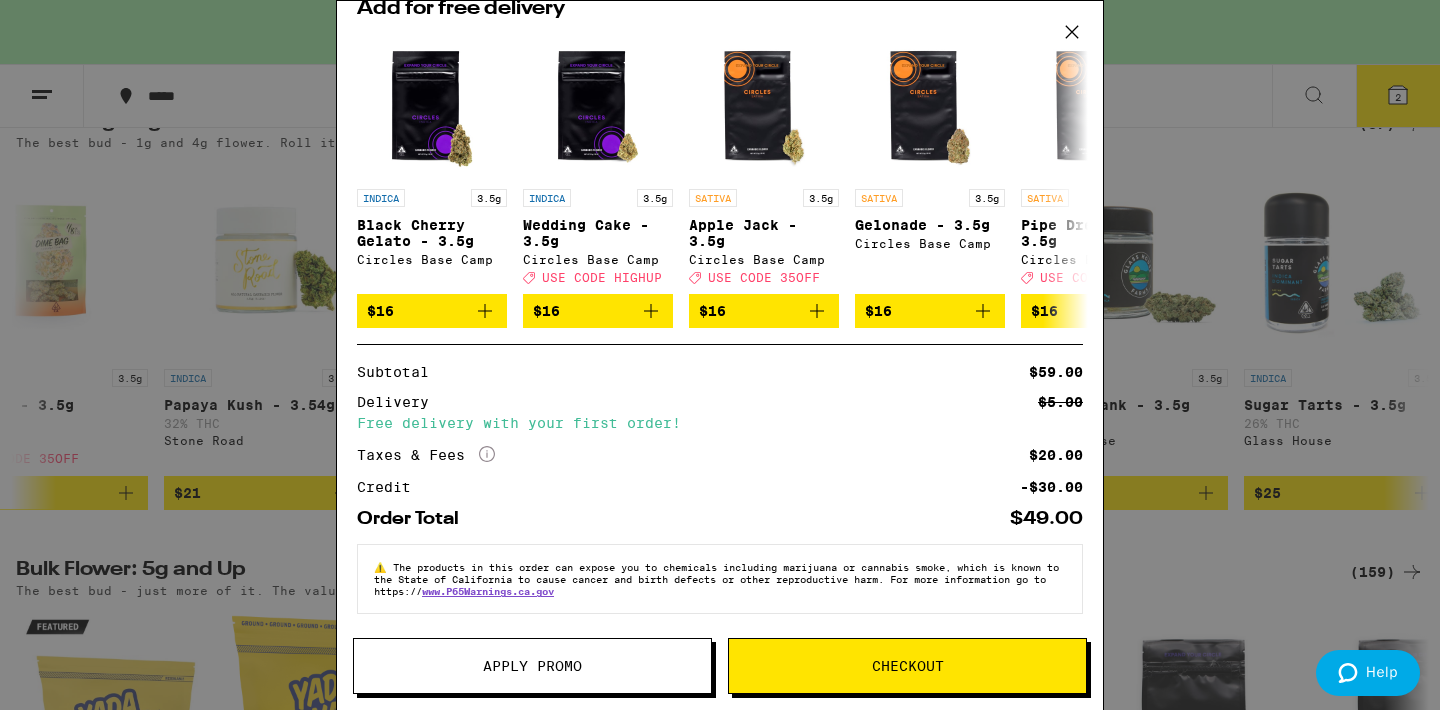 click 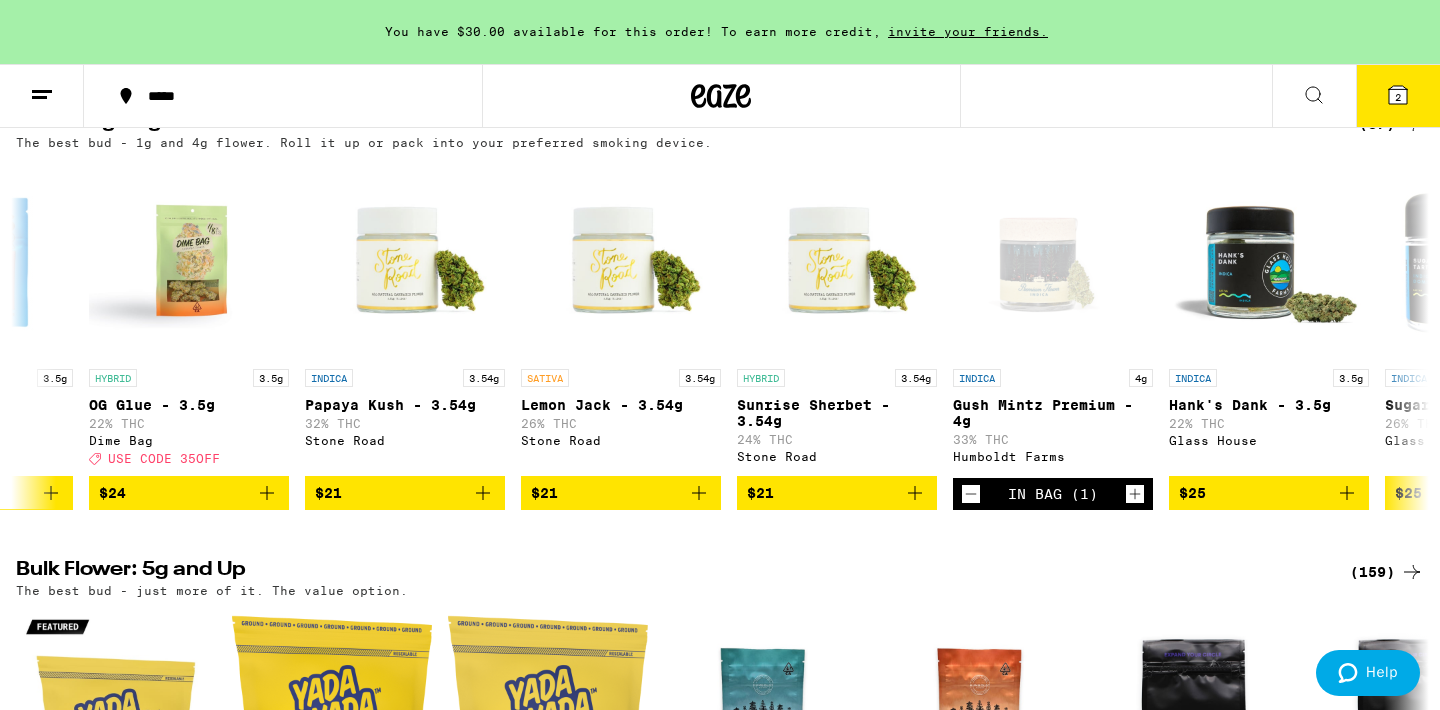scroll, scrollTop: 0, scrollLeft: 5092, axis: horizontal 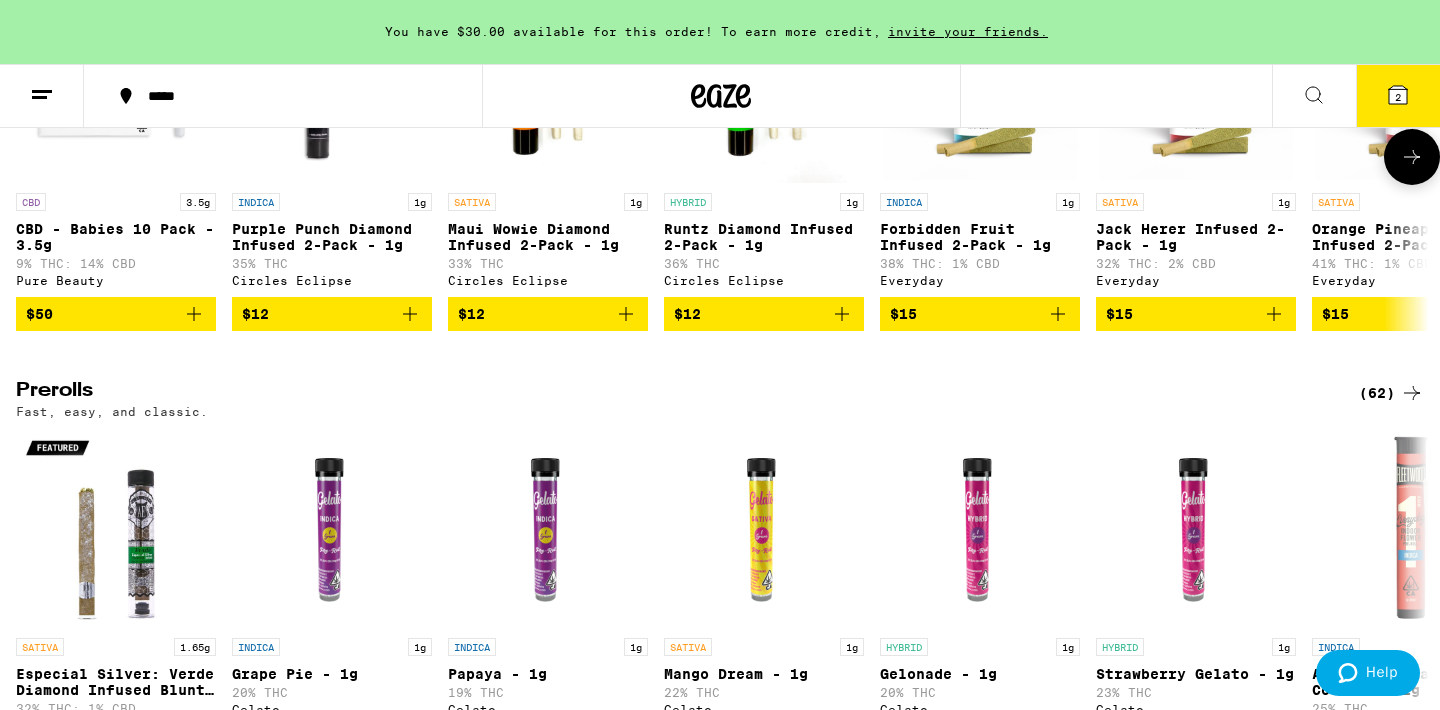 click on "$15" at bounding box center [980, 314] 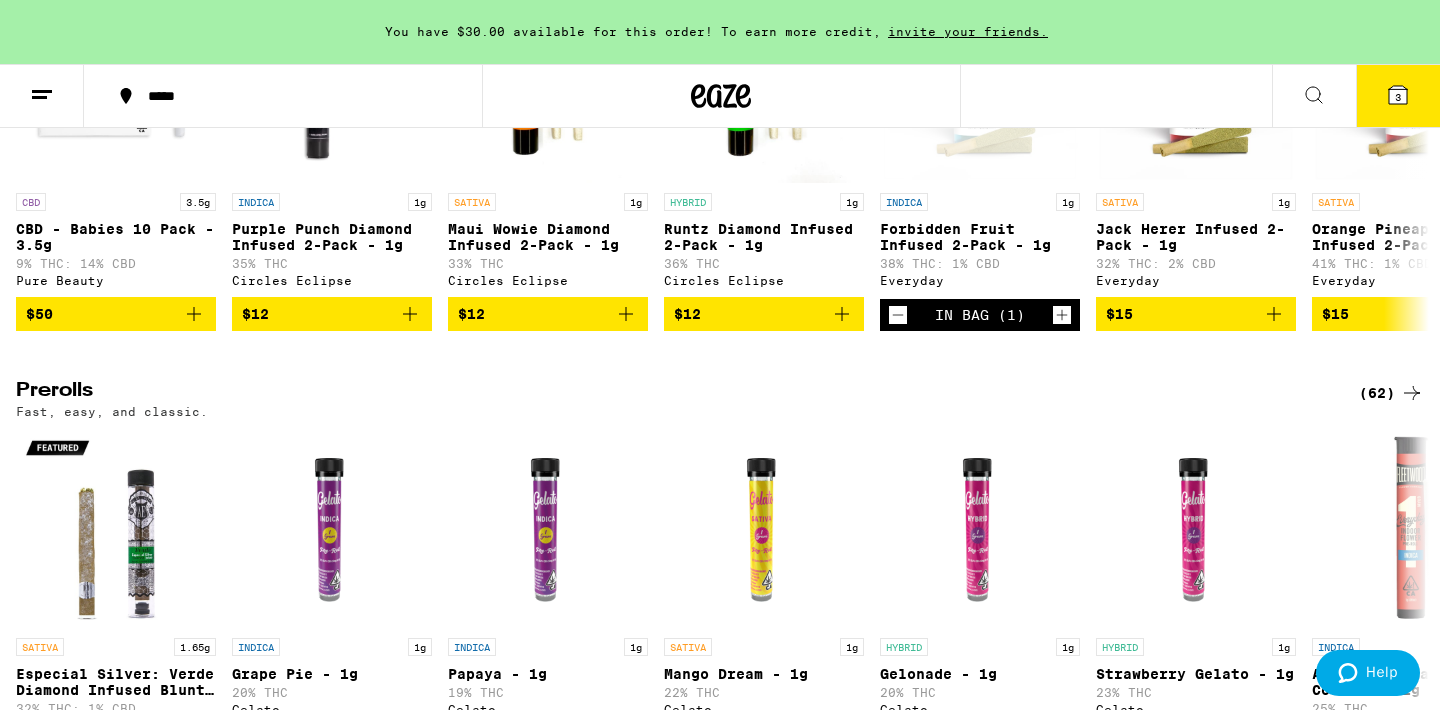 click on "3" at bounding box center (1398, 97) 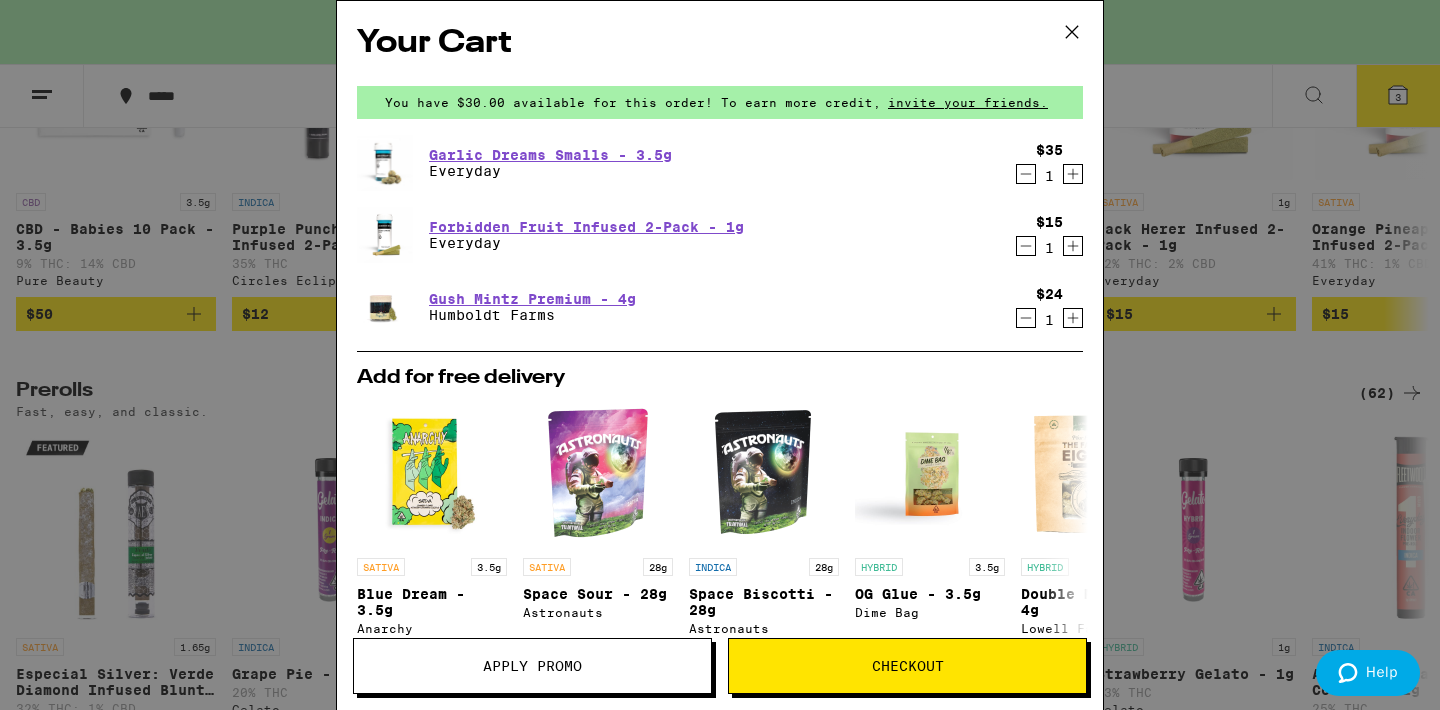 click 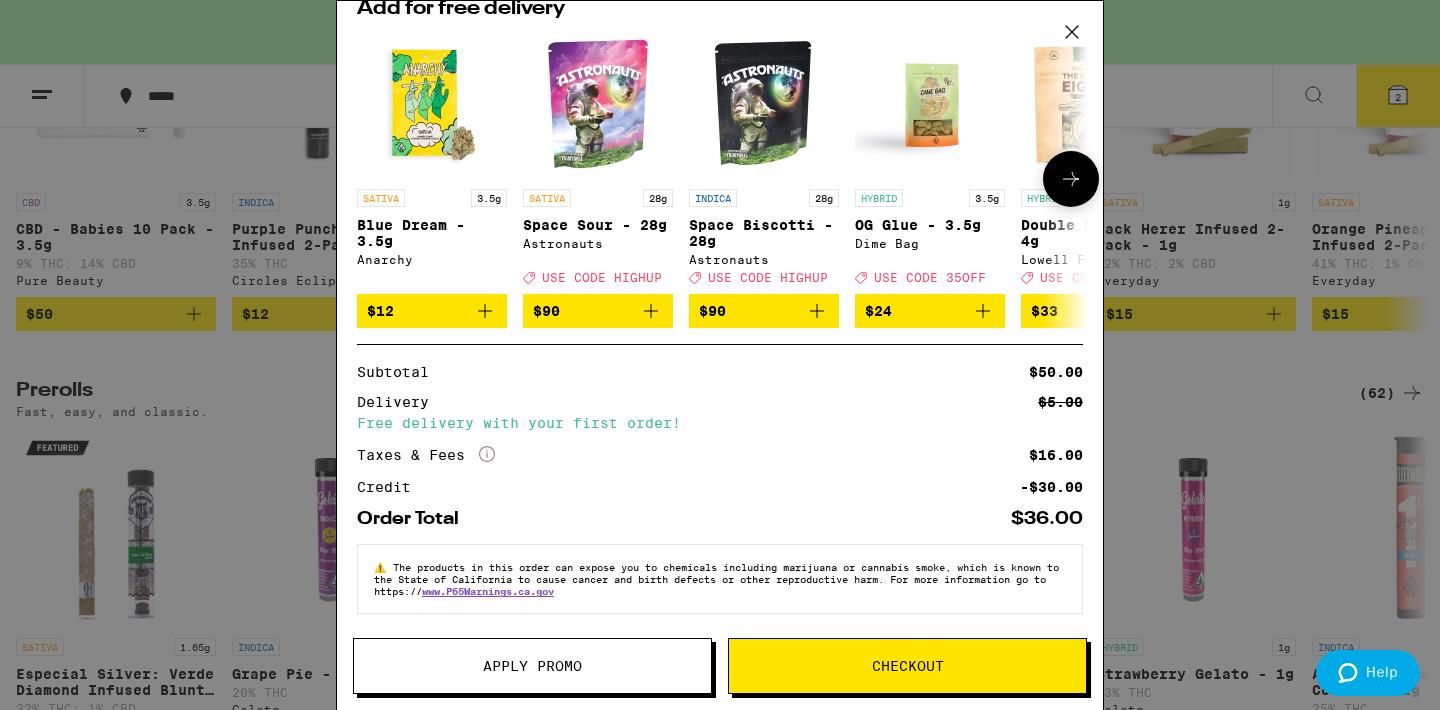 scroll, scrollTop: 312, scrollLeft: 0, axis: vertical 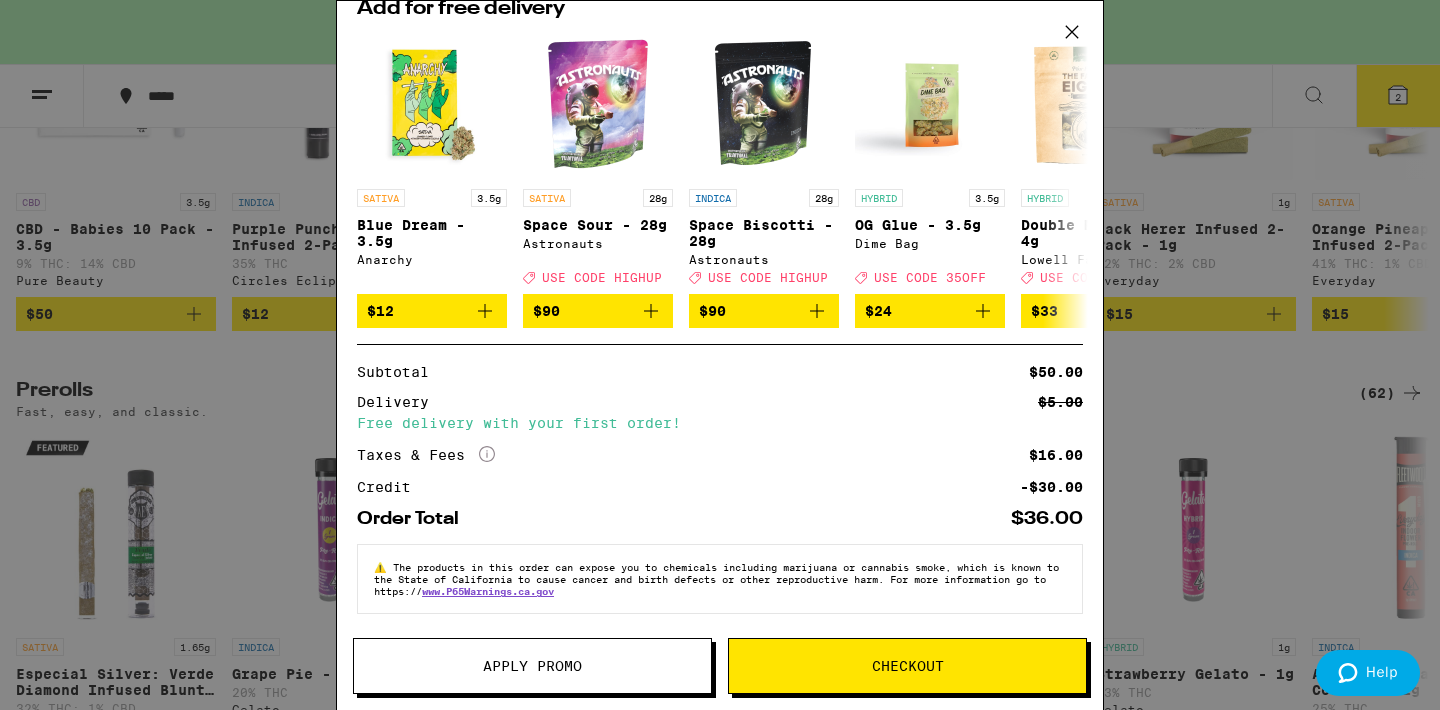 click 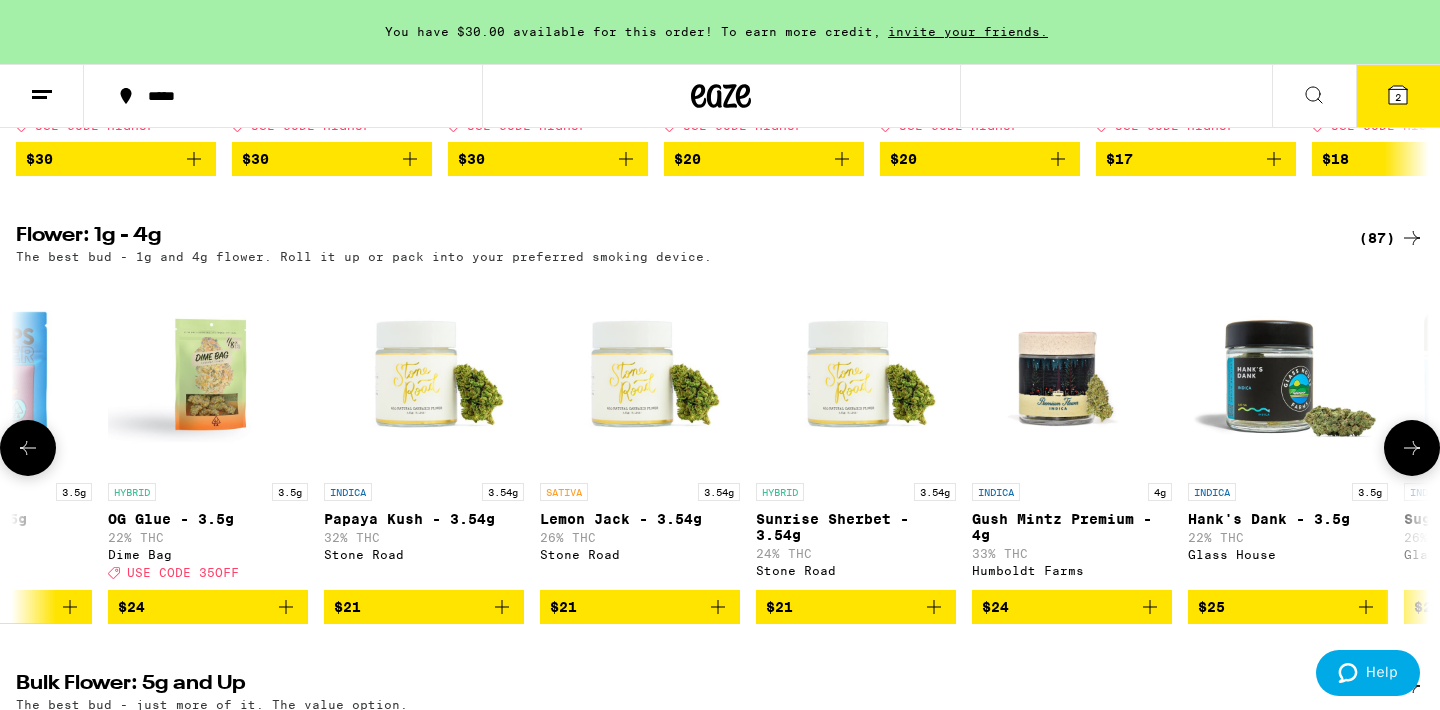 scroll, scrollTop: 593, scrollLeft: 0, axis: vertical 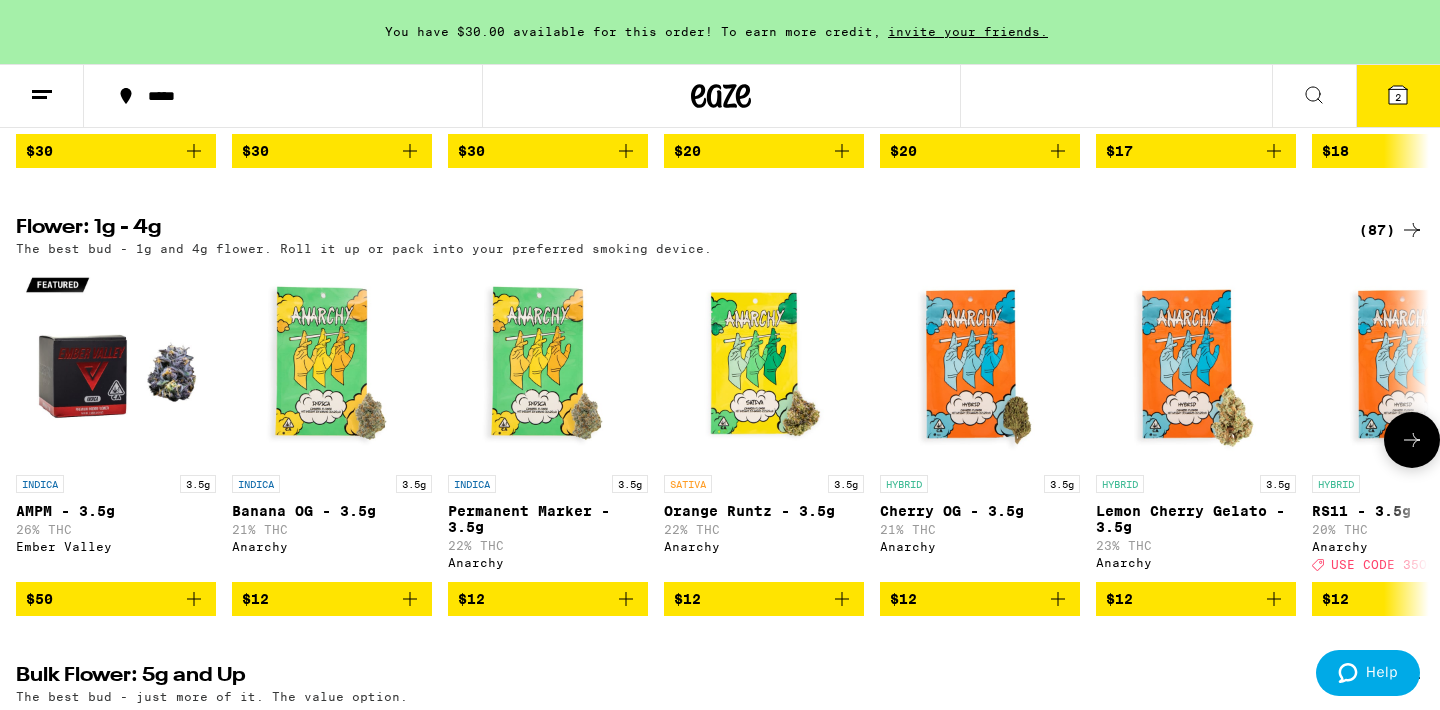 click at bounding box center [332, 365] 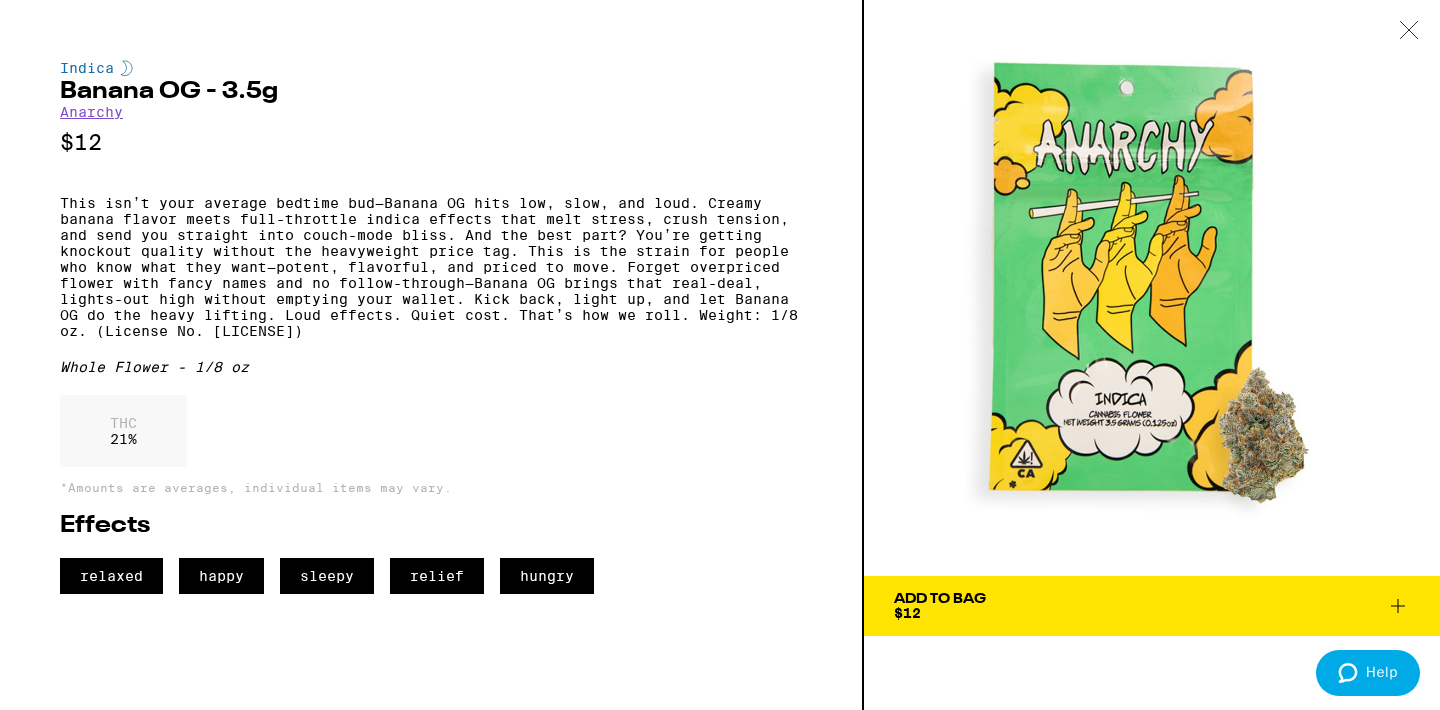 click on "Add To Bag $12" at bounding box center (940, 606) 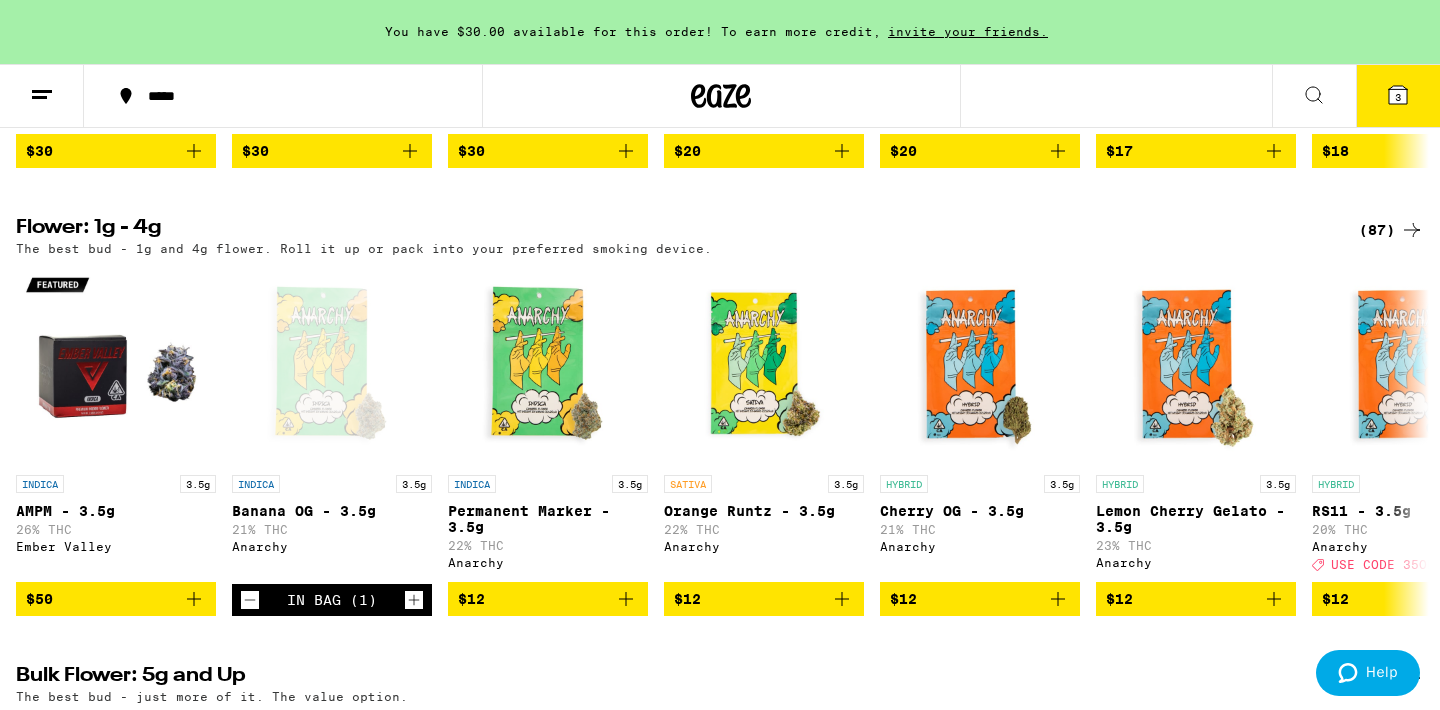 click 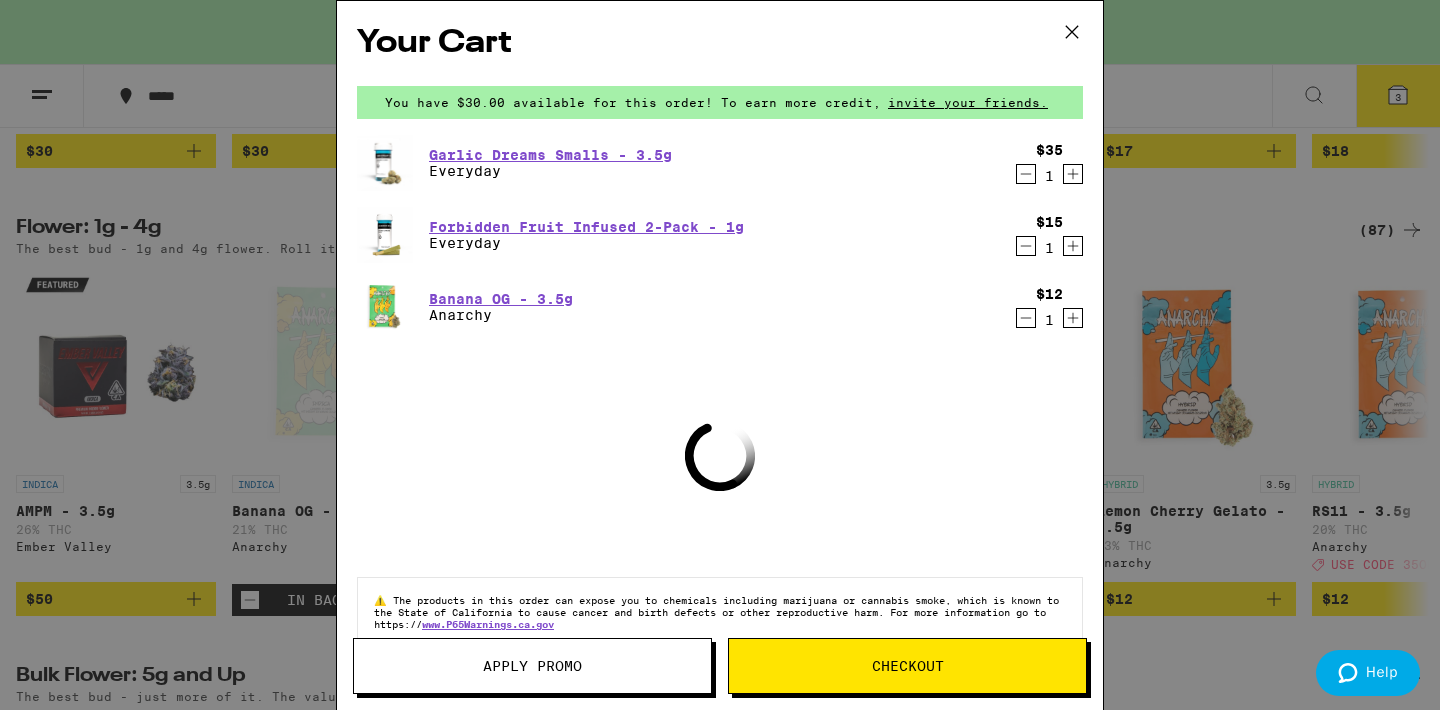 click 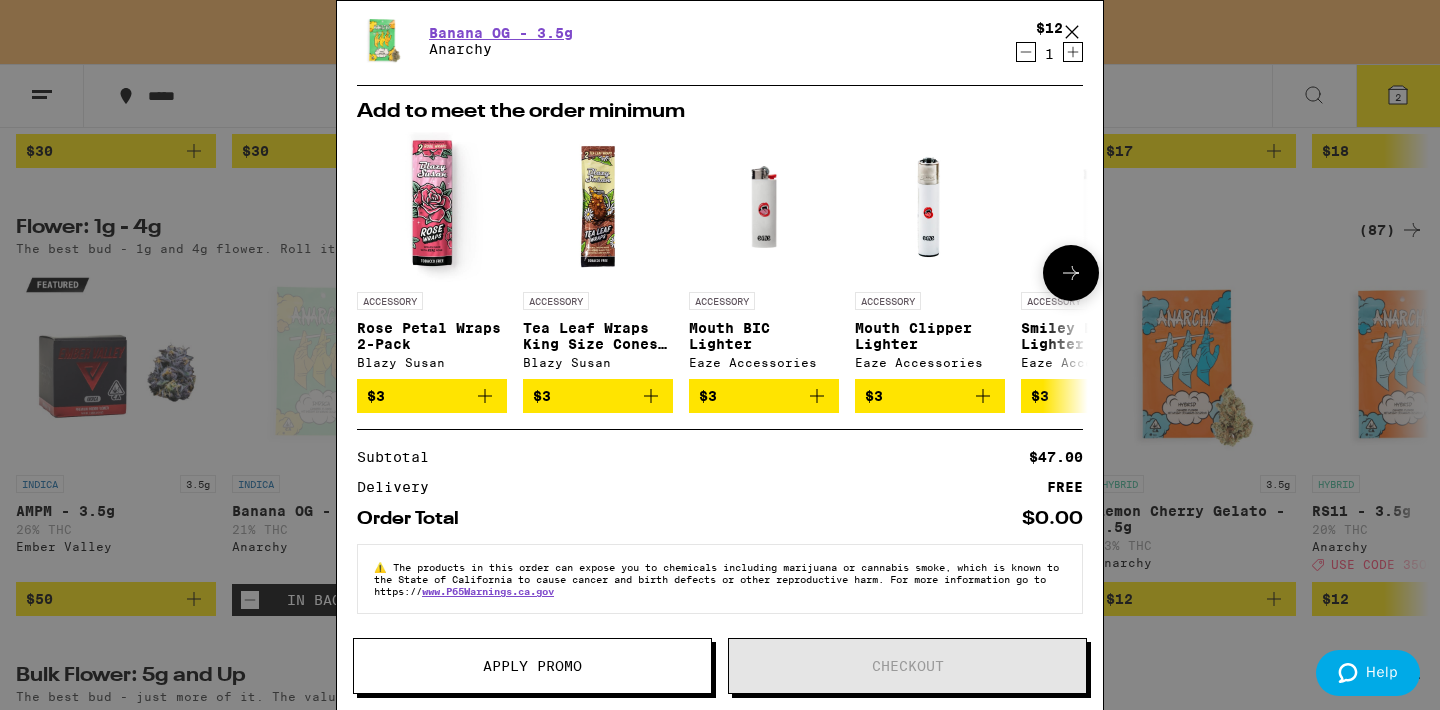 scroll, scrollTop: 204, scrollLeft: 0, axis: vertical 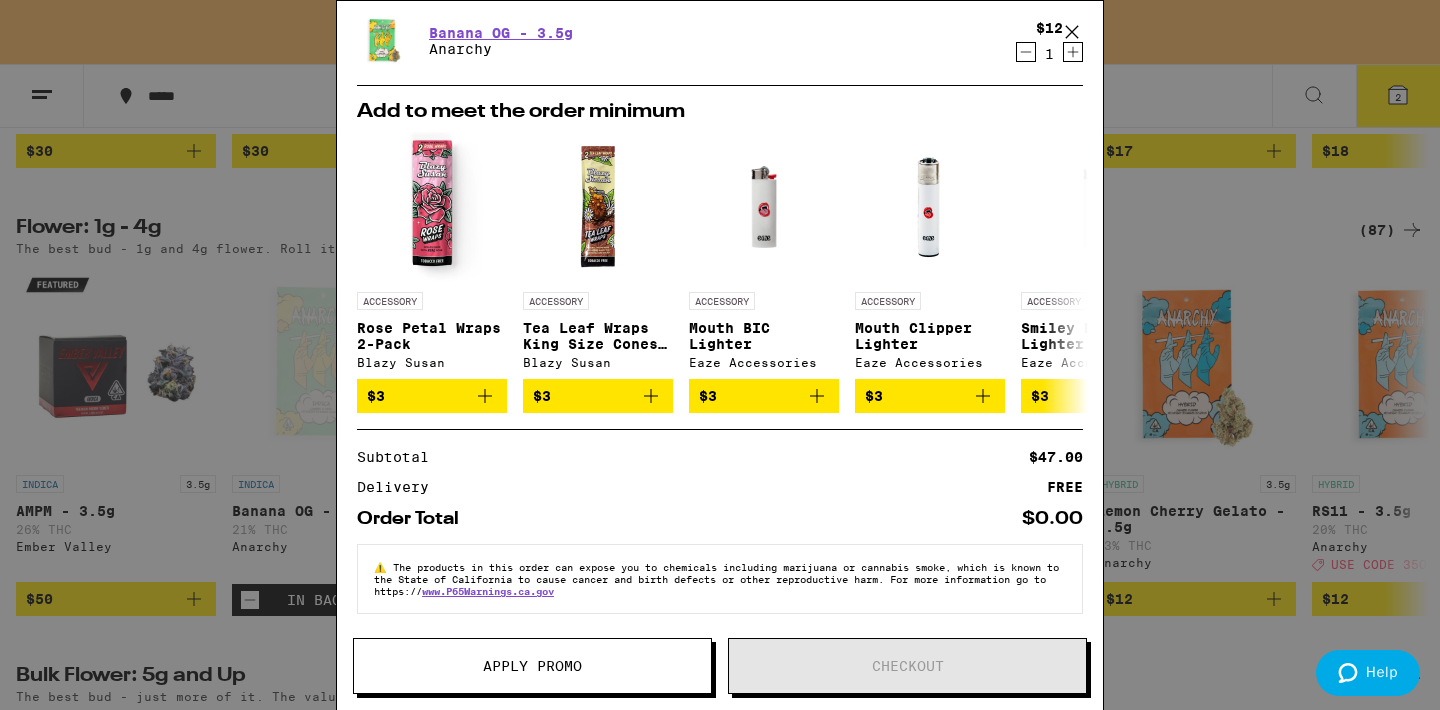click on "Apply Promo Checkout" at bounding box center (720, 674) 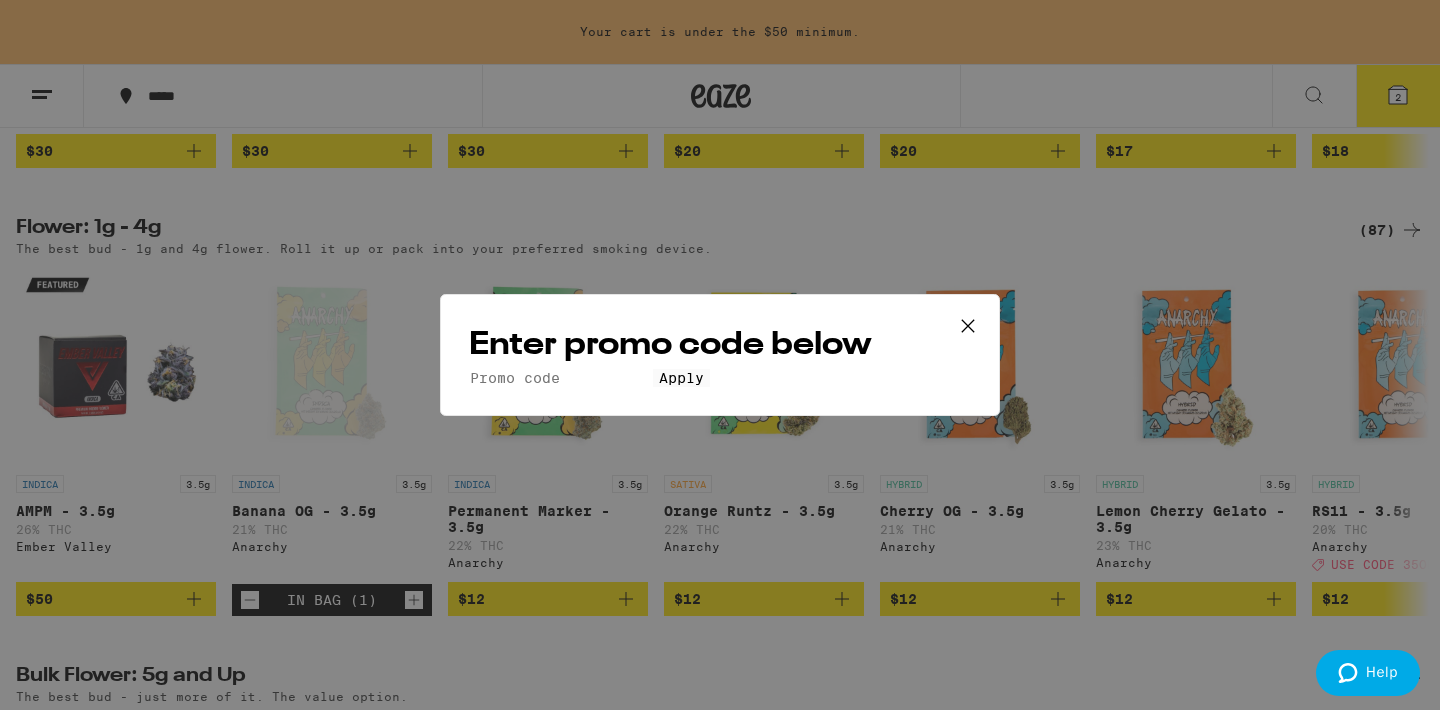 click 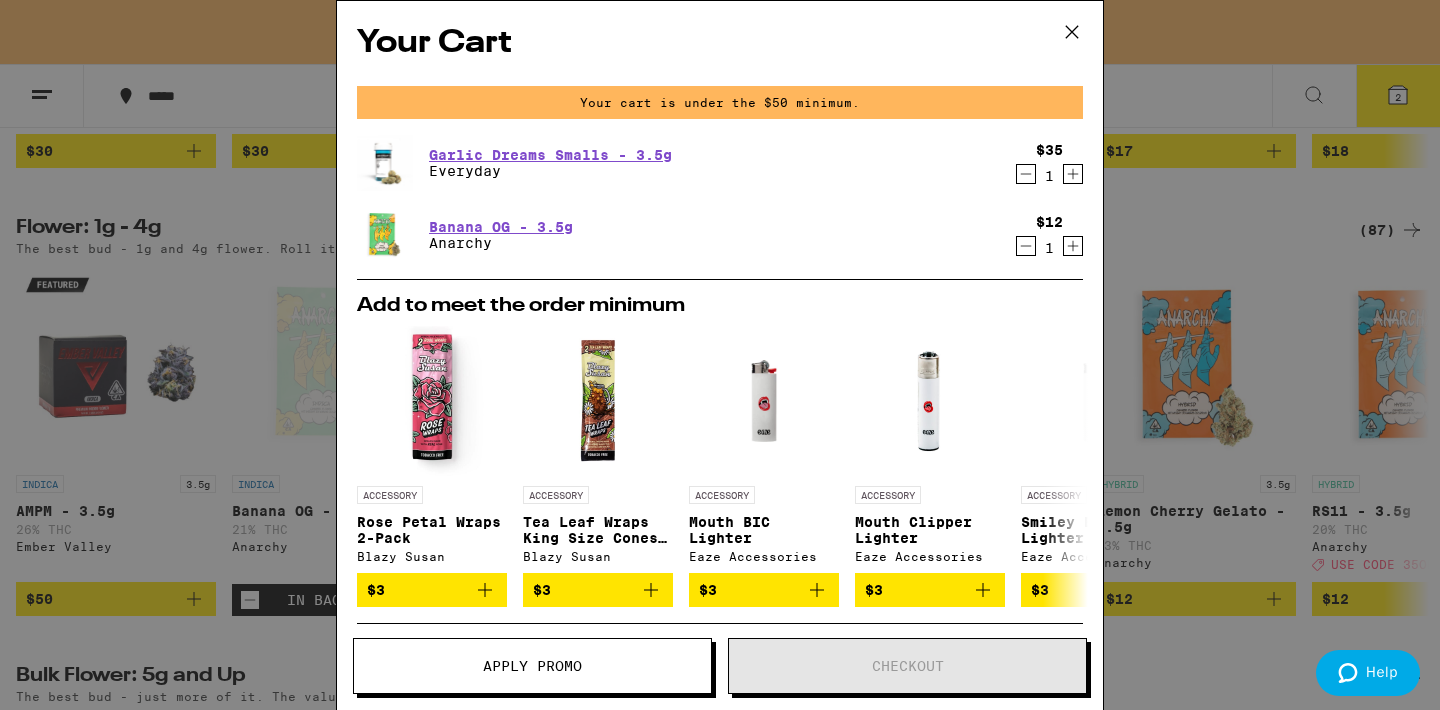 click 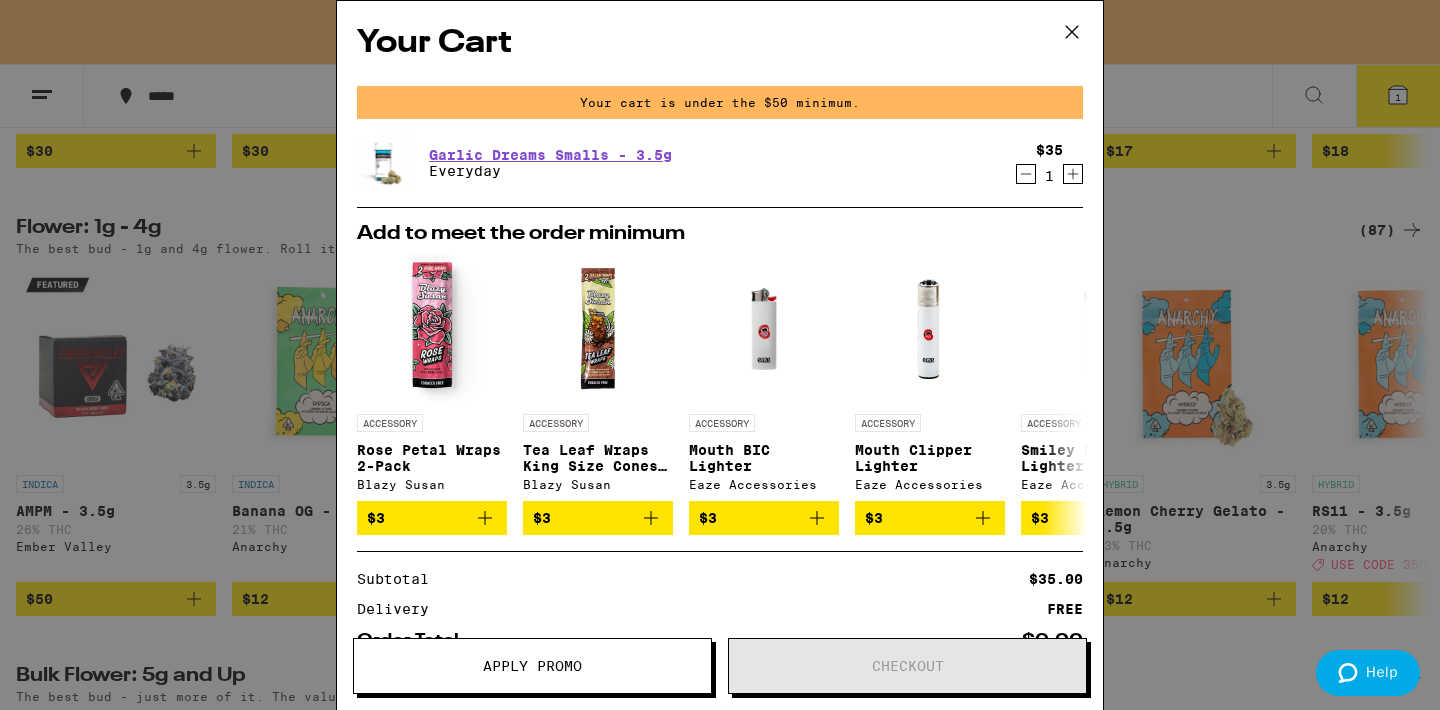 click on "Your Cart Your cart is under the $50 minimum. Garlic Dreams Smalls - 3.5g Everyday $35 1 Add to meet the order minimum ACCESSORY Rose Petal Wraps 2-Pack Blazy Susan $3 ACCESSORY Tea Leaf Wraps King Size Cones 2-Pack Blazy Susan $3 ACCESSORY Mouth BIC Lighter Eaze Accessories $3 ACCESSORY Mouth Clipper Lighter Eaze Accessories $3 ACCESSORY Smiley BIC Lighter Eaze Accessories $3 ACCESSORY Smiley Clipper Lighter Eaze Accessories $3 ACCESSORY White Eaze Clipper Lighter Eaze Accessories $3 ACCESSORY Yellow BIC Lighter Eaze Accessories $3 ACCESSORY King Size Slim Classic Rolling Papers RAW $3 SATIVA 3.5g Blue Dream - 3.5g Anarchy $12 Subtotal $35.00 Delivery FREE Order Total $0.00 ⚠️ The products in this order can expose you to chemicals including marijuana or cannabis smoke, which is known to the State of California to cause cancer and birth defects or other reproductive harm. For more information go to https:// www.P65Warnings.ca.gov Apply Promo Checkout" at bounding box center (720, 355) 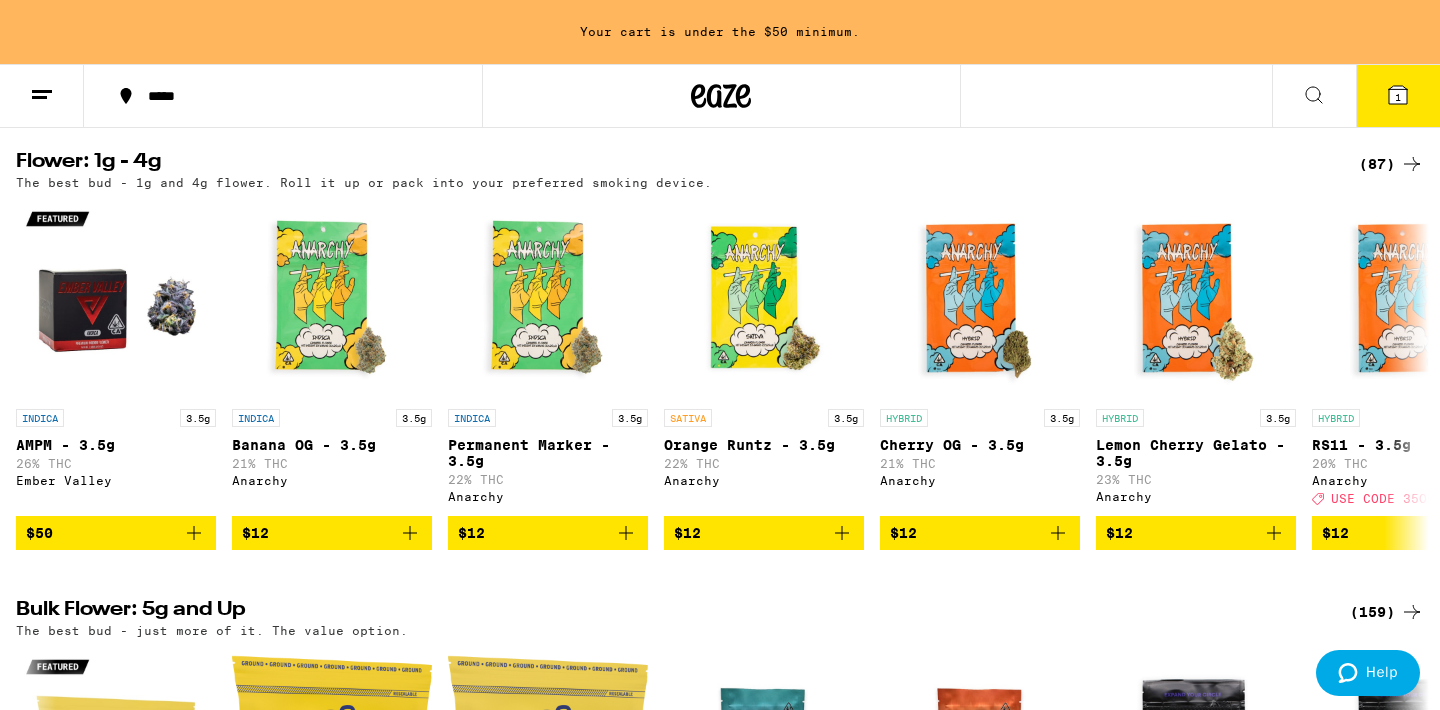 scroll, scrollTop: 704, scrollLeft: 0, axis: vertical 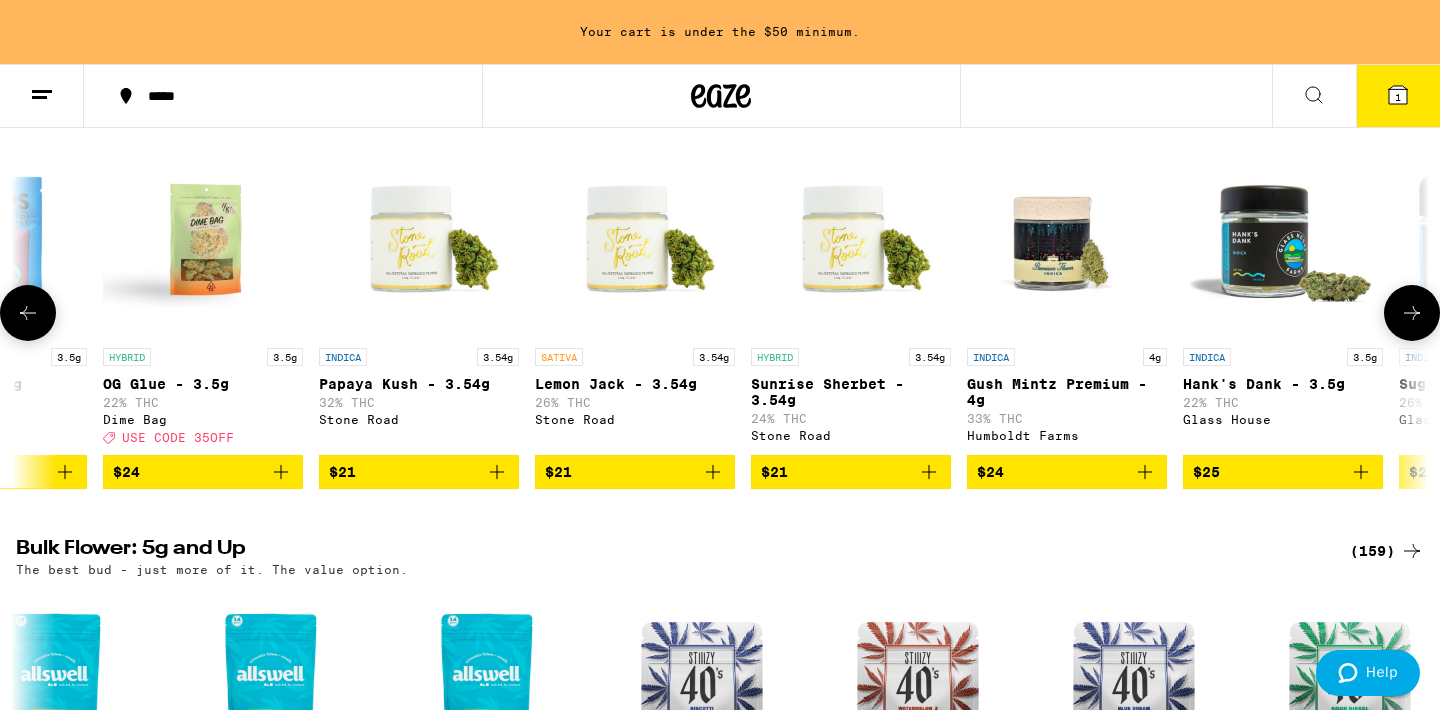 click on "$24" at bounding box center [1067, 472] 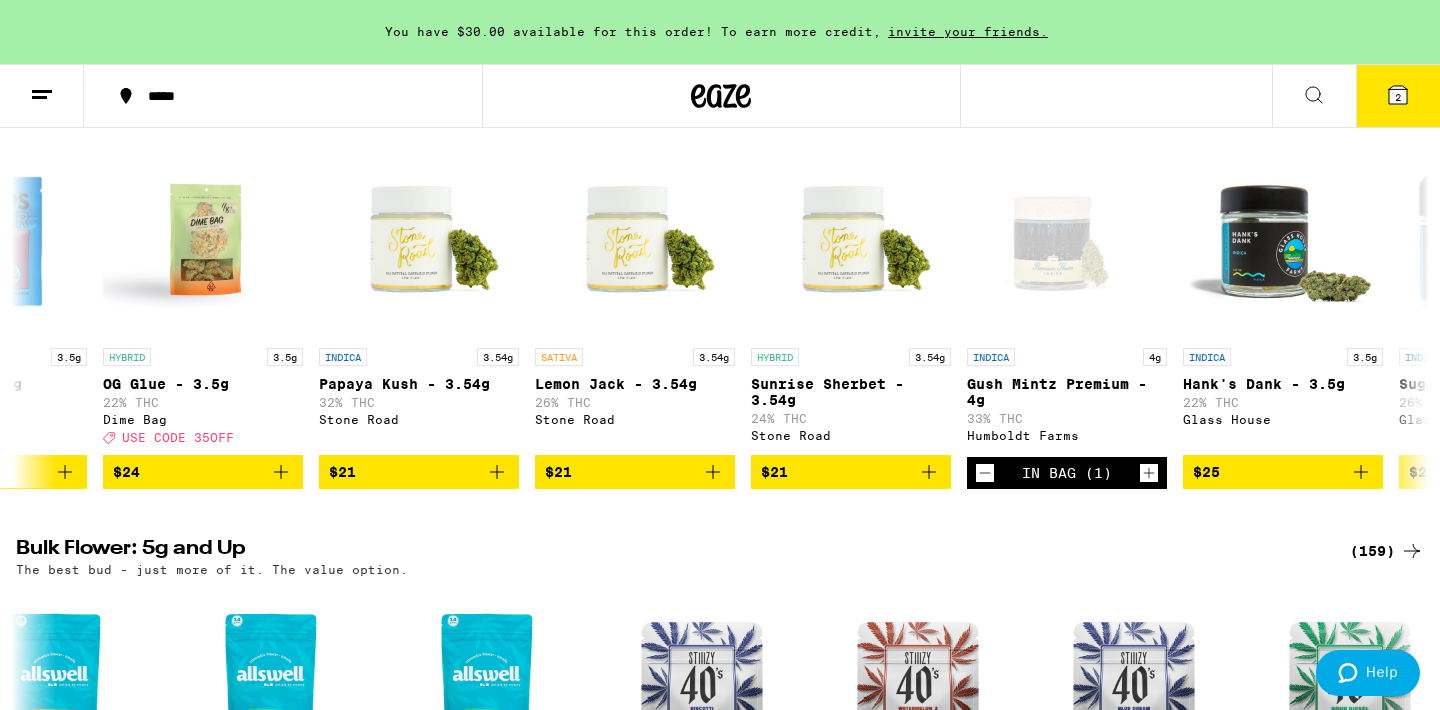 click 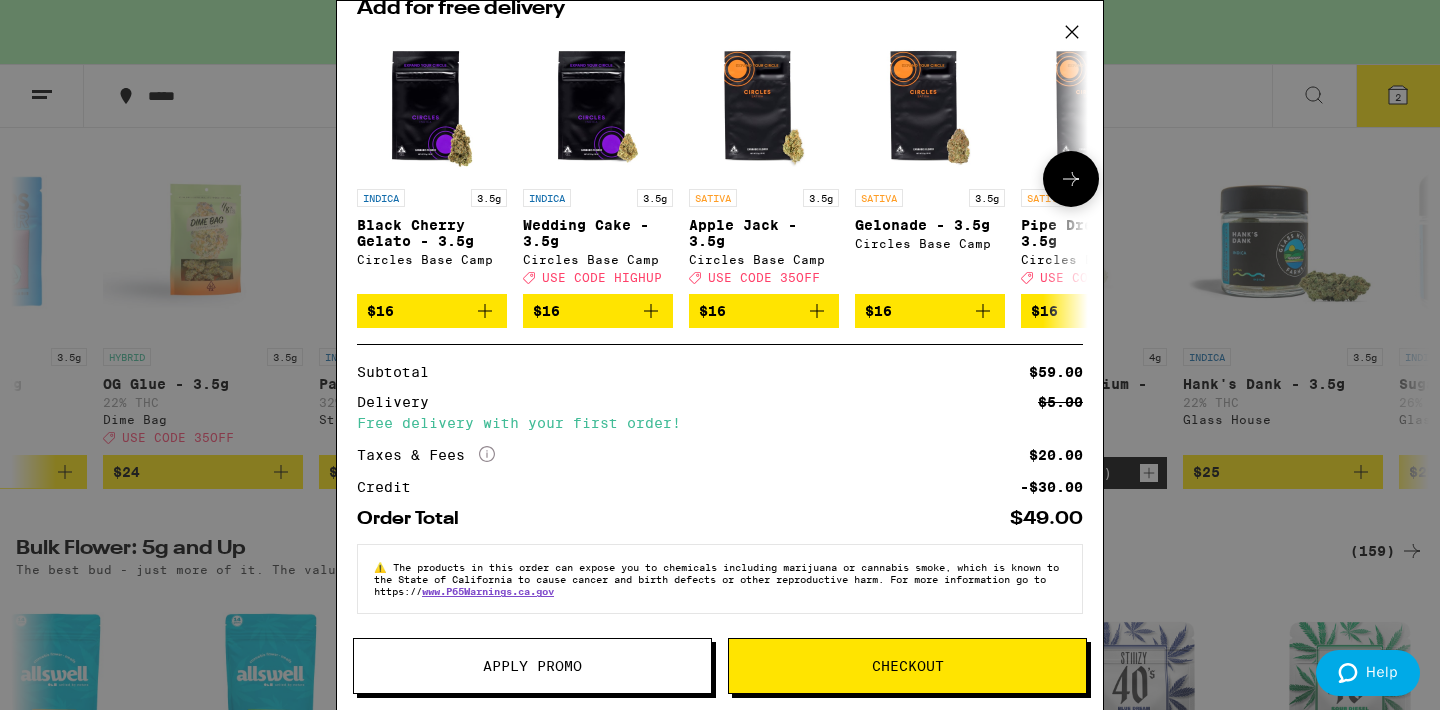 scroll, scrollTop: 312, scrollLeft: 0, axis: vertical 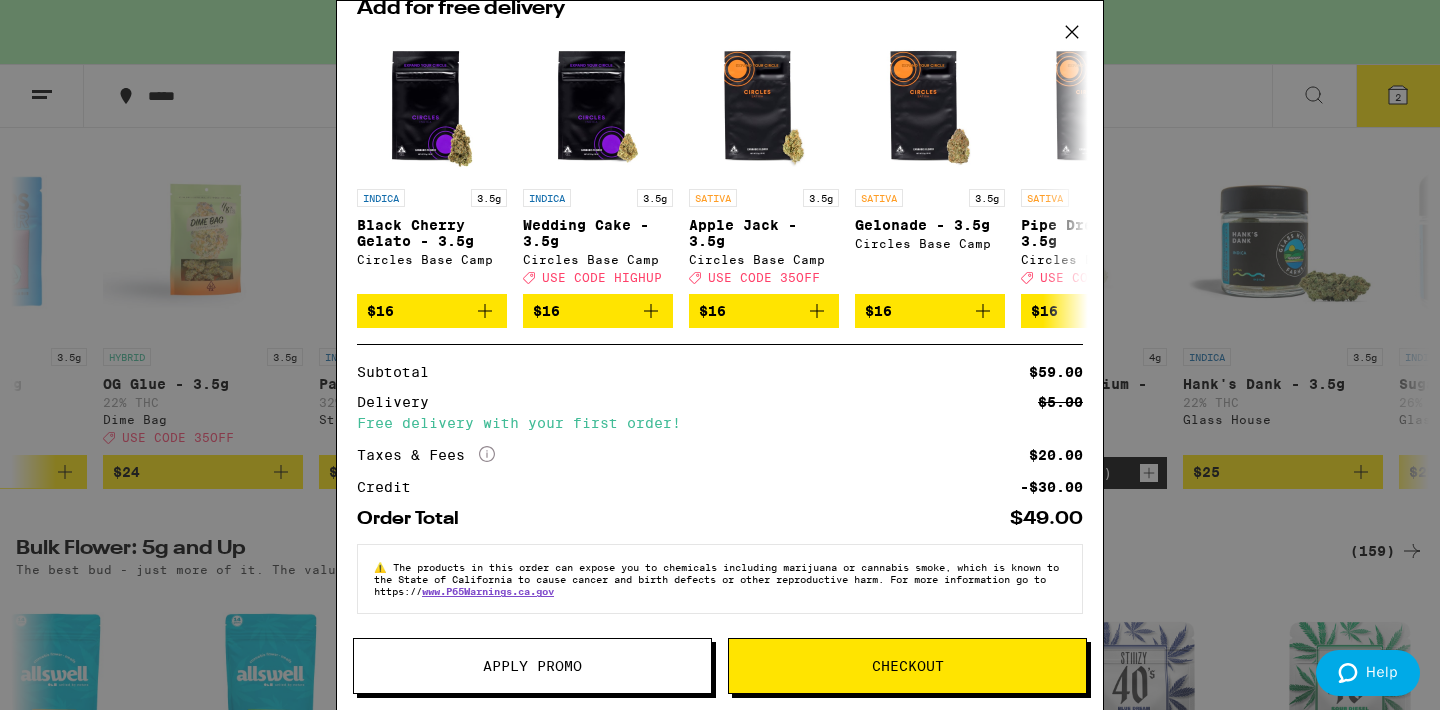 click 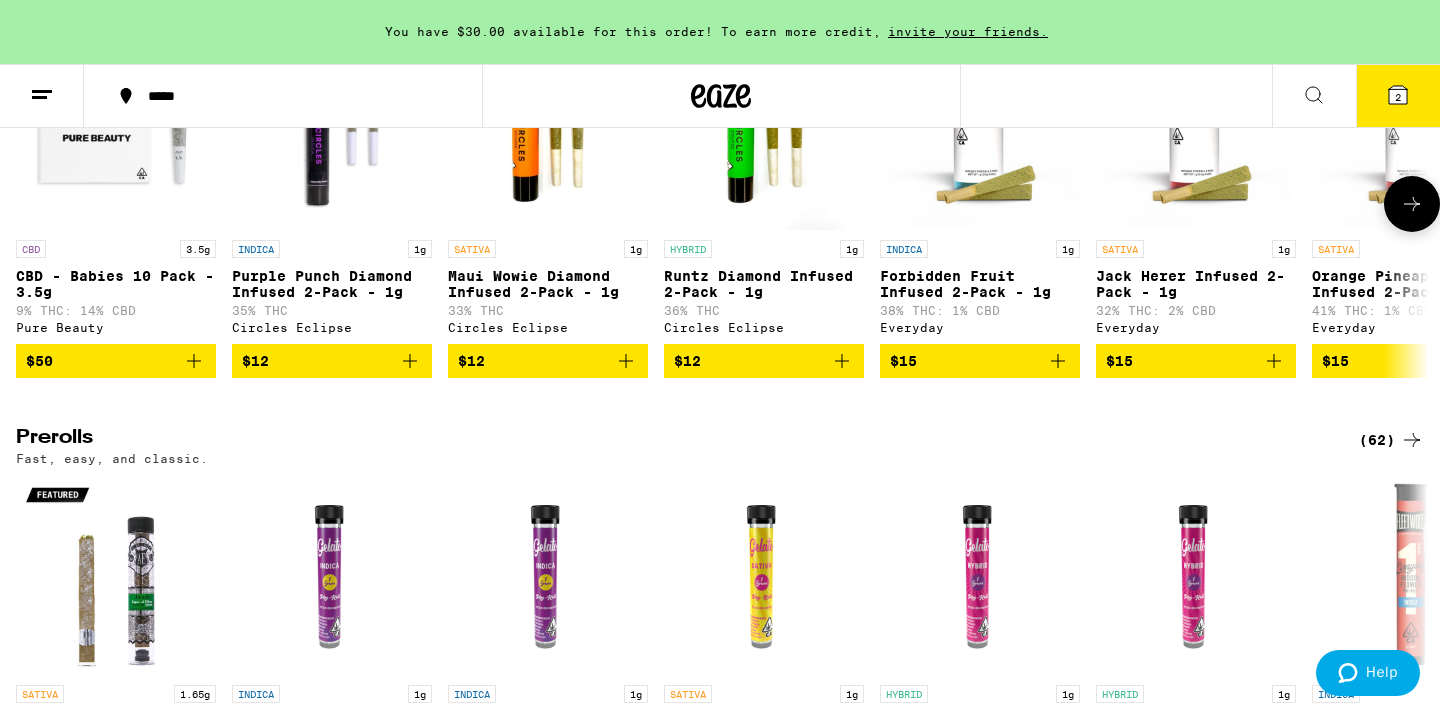 scroll, scrollTop: 3525, scrollLeft: 0, axis: vertical 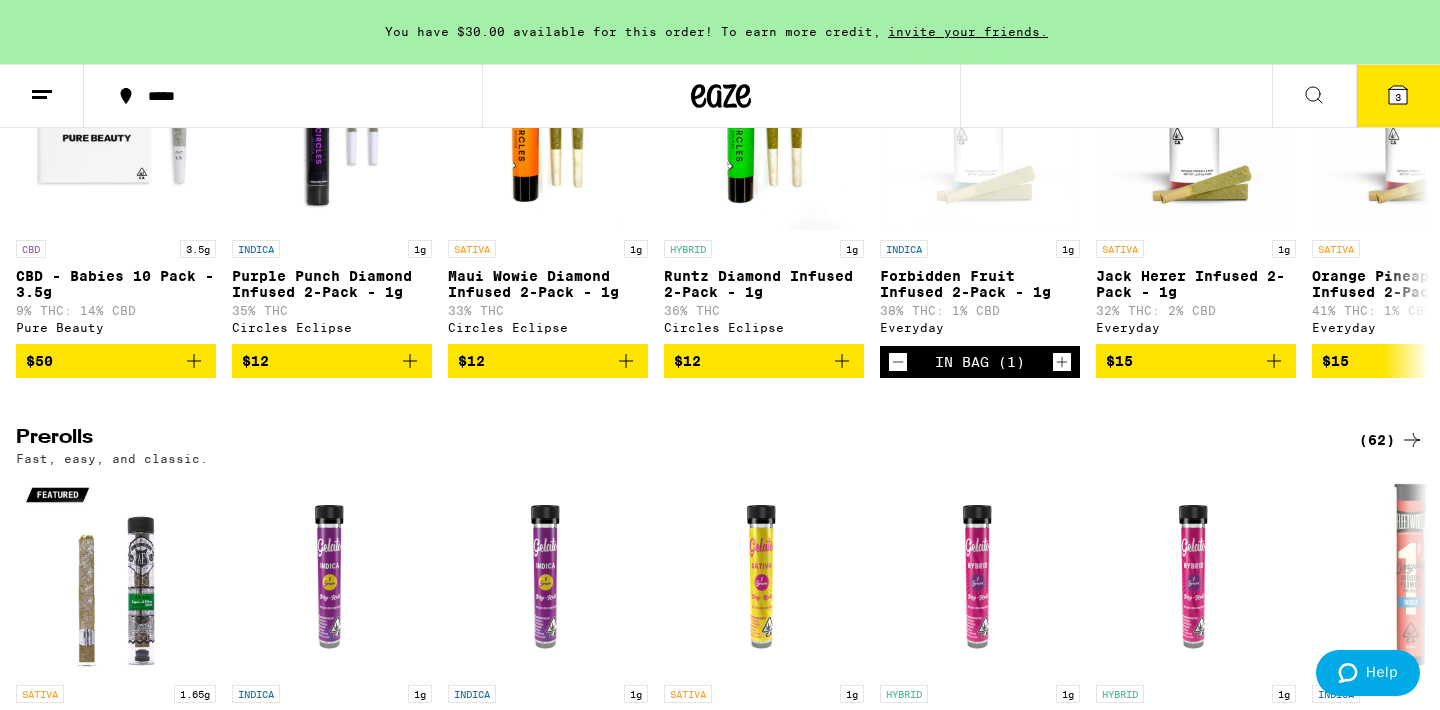 click 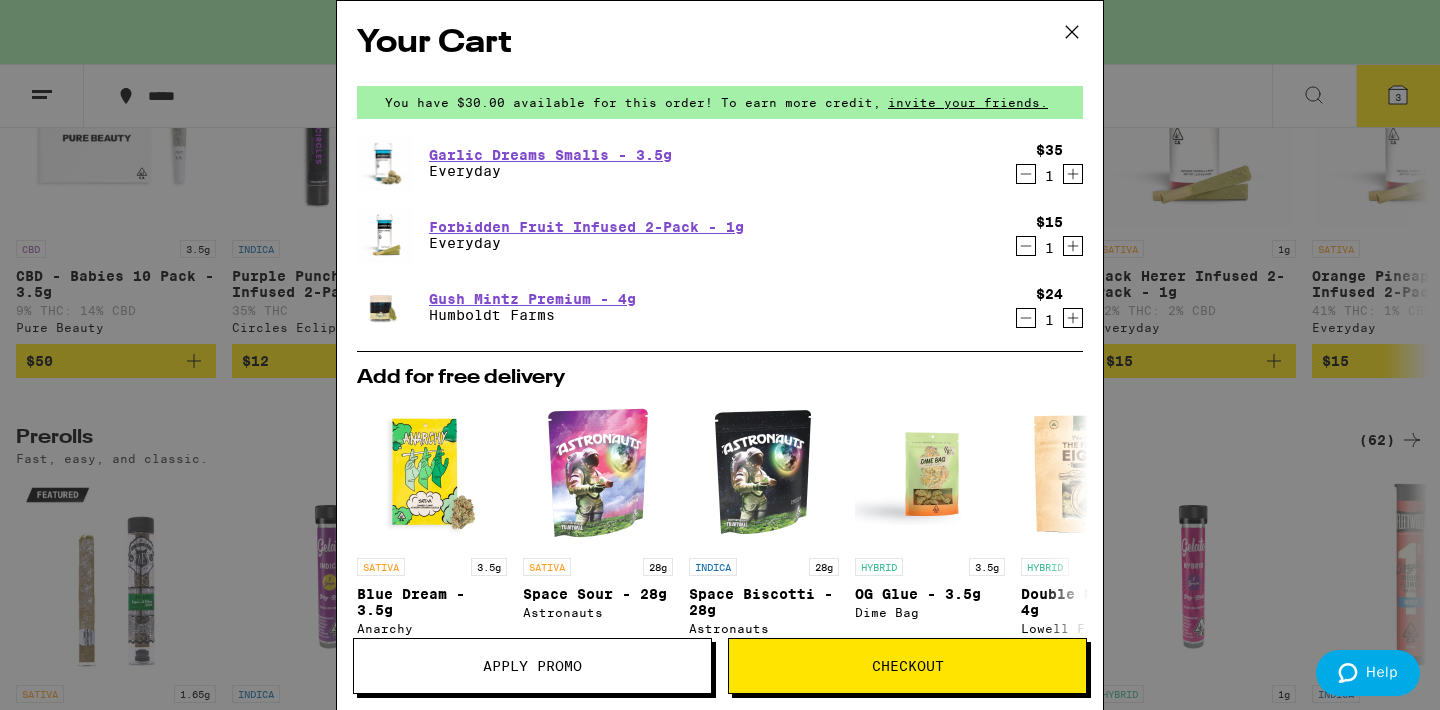 click 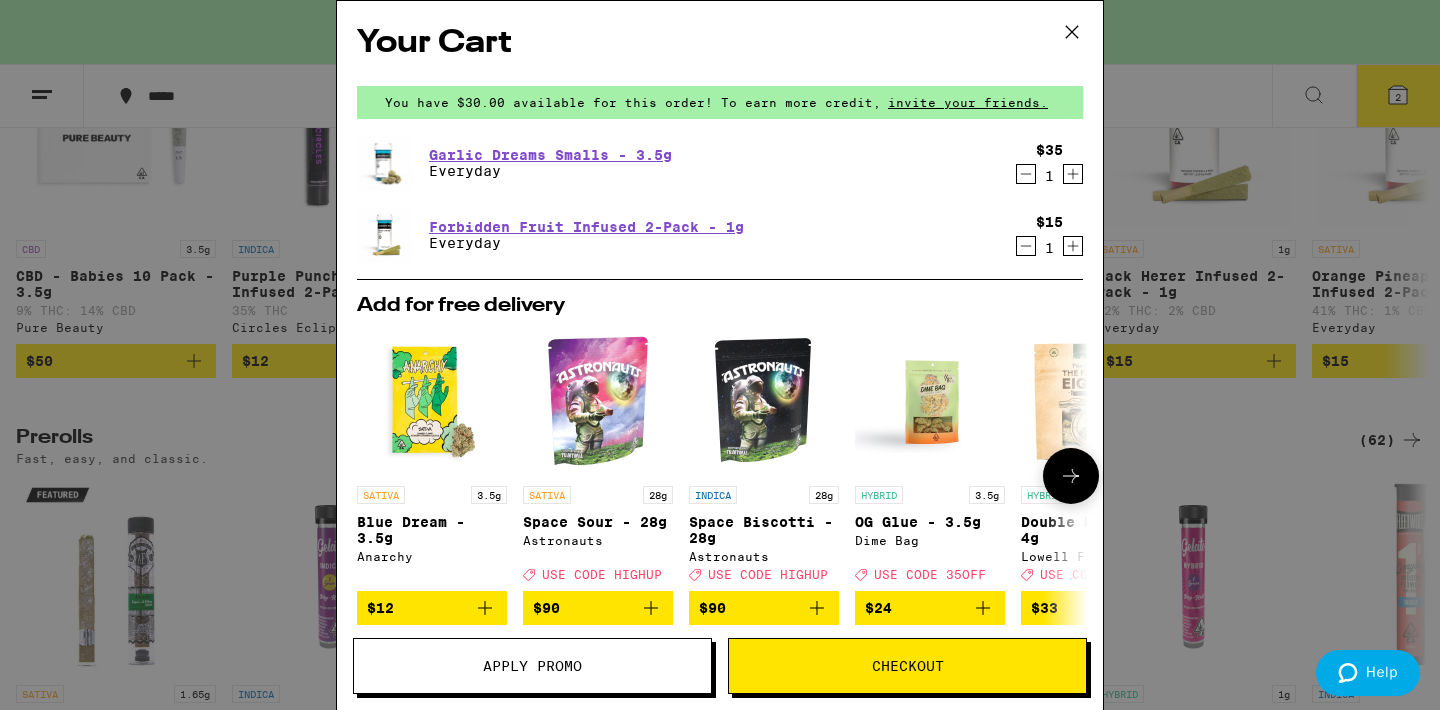 scroll, scrollTop: 0, scrollLeft: 3, axis: horizontal 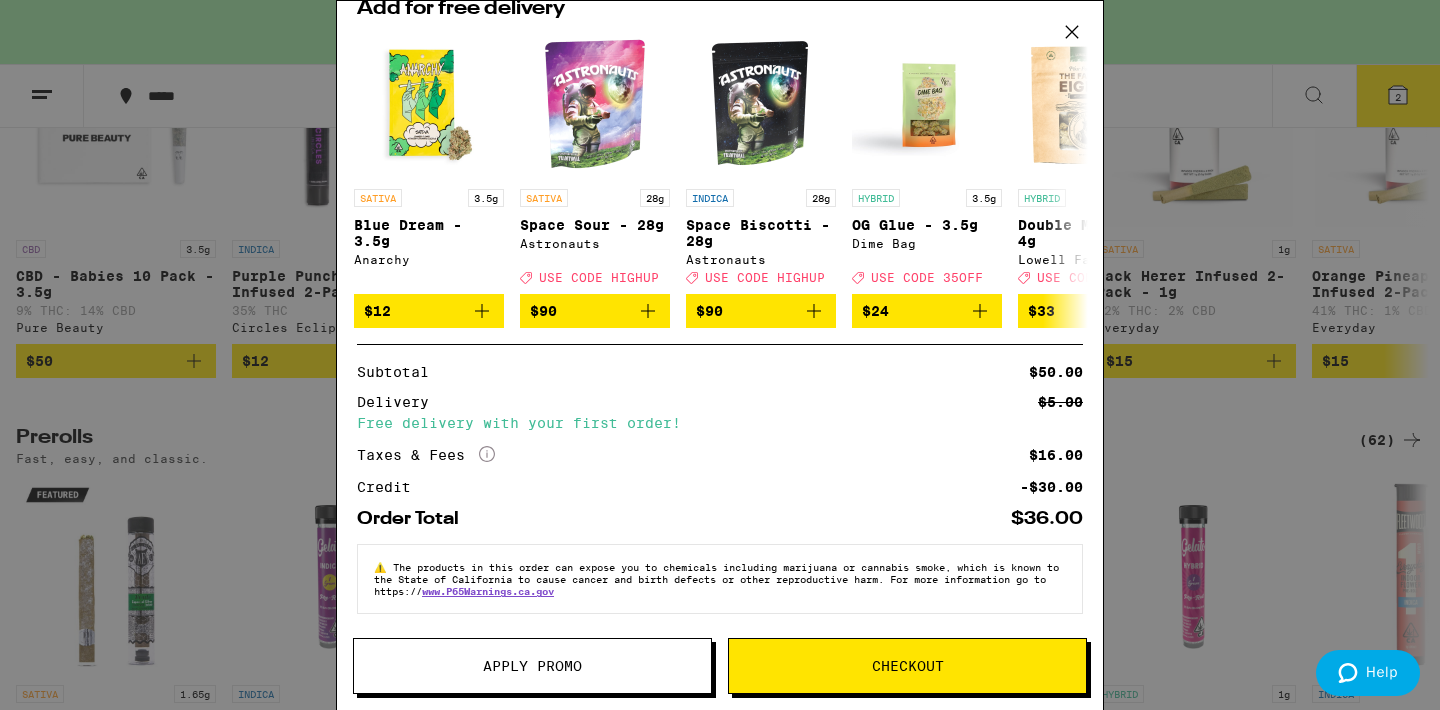 click on "Checkout" at bounding box center (907, 666) 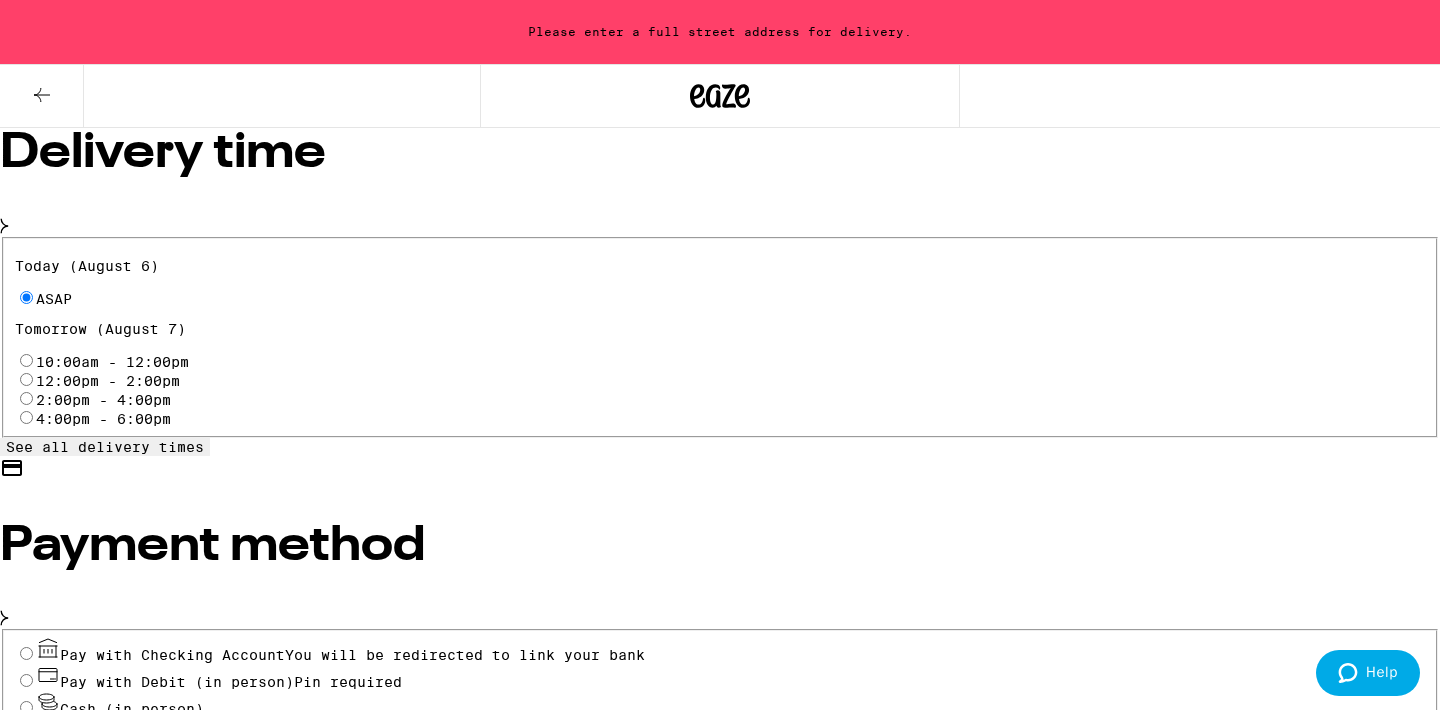 scroll, scrollTop: 708, scrollLeft: 0, axis: vertical 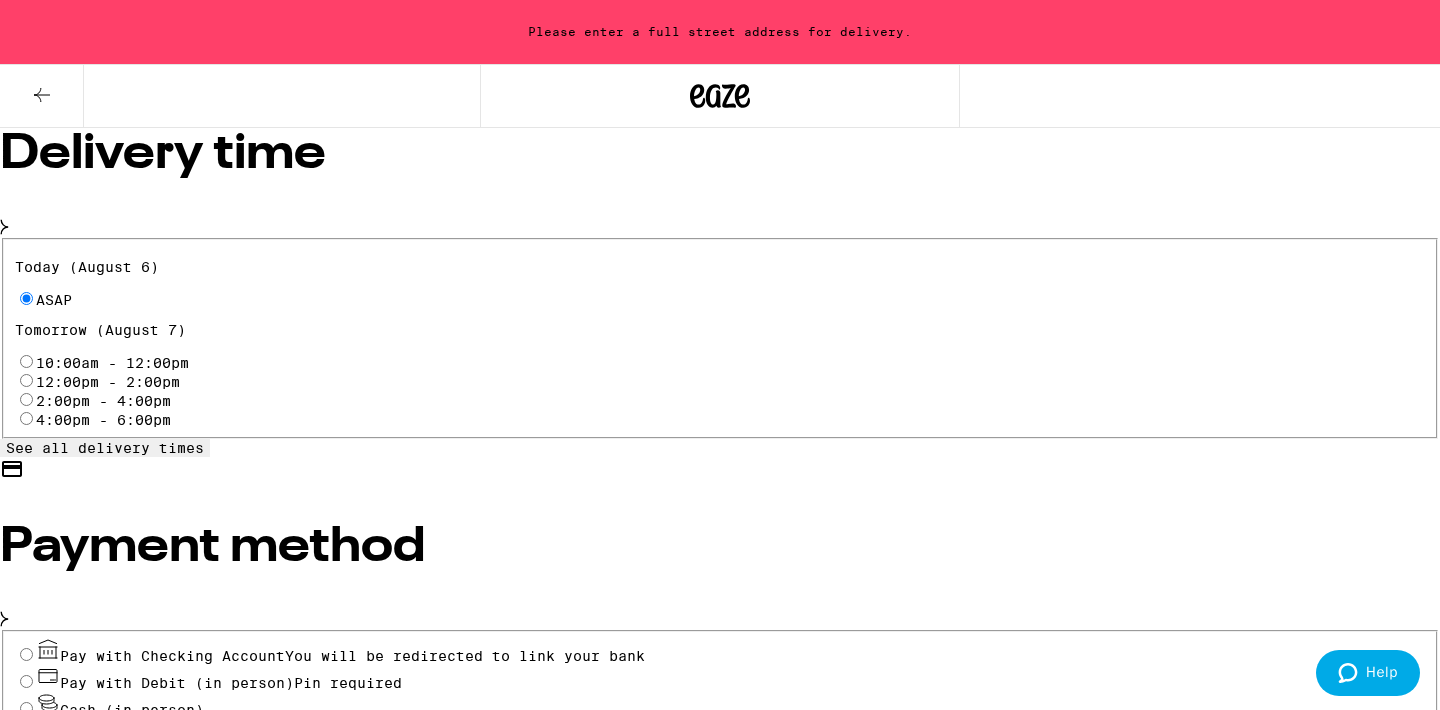 click on "Cash (in person)" at bounding box center [720, 704] 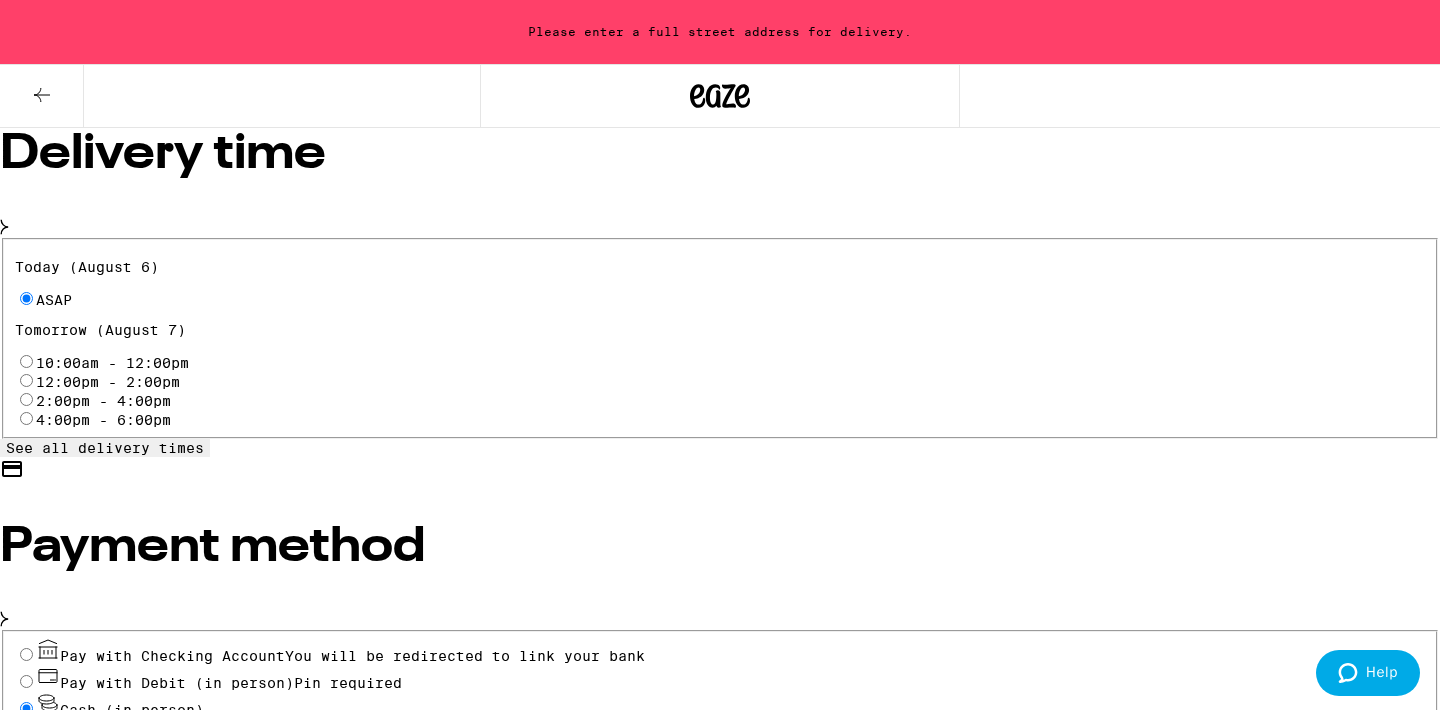 radio on "true" 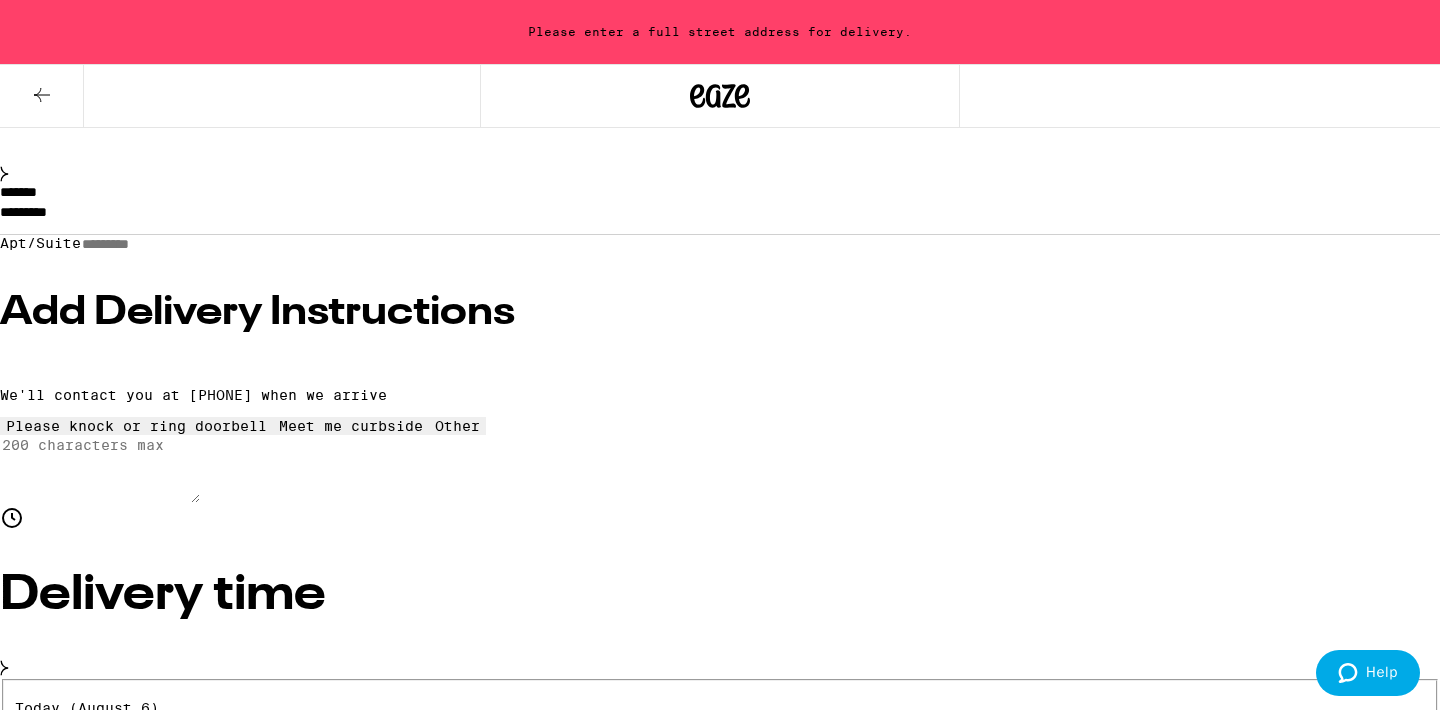 scroll, scrollTop: 100, scrollLeft: 0, axis: vertical 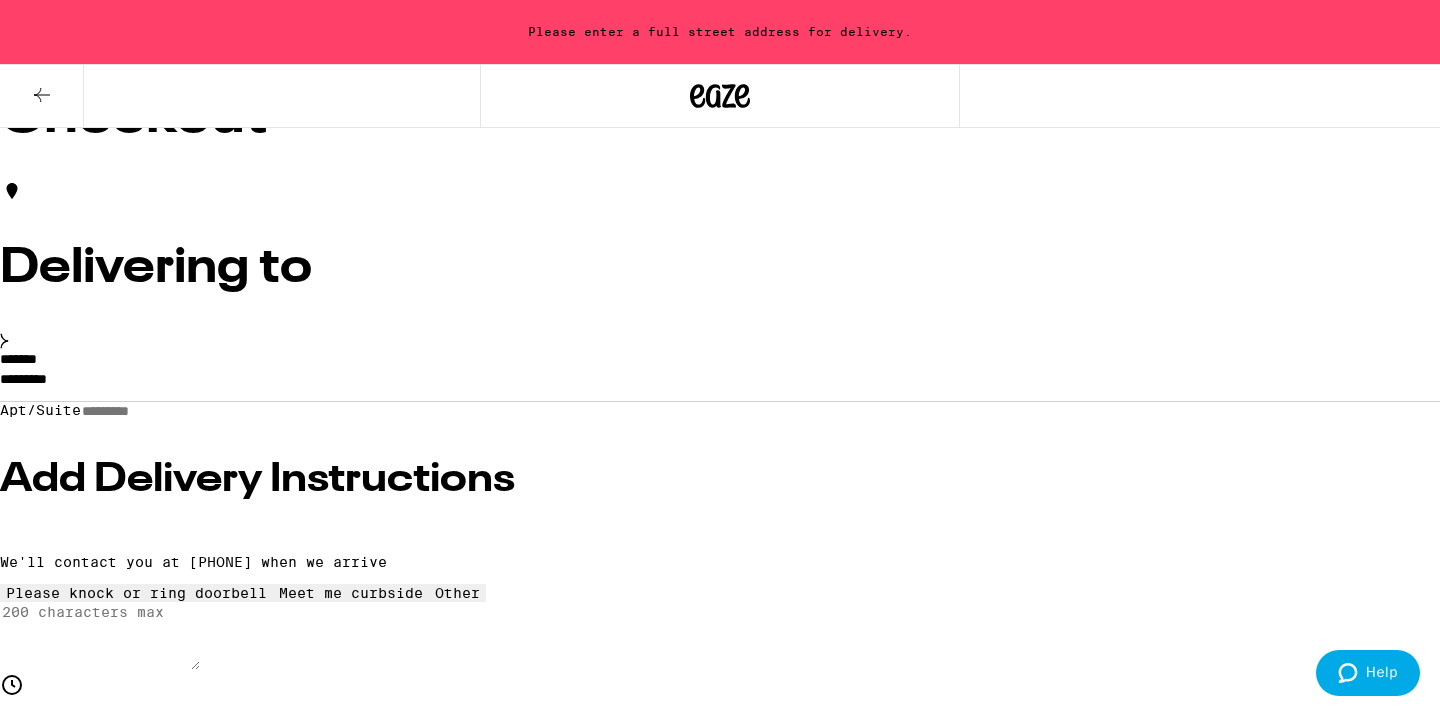 click on "*********" at bounding box center (720, 384) 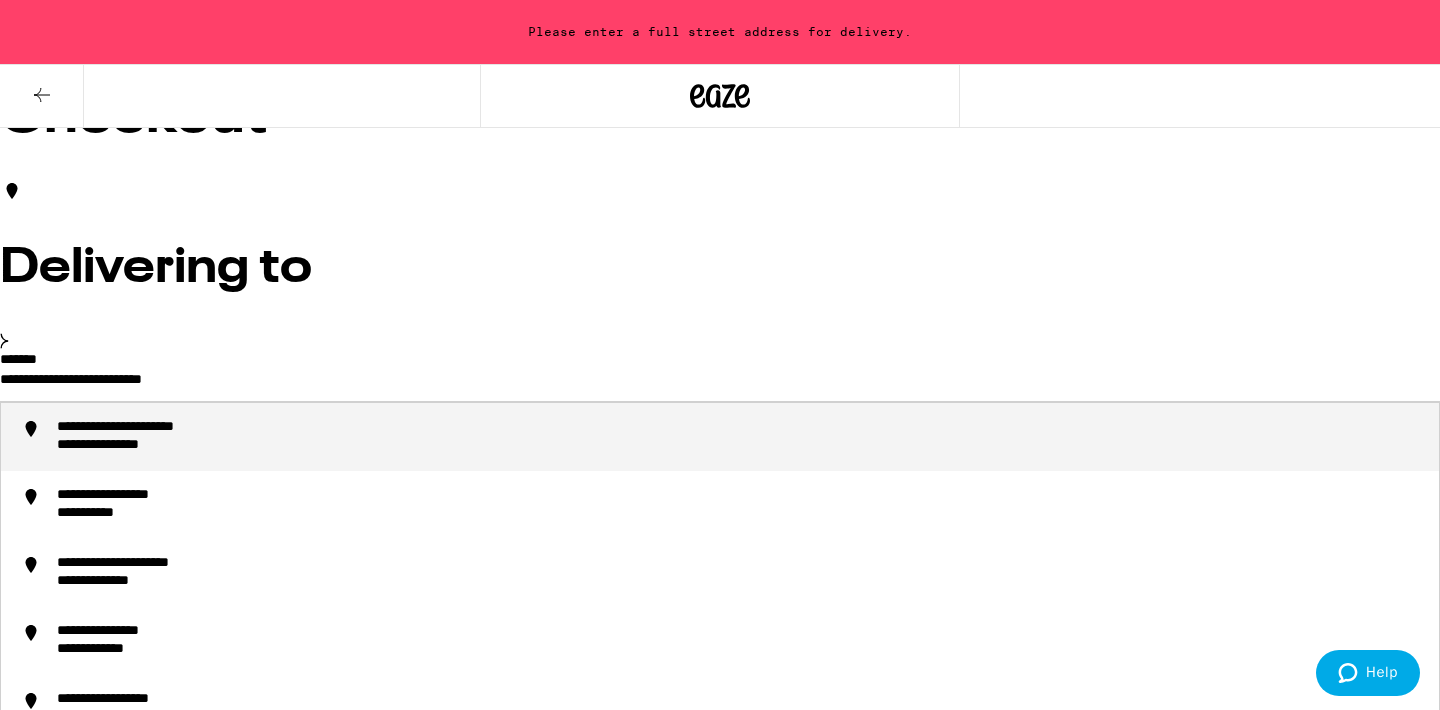 click on "**********" at bounding box center [740, 437] 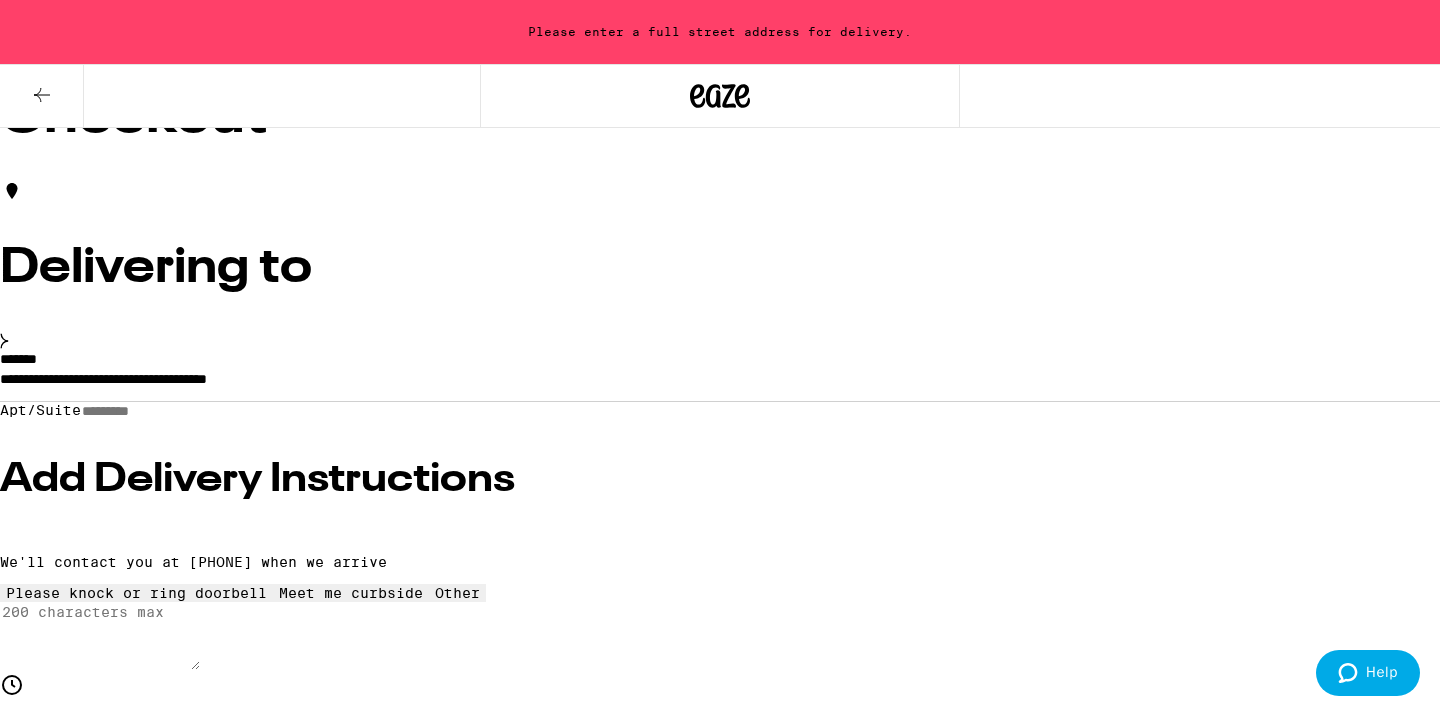 type on "**********" 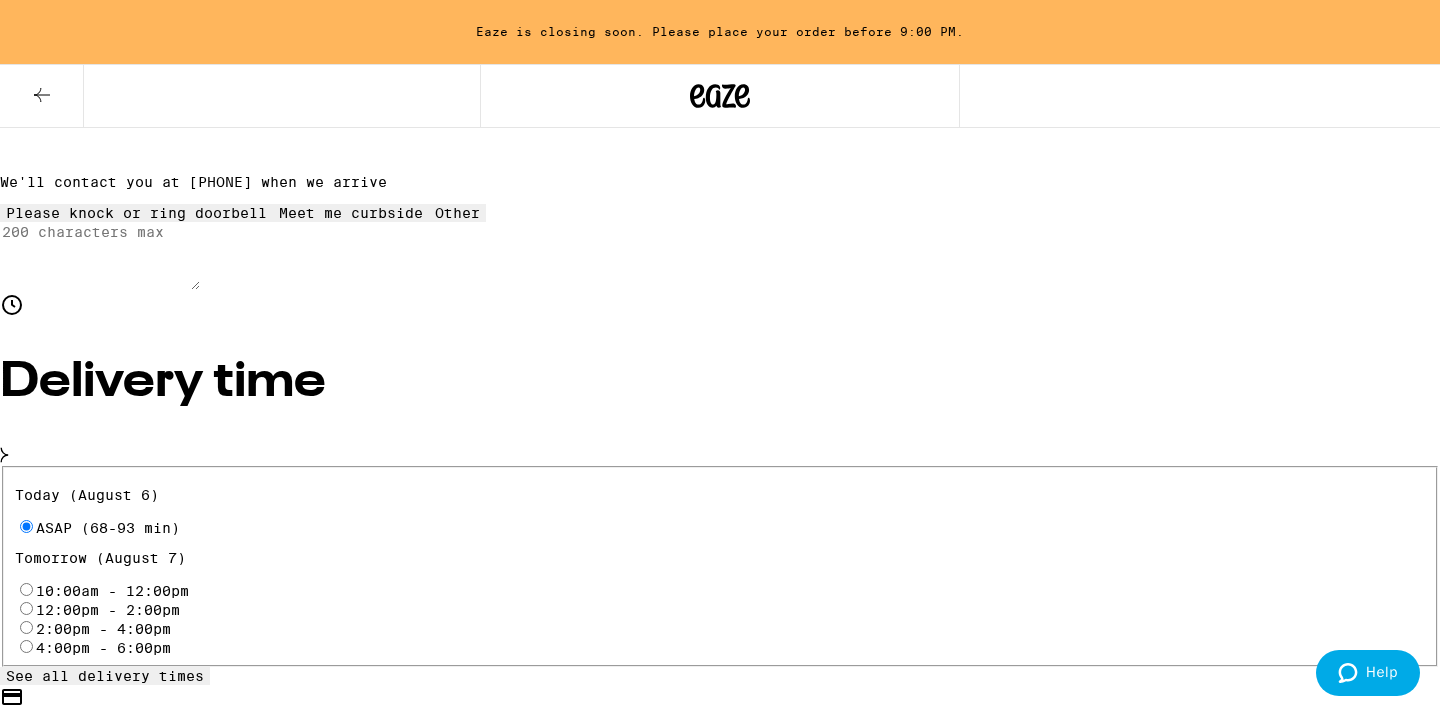 scroll, scrollTop: 470, scrollLeft: 0, axis: vertical 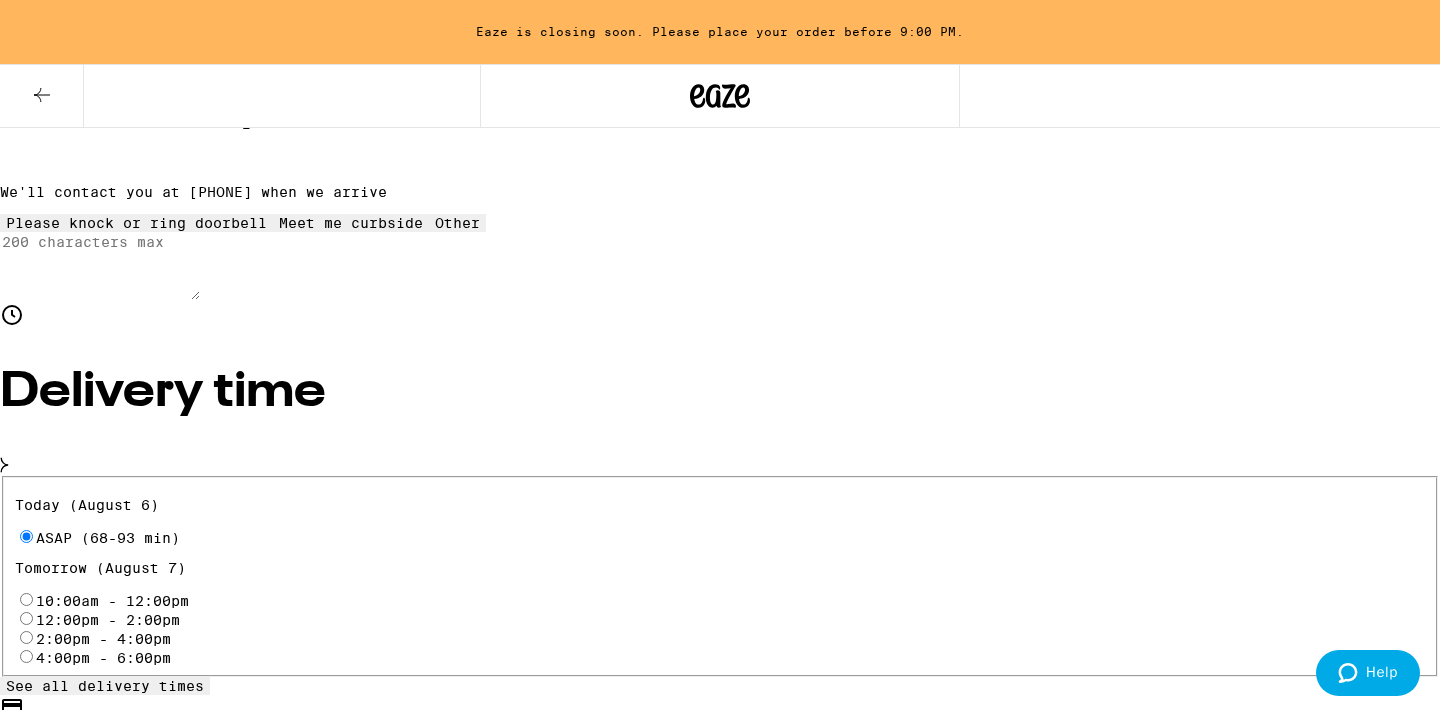 click on "Place Order" at bounding box center [720, 1575] 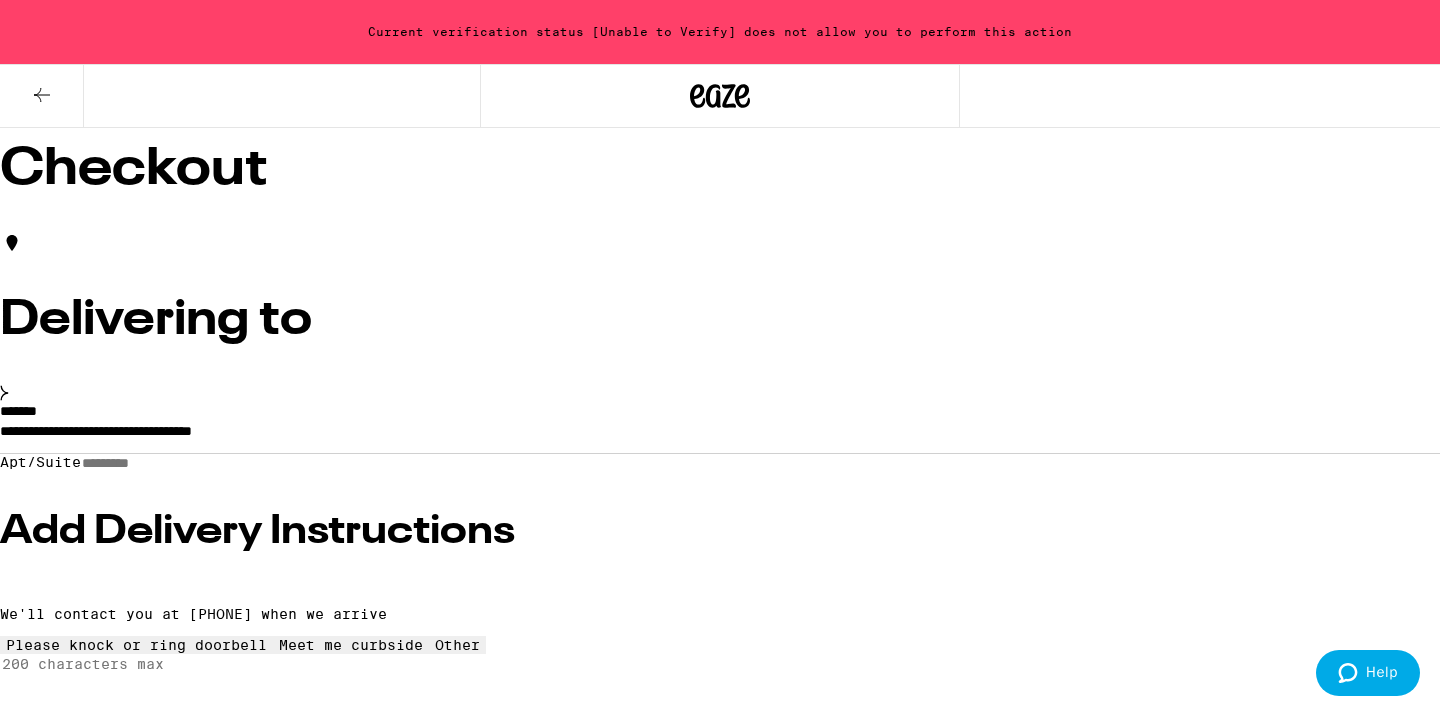 scroll, scrollTop: 6, scrollLeft: 0, axis: vertical 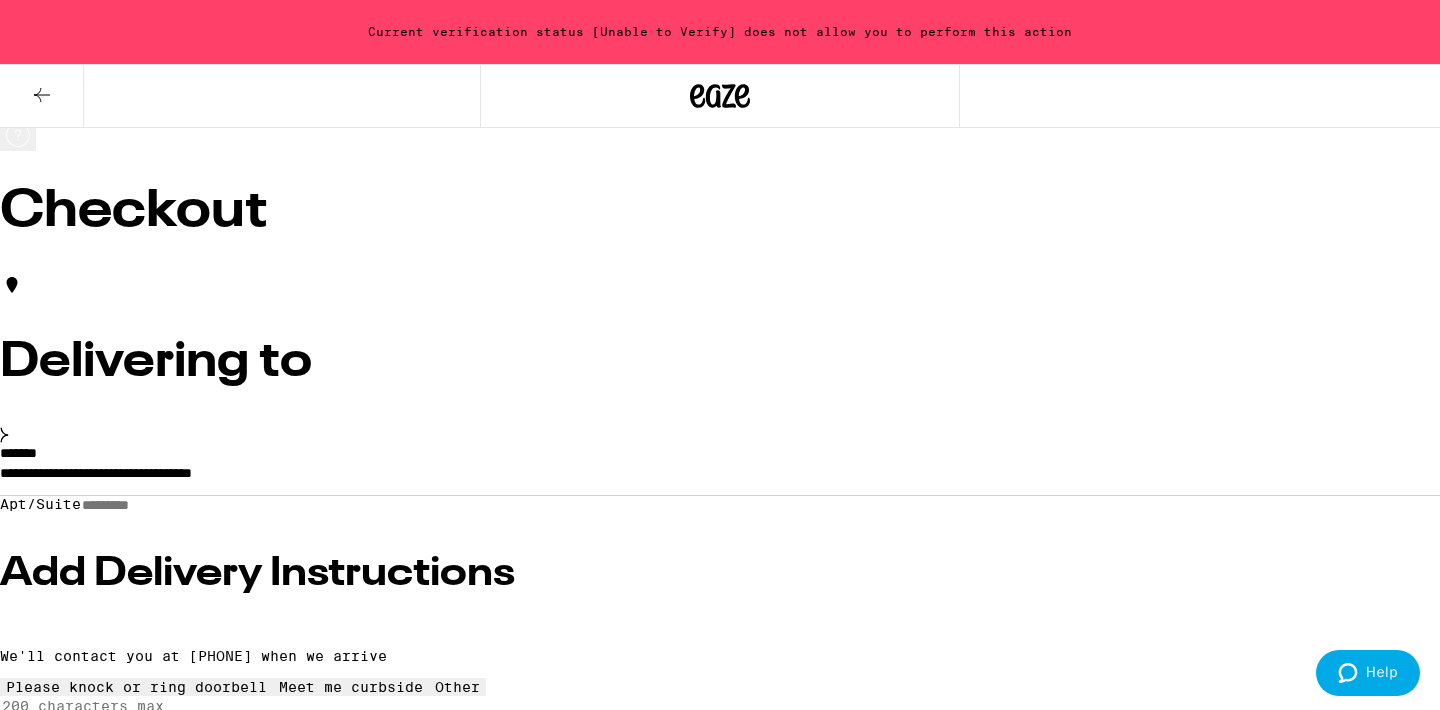 click on "Current verification status [Unable to Verify] does not allow you to perform this action" at bounding box center [720, 32] 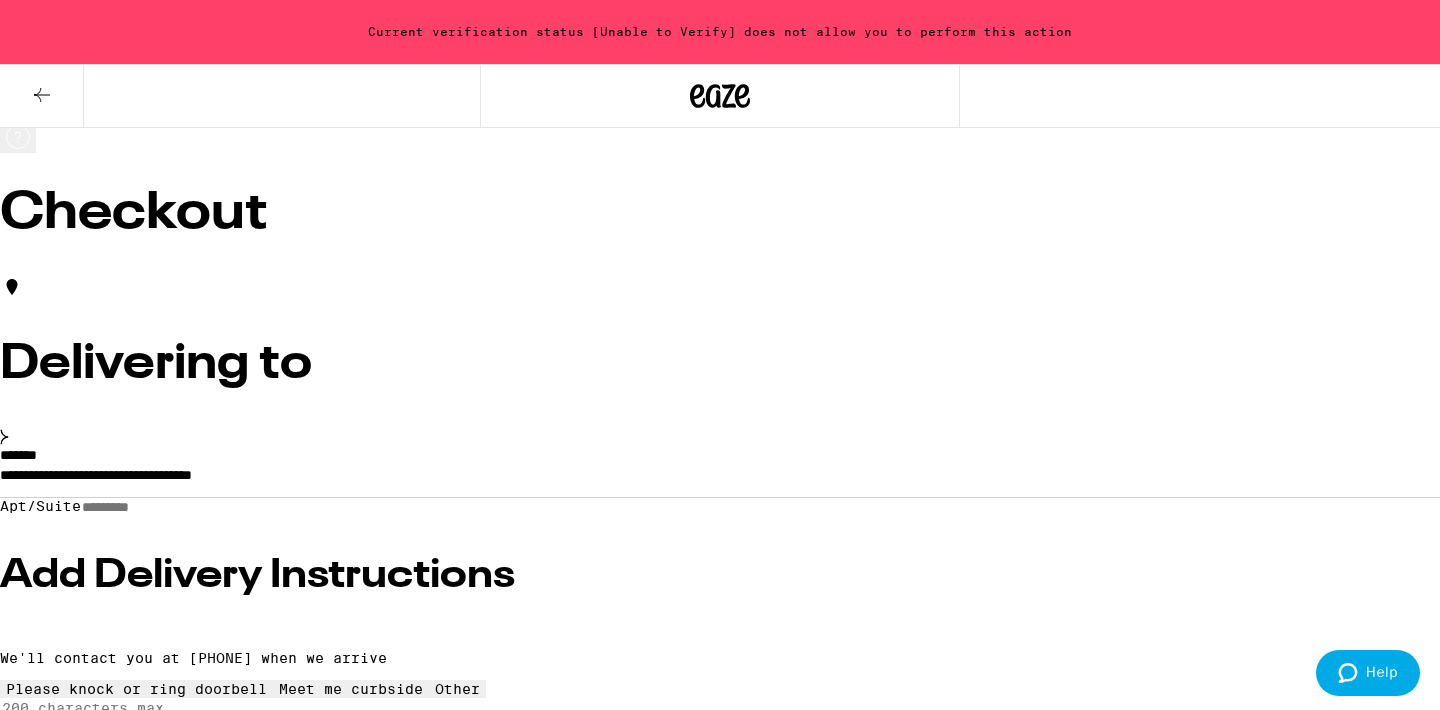 scroll, scrollTop: 6, scrollLeft: 0, axis: vertical 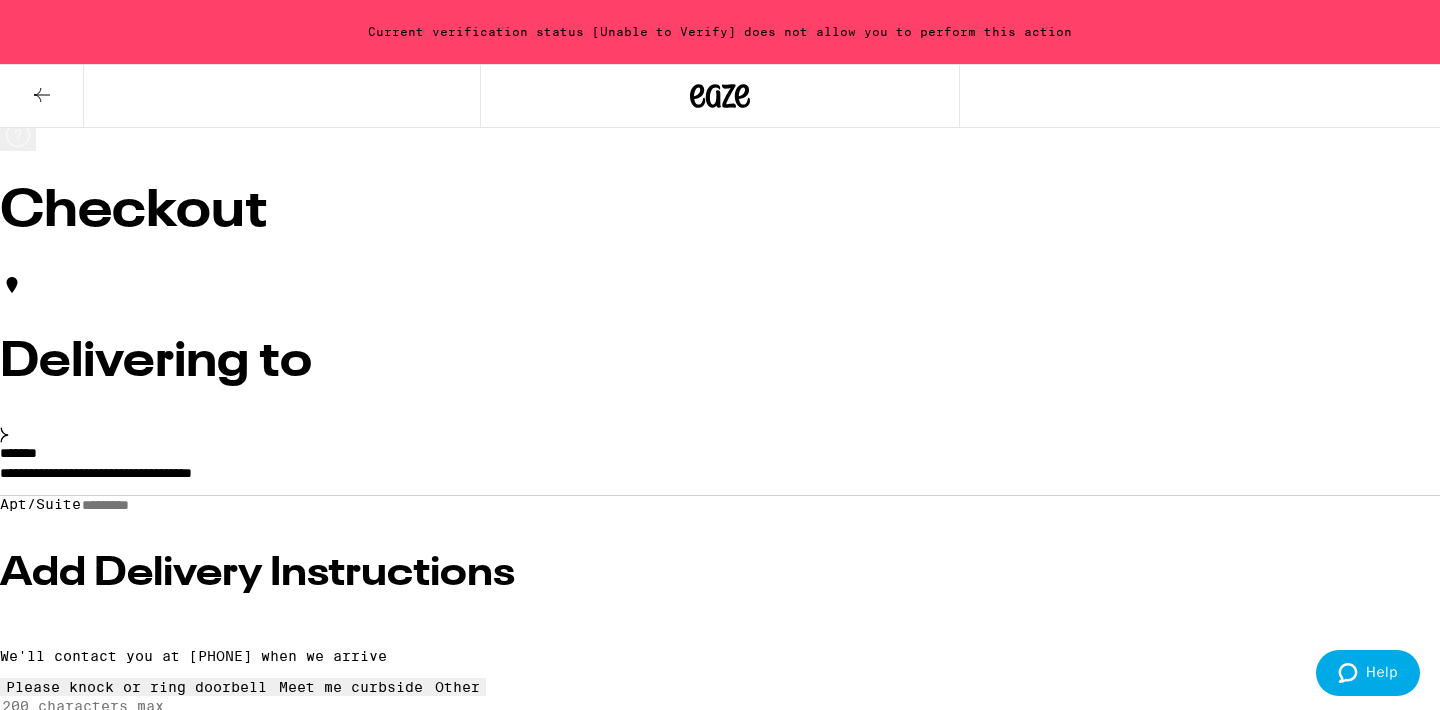 click on "Current verification status [Unable to Verify] does not allow you to perform this action" at bounding box center (720, 32) 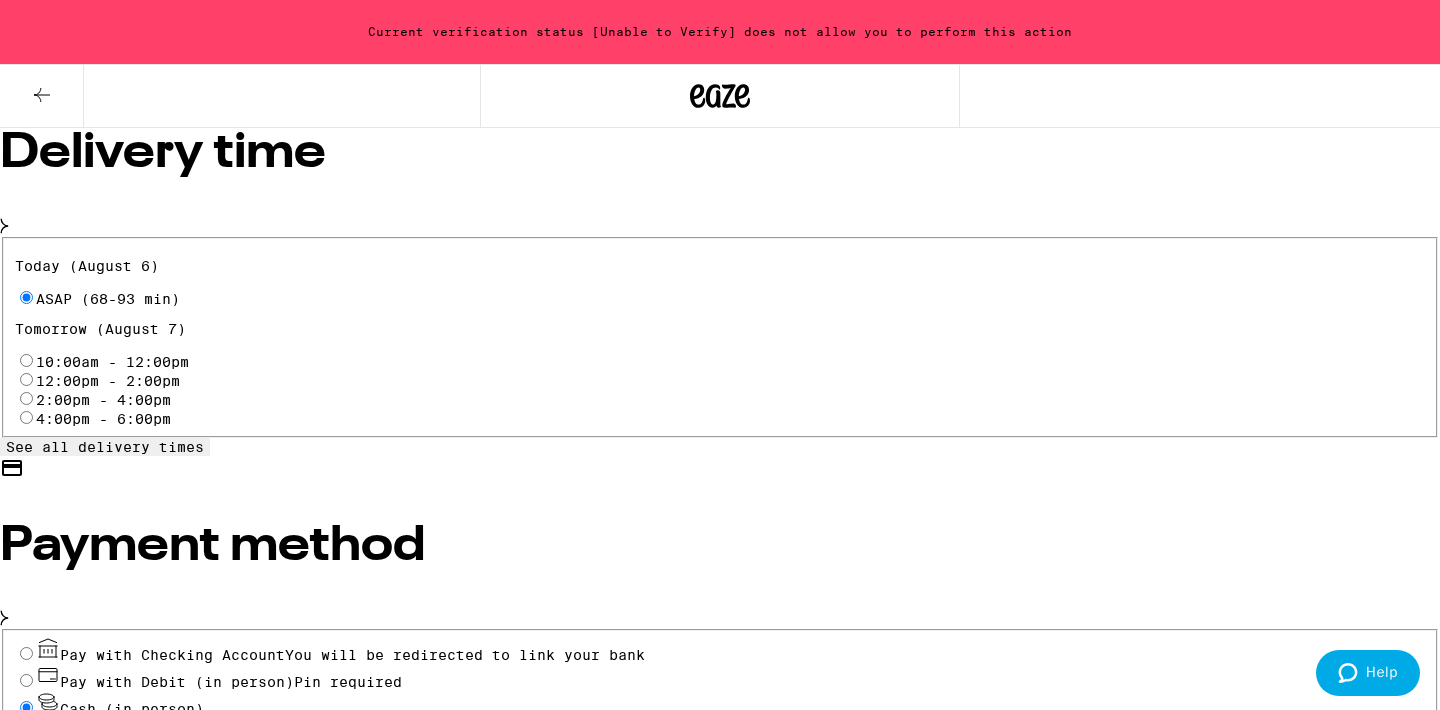 scroll, scrollTop: 708, scrollLeft: 0, axis: vertical 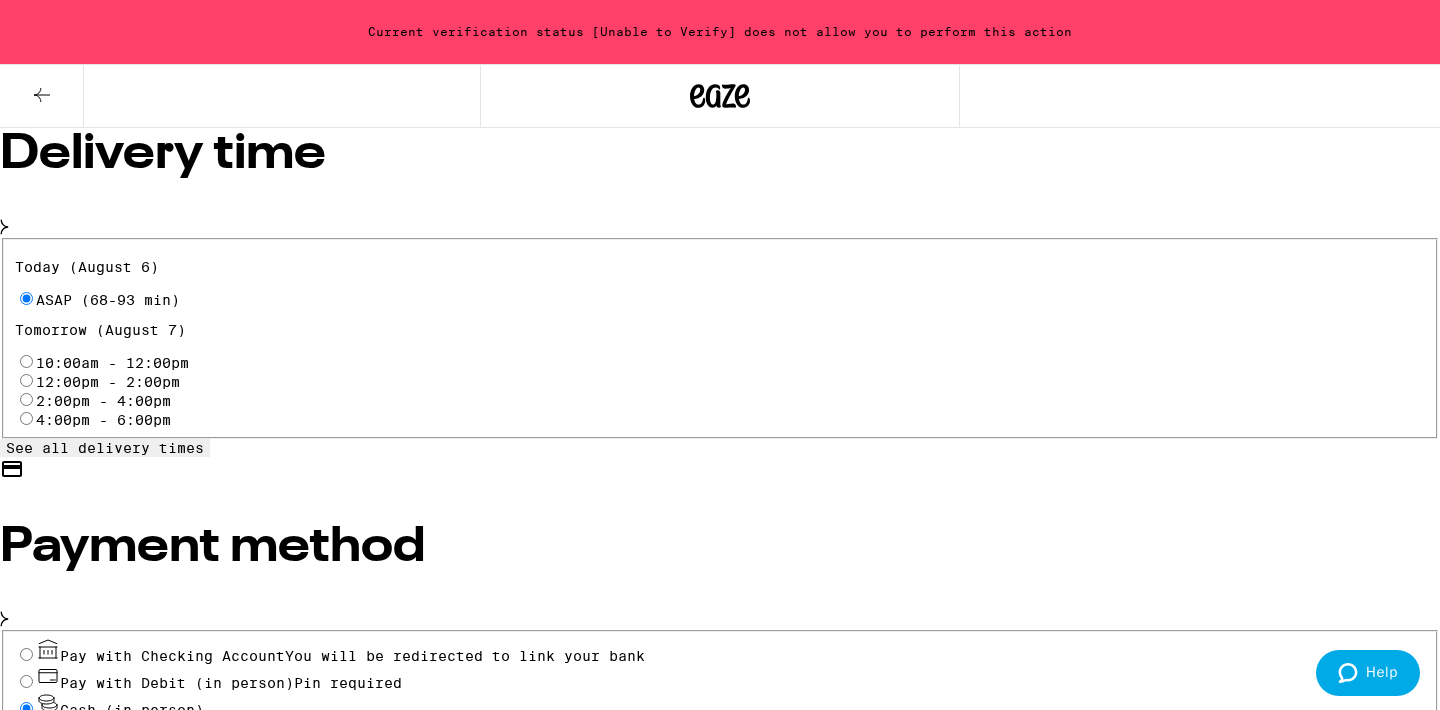 click 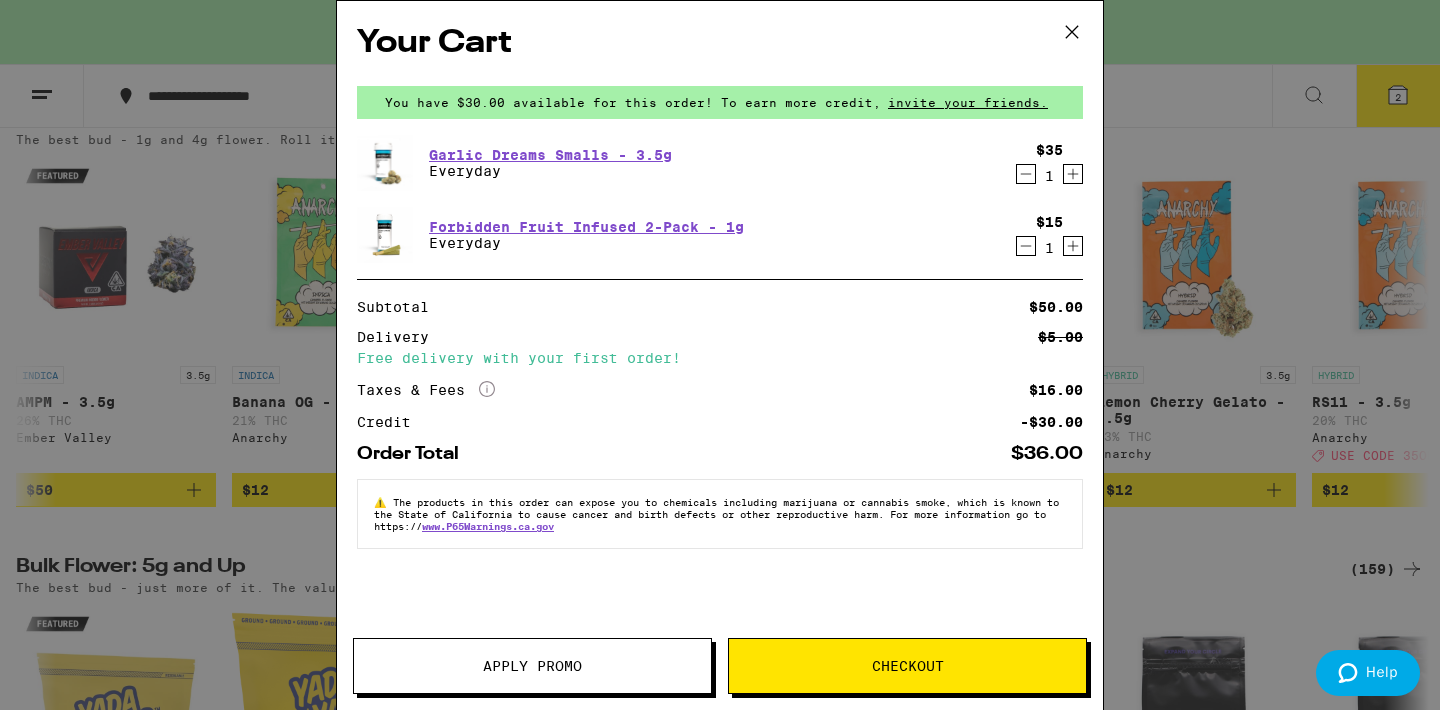 click on "Checkout" at bounding box center [907, 666] 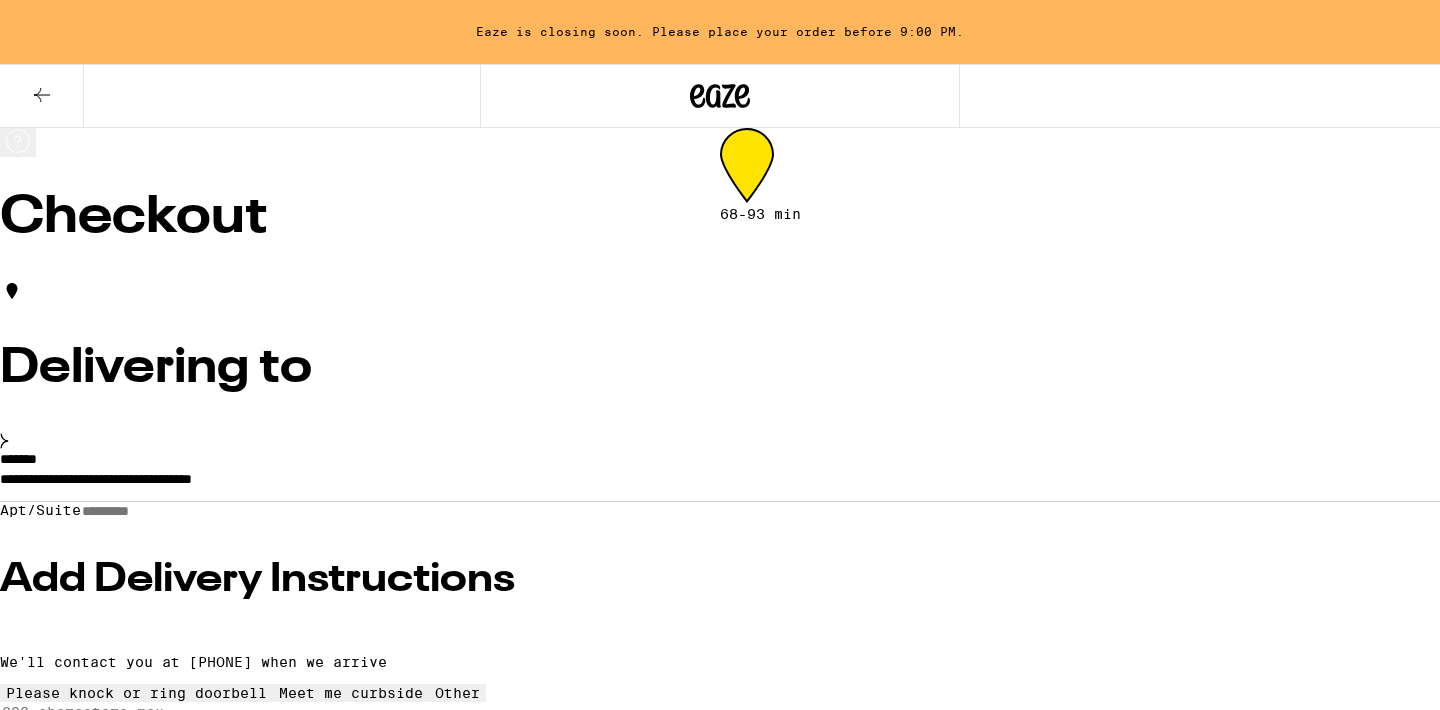 click on "Subtotal $50.00 Delivery $5.00 Free delivery with your first order! Taxes & Fees More Info $16.00 Credit -$30.00 Don't forget to tip your driver when they arrive! Fulfilled by  Westside Caregivers Club, Inc. (Final Bell WS) (Lic#  C12-0000266-LIC ) Order total $36.00 Place Order" at bounding box center (720, 1920) 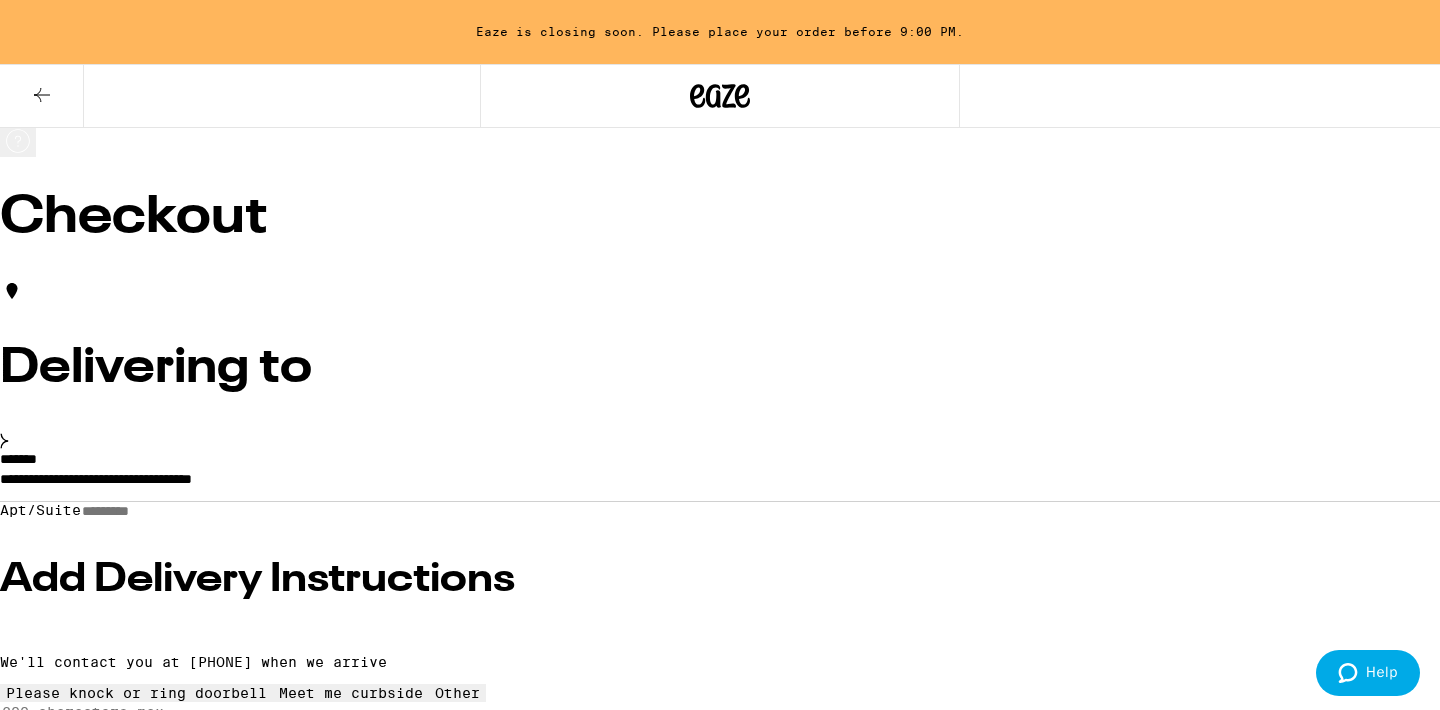 click on "Place Order" at bounding box center (720, 2045) 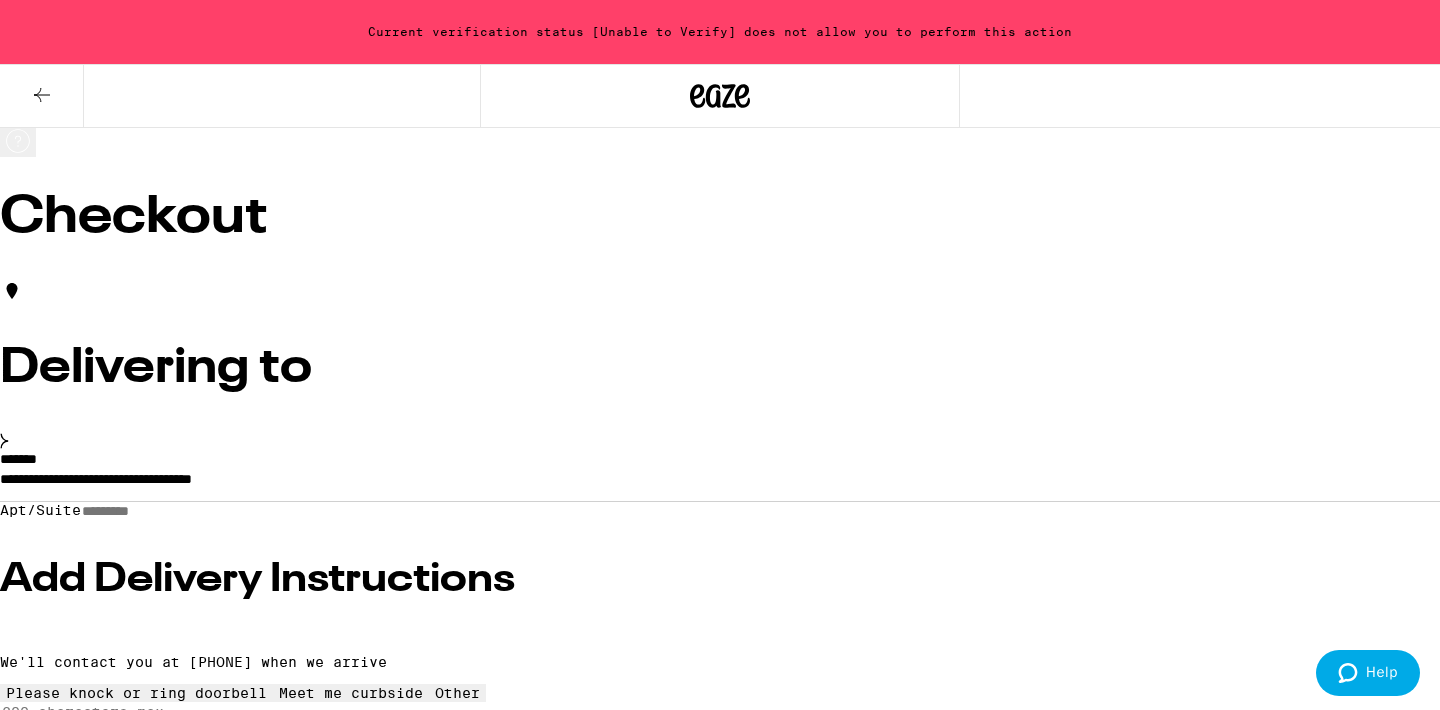click on "Help" at bounding box center [1382, 672] 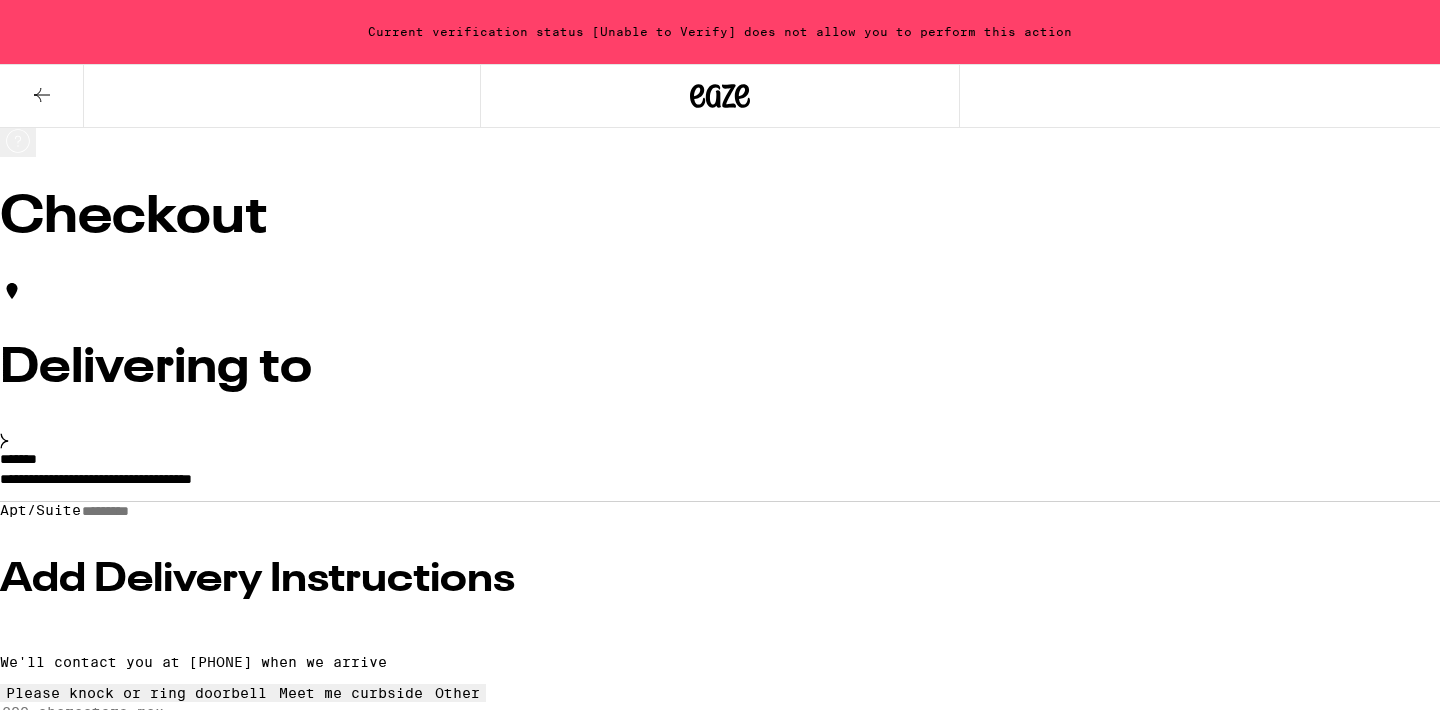 scroll, scrollTop: 0, scrollLeft: 0, axis: both 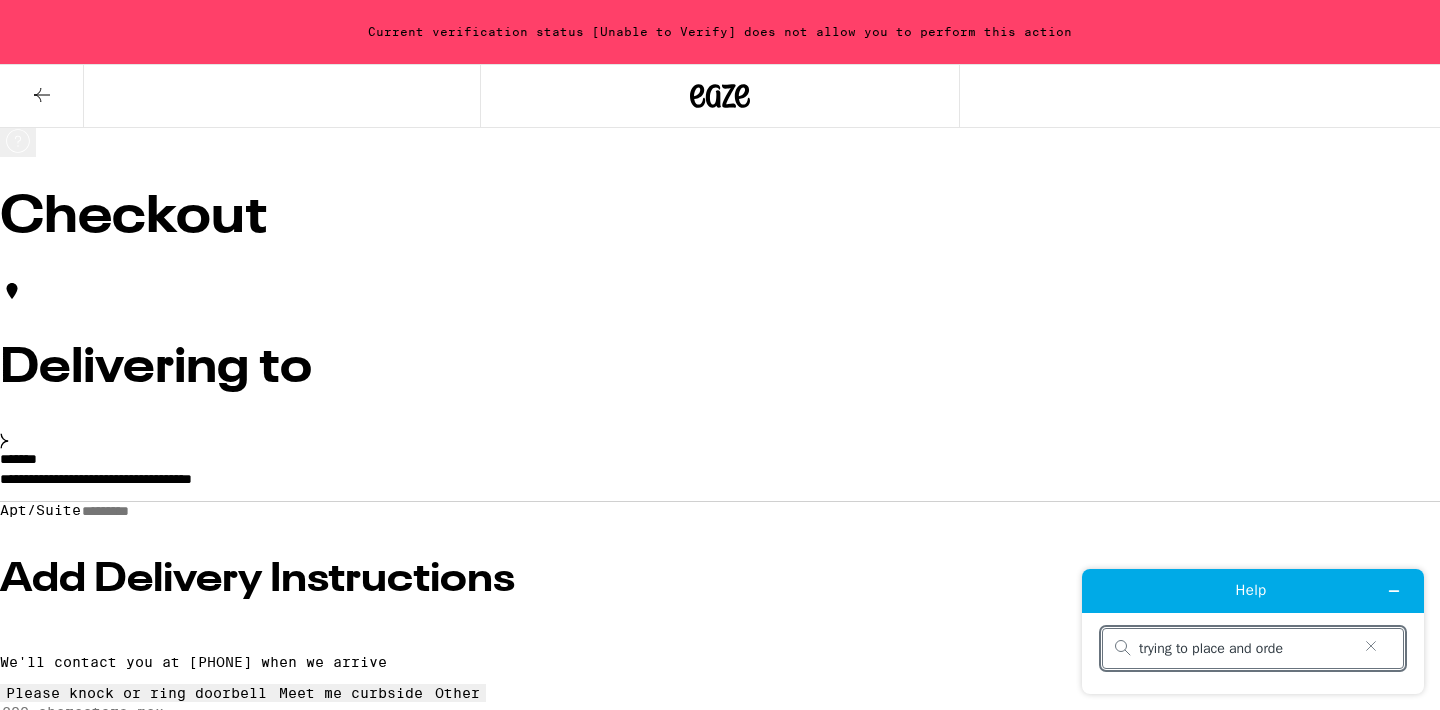 type on "trying to place and order" 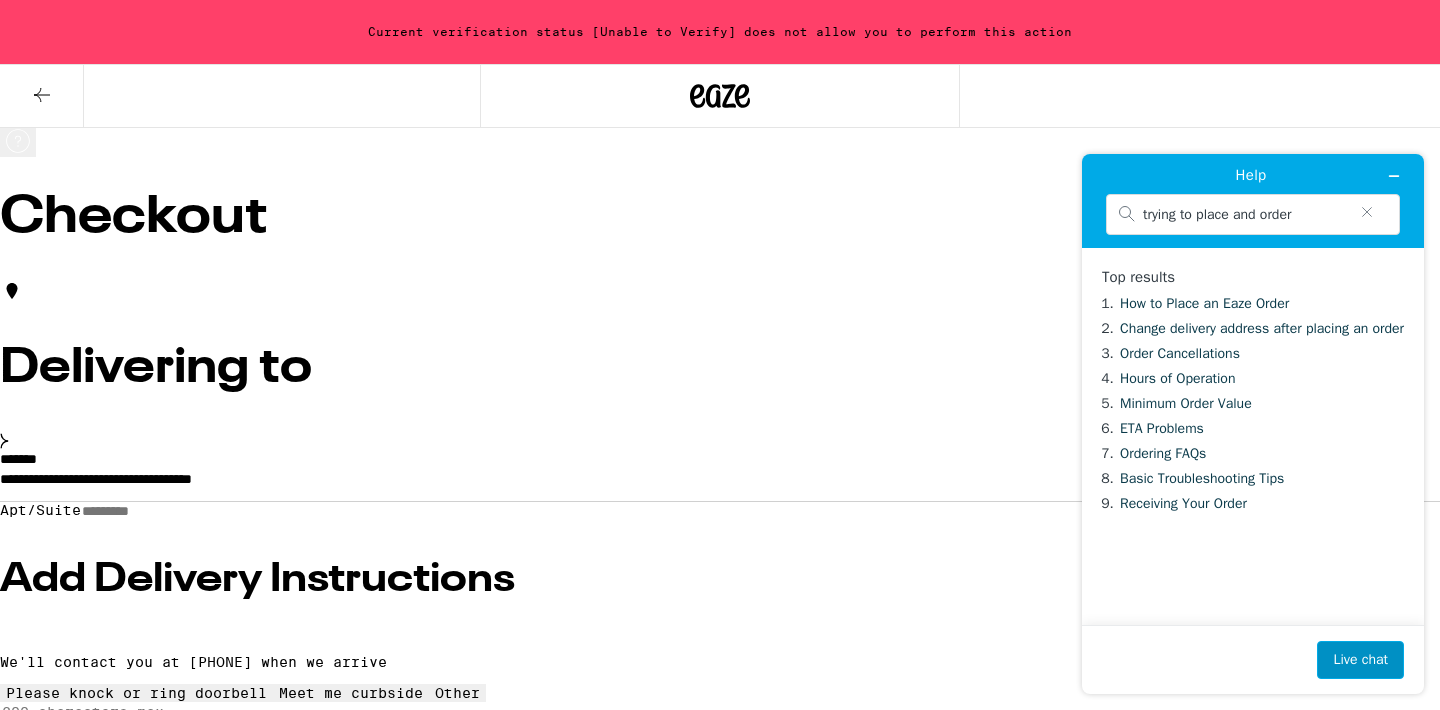 click on "Live chat" at bounding box center (1360, 660) 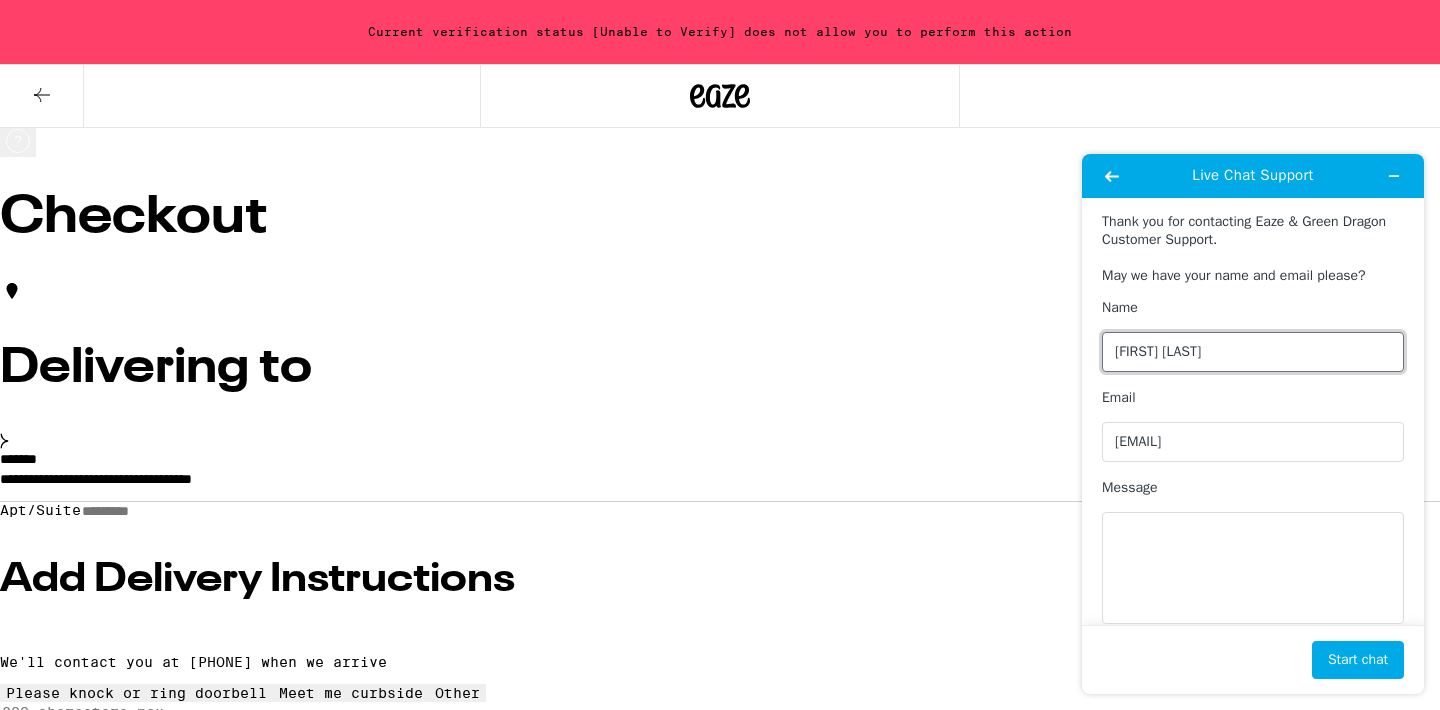 type on "kori davis" 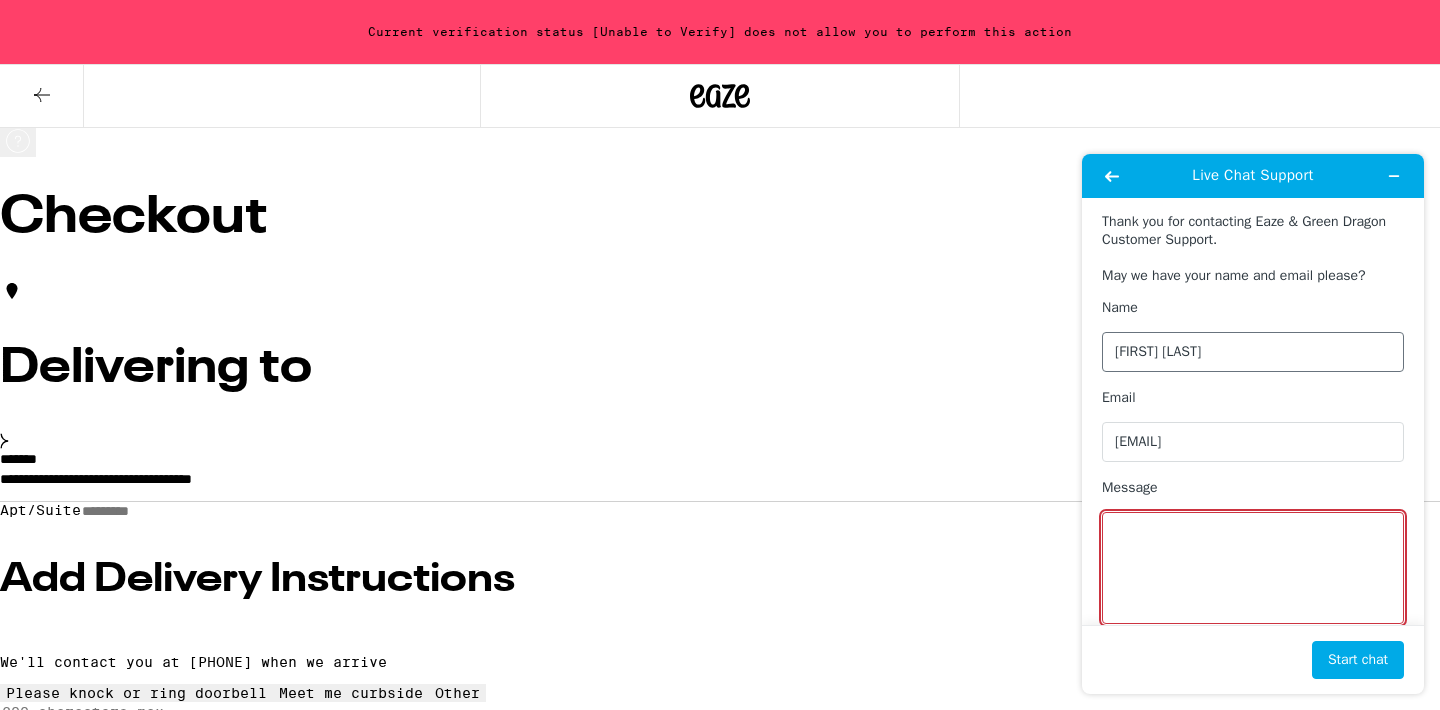 scroll, scrollTop: 450, scrollLeft: 0, axis: vertical 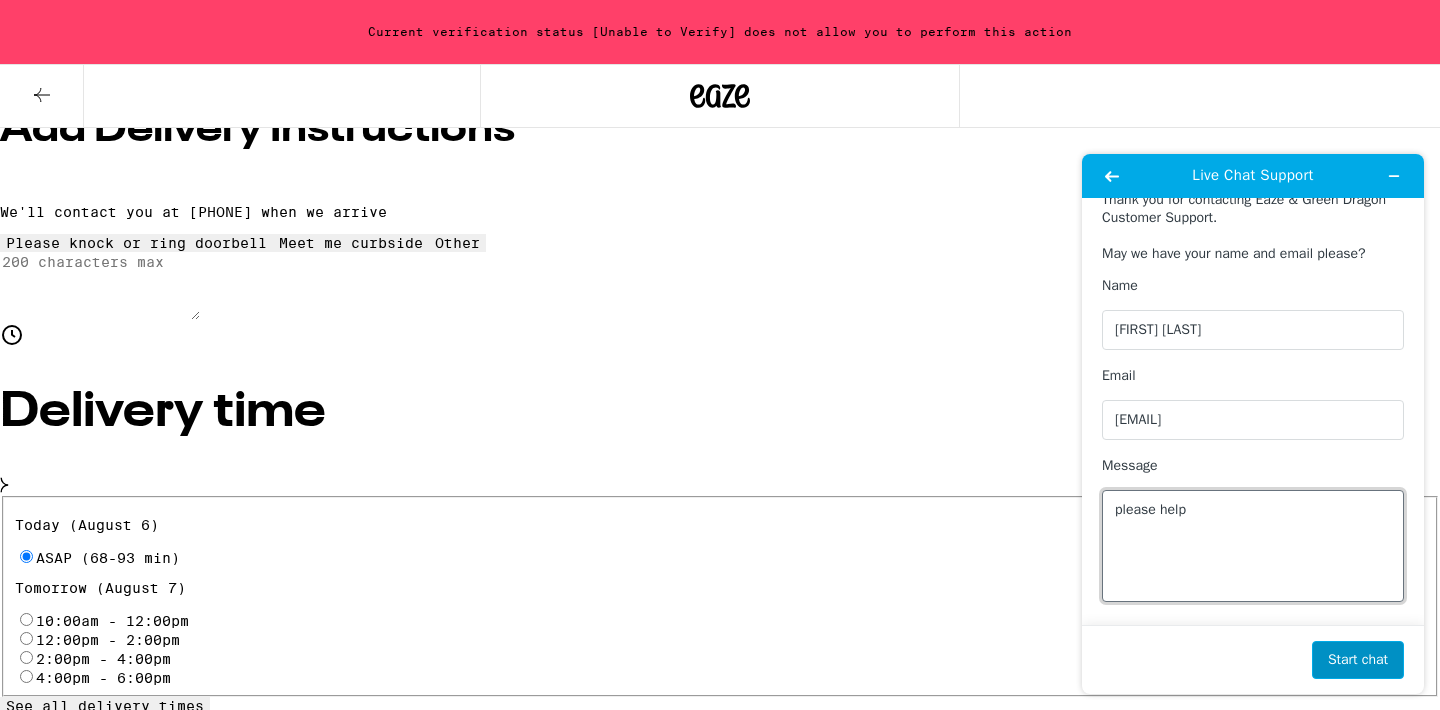 type on "please help" 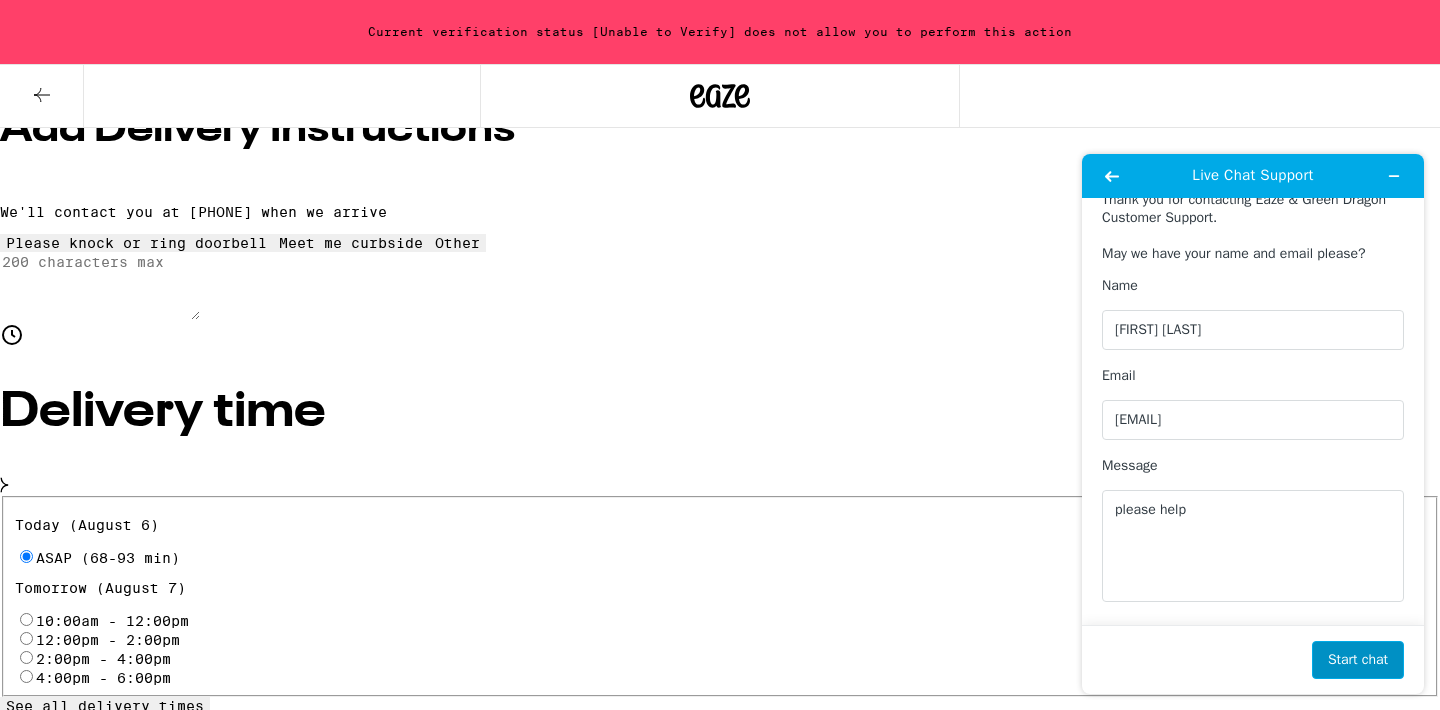 click on "Start chat" at bounding box center [1358, 660] 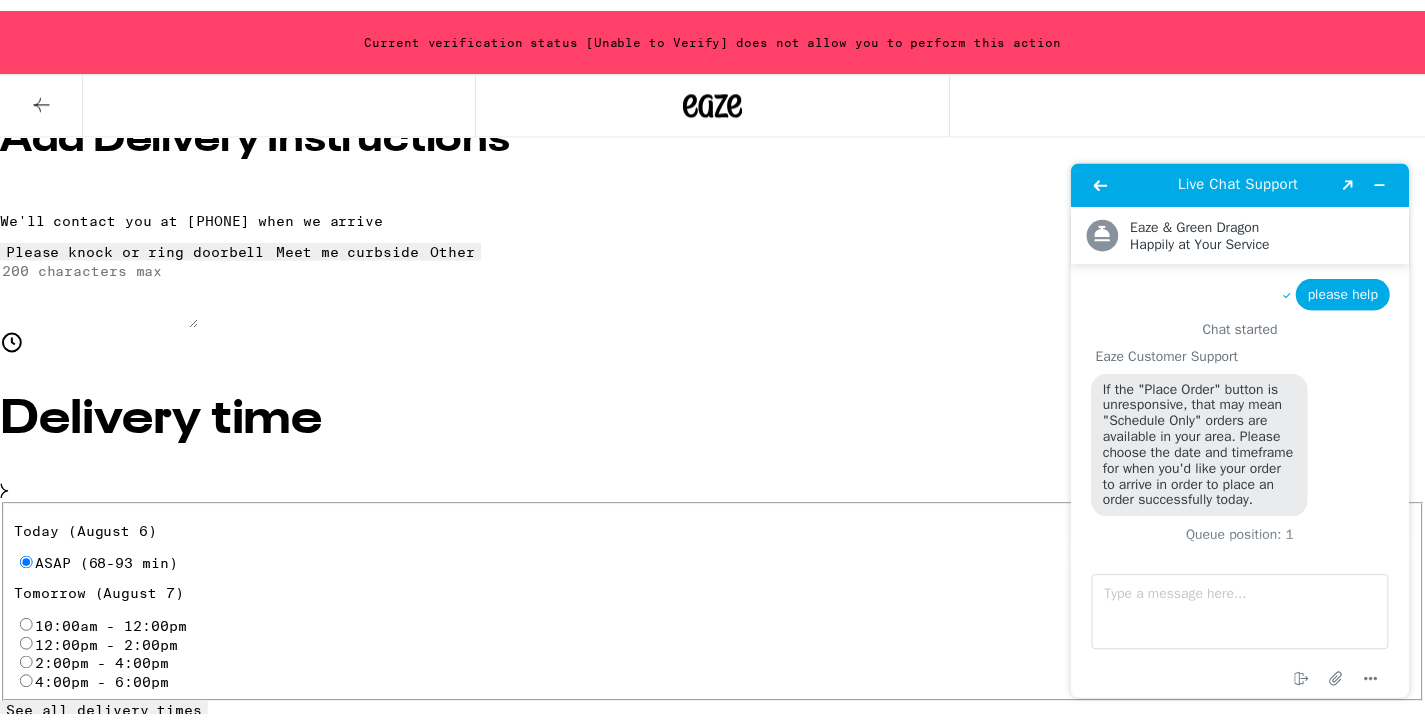 scroll, scrollTop: 16, scrollLeft: 0, axis: vertical 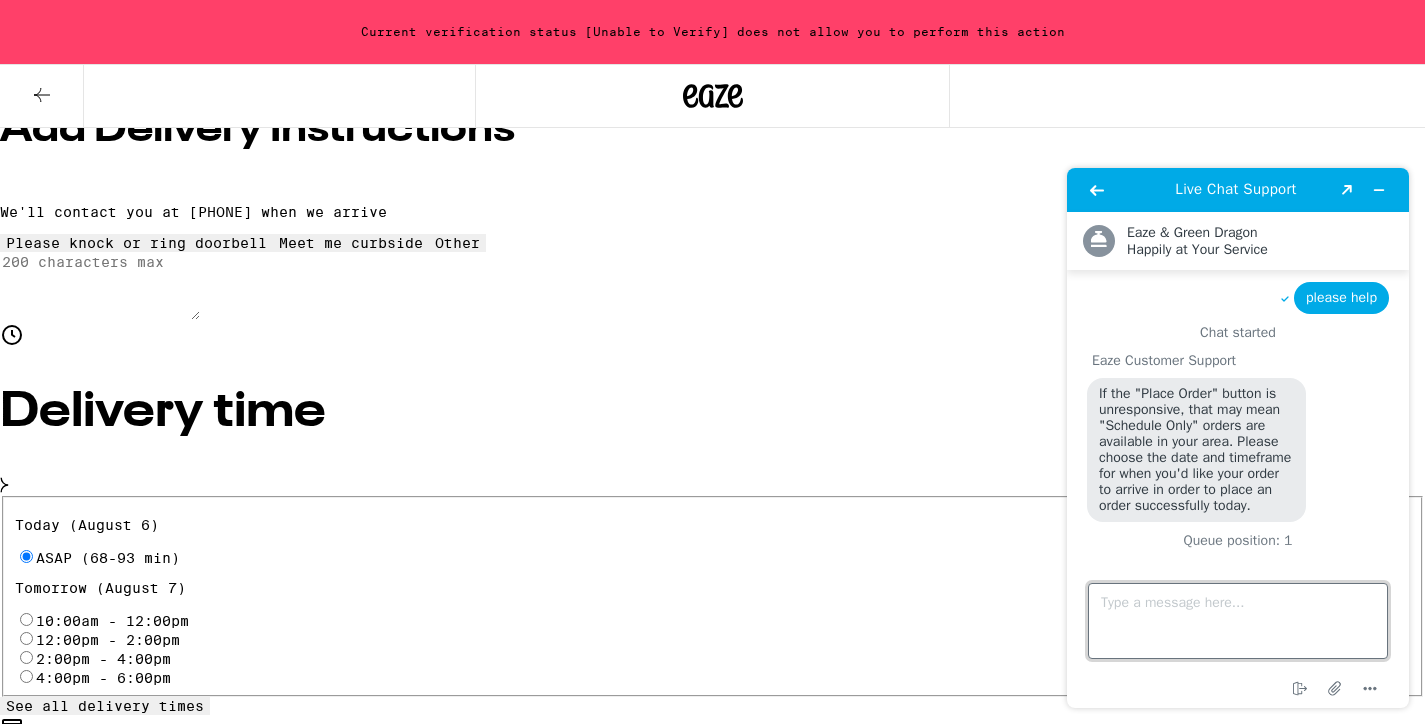 click on "Type a message here..." at bounding box center [1238, 621] 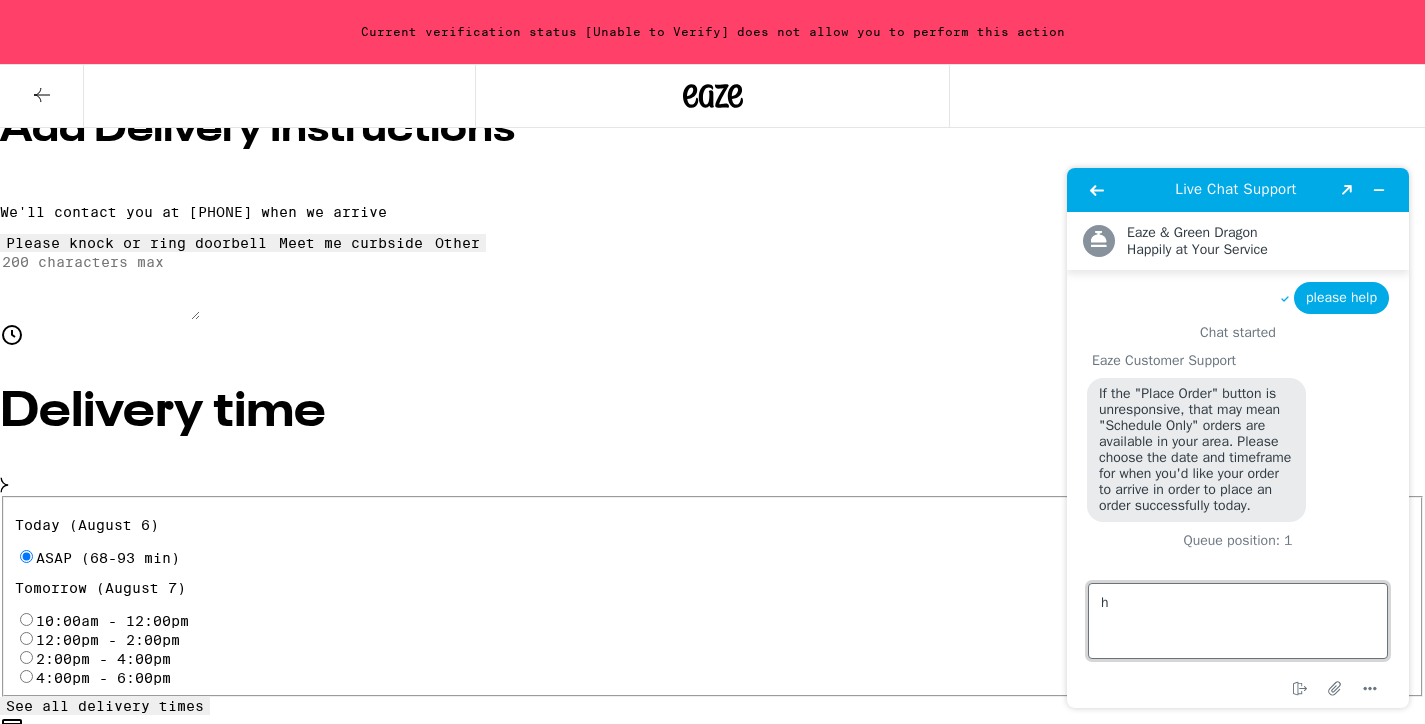 type on "hi" 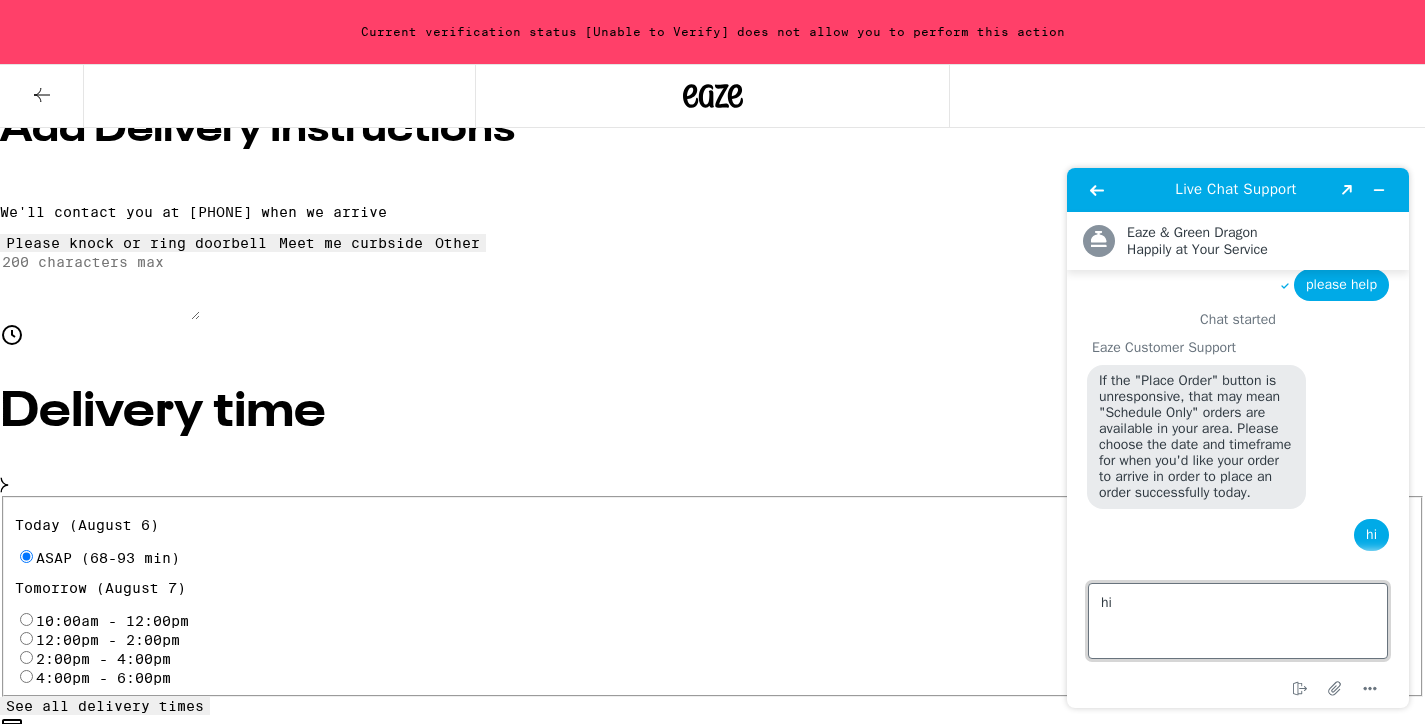 type 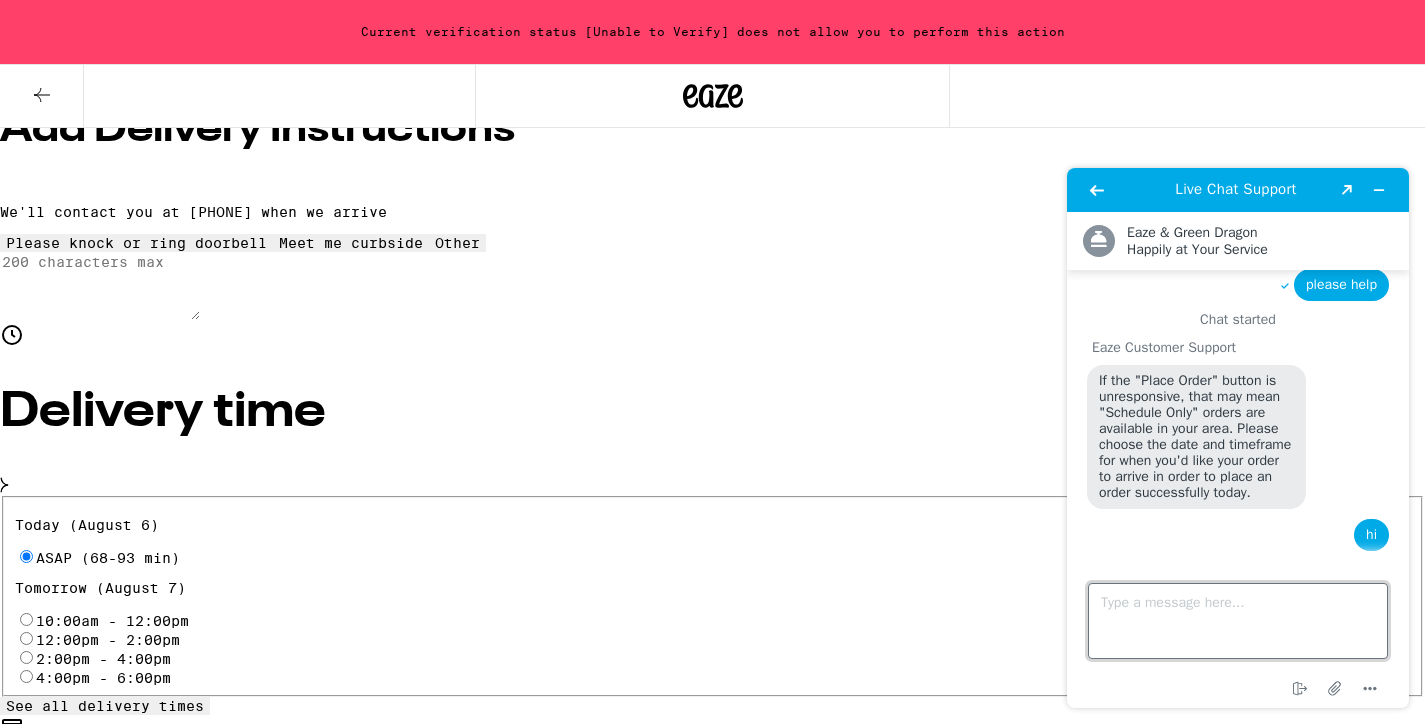 scroll, scrollTop: 58, scrollLeft: 0, axis: vertical 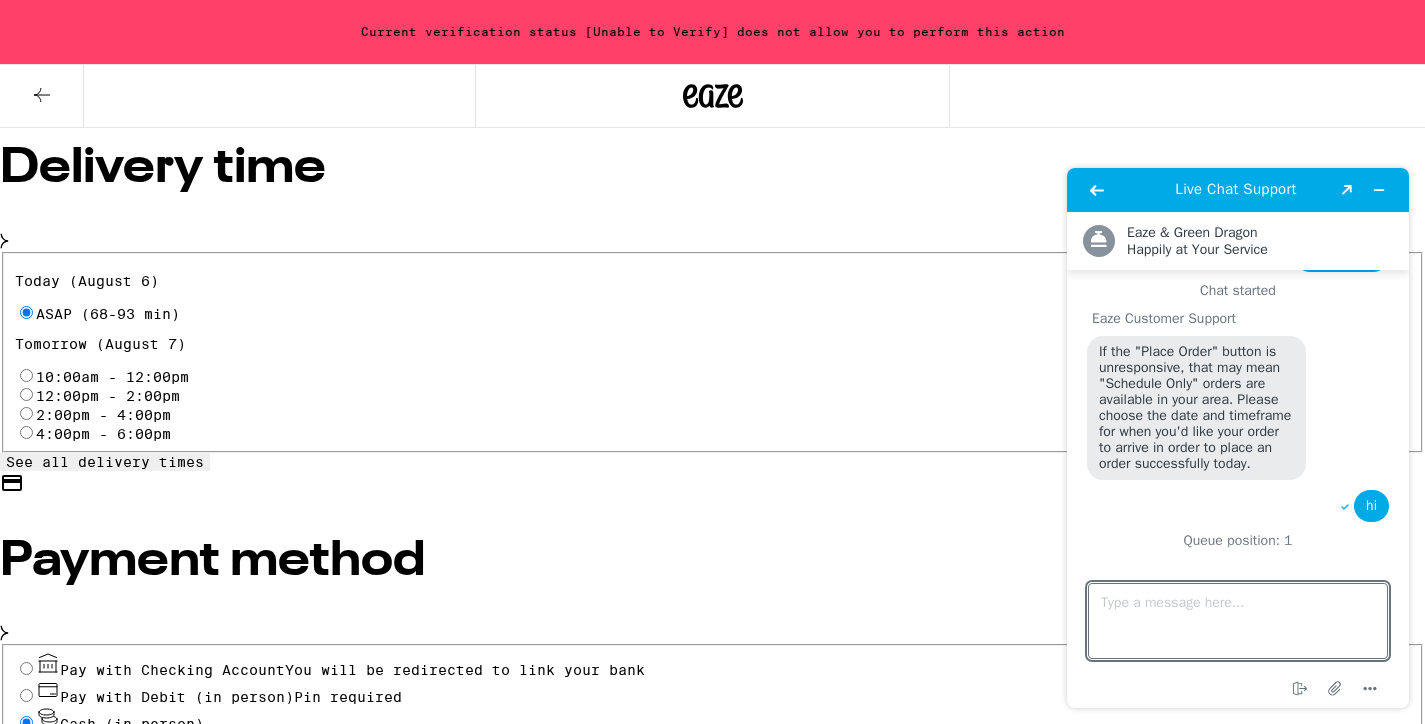 click on "Current verification status [Unable to Verify] does not allow you to perform this action" at bounding box center [712, 32] 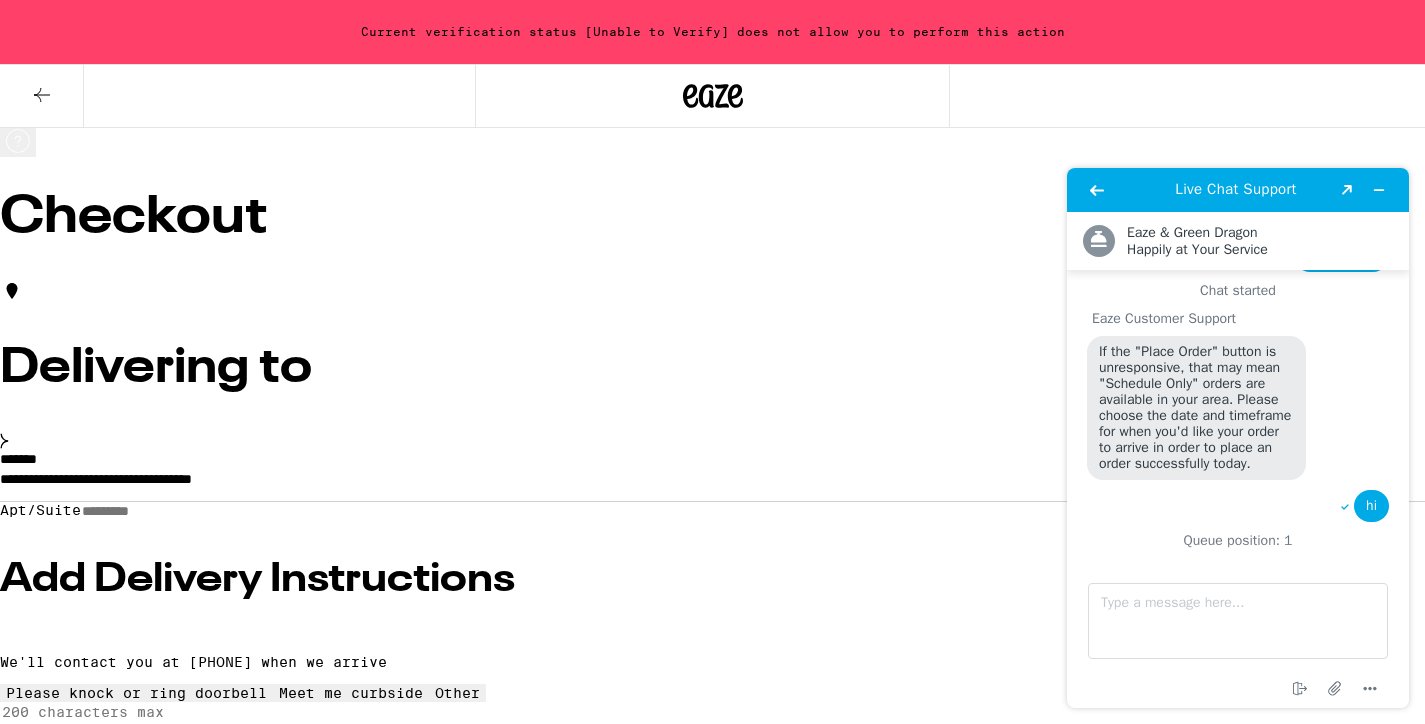 scroll, scrollTop: 0, scrollLeft: 0, axis: both 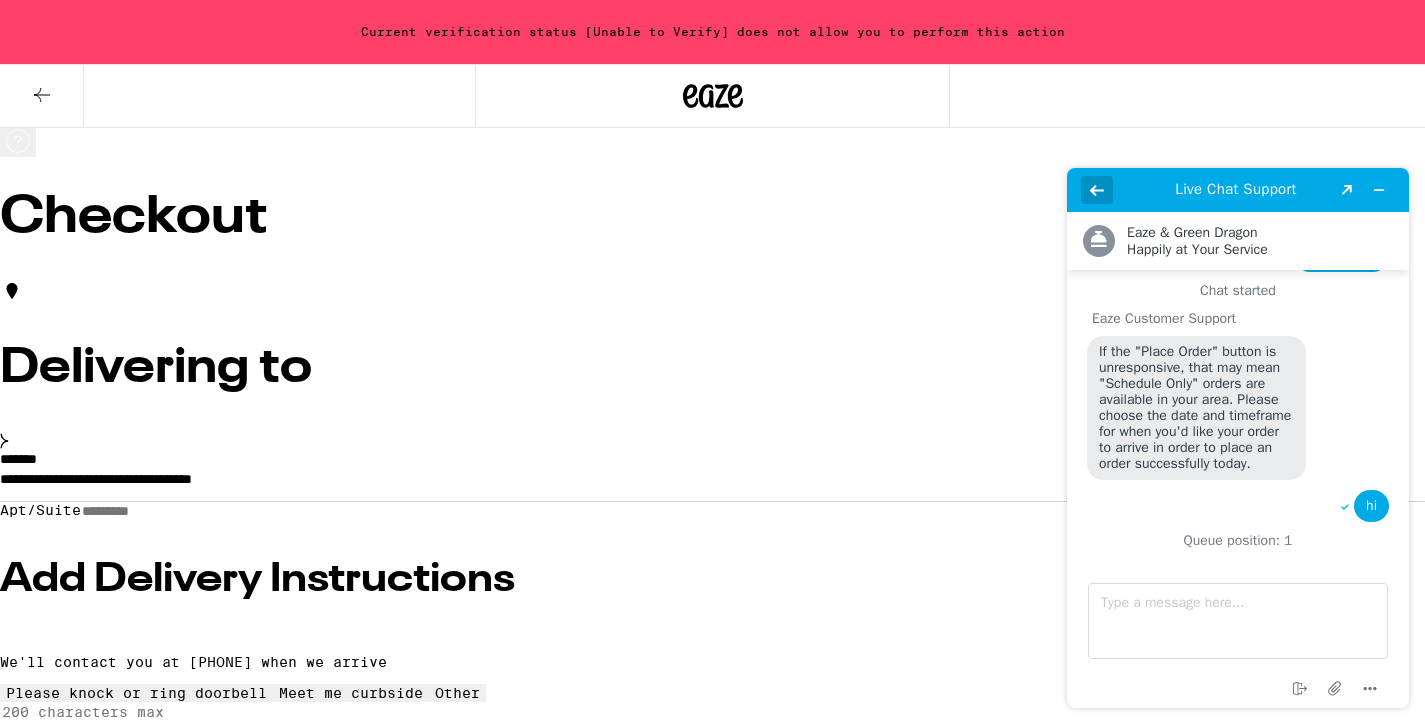 click 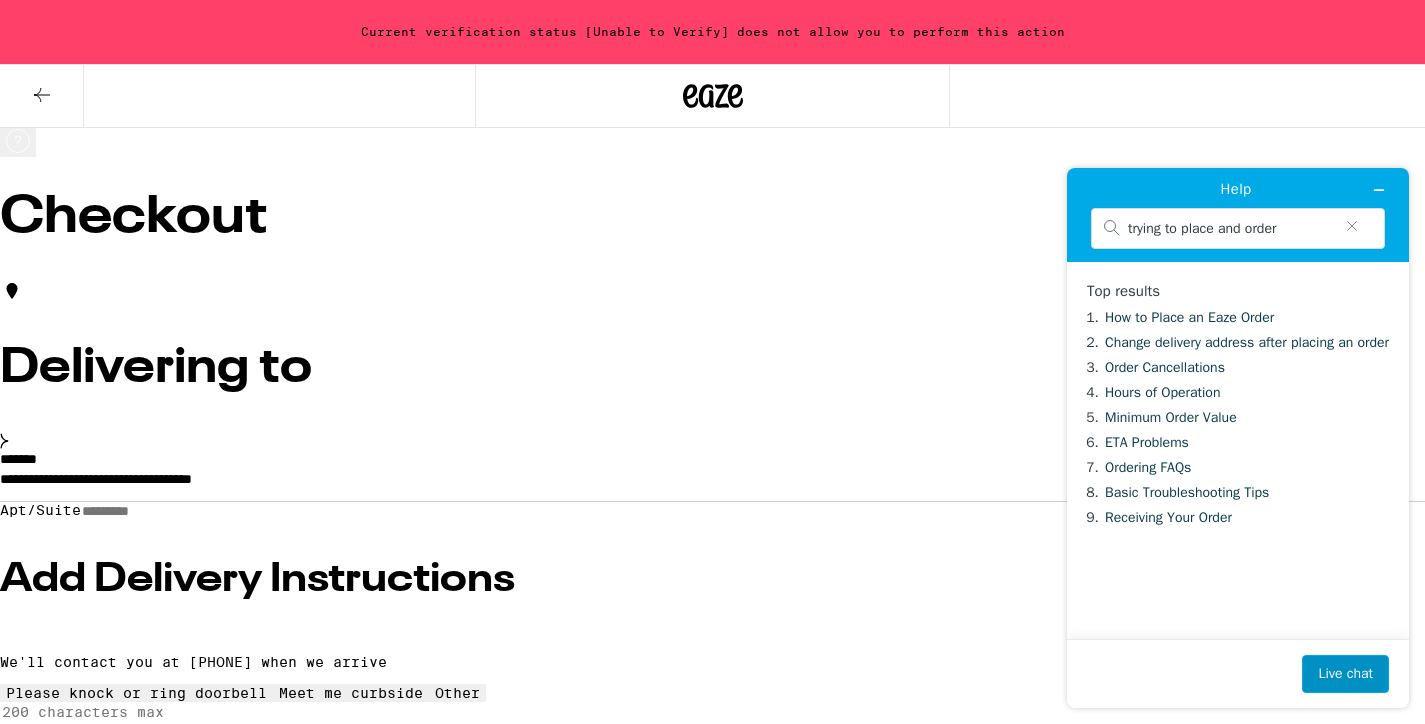 click on "Live chat" at bounding box center [1345, 674] 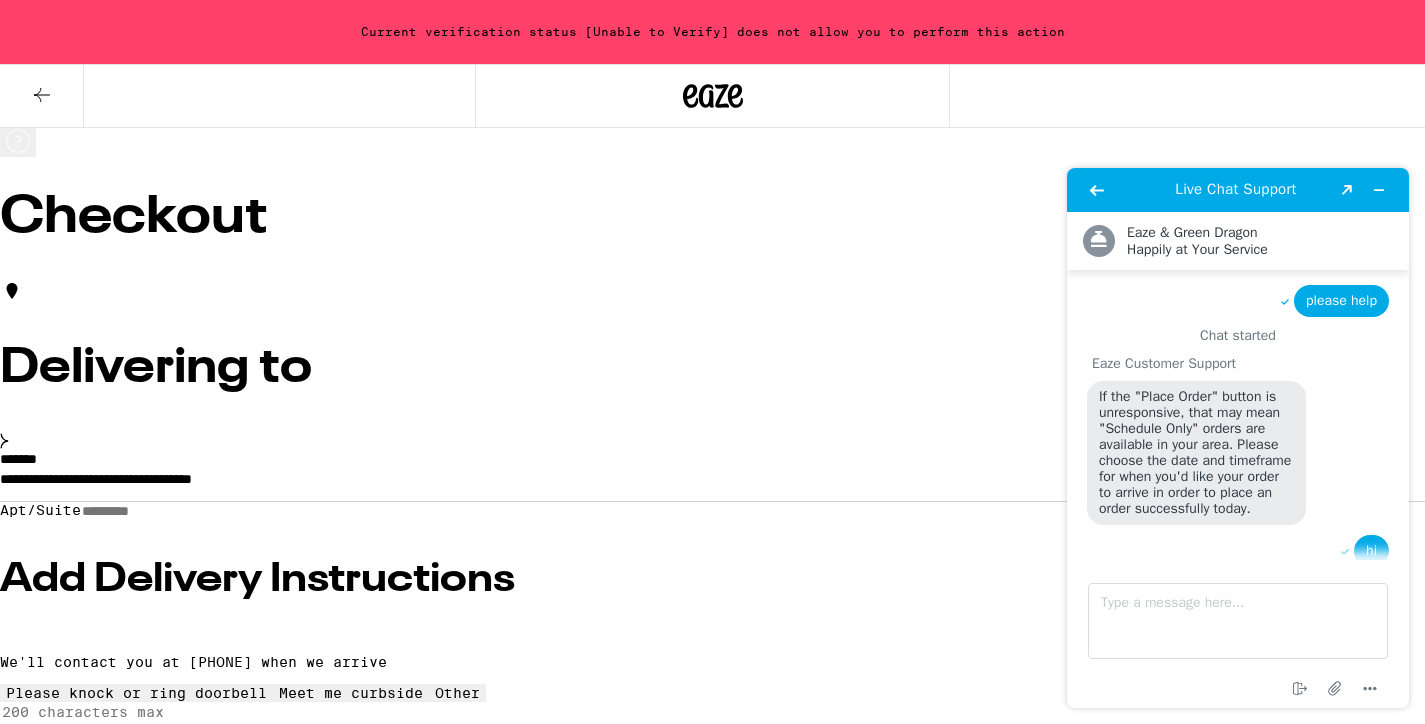 scroll, scrollTop: 58, scrollLeft: 0, axis: vertical 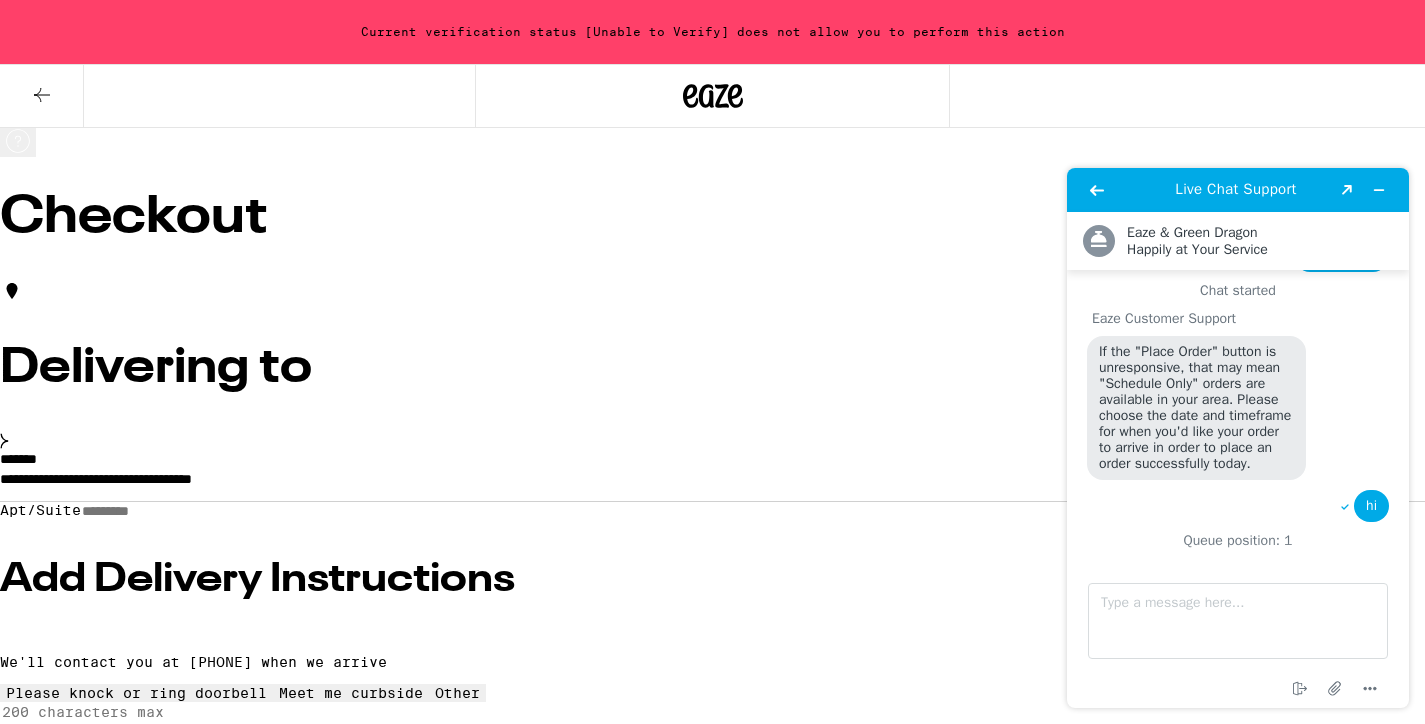 click 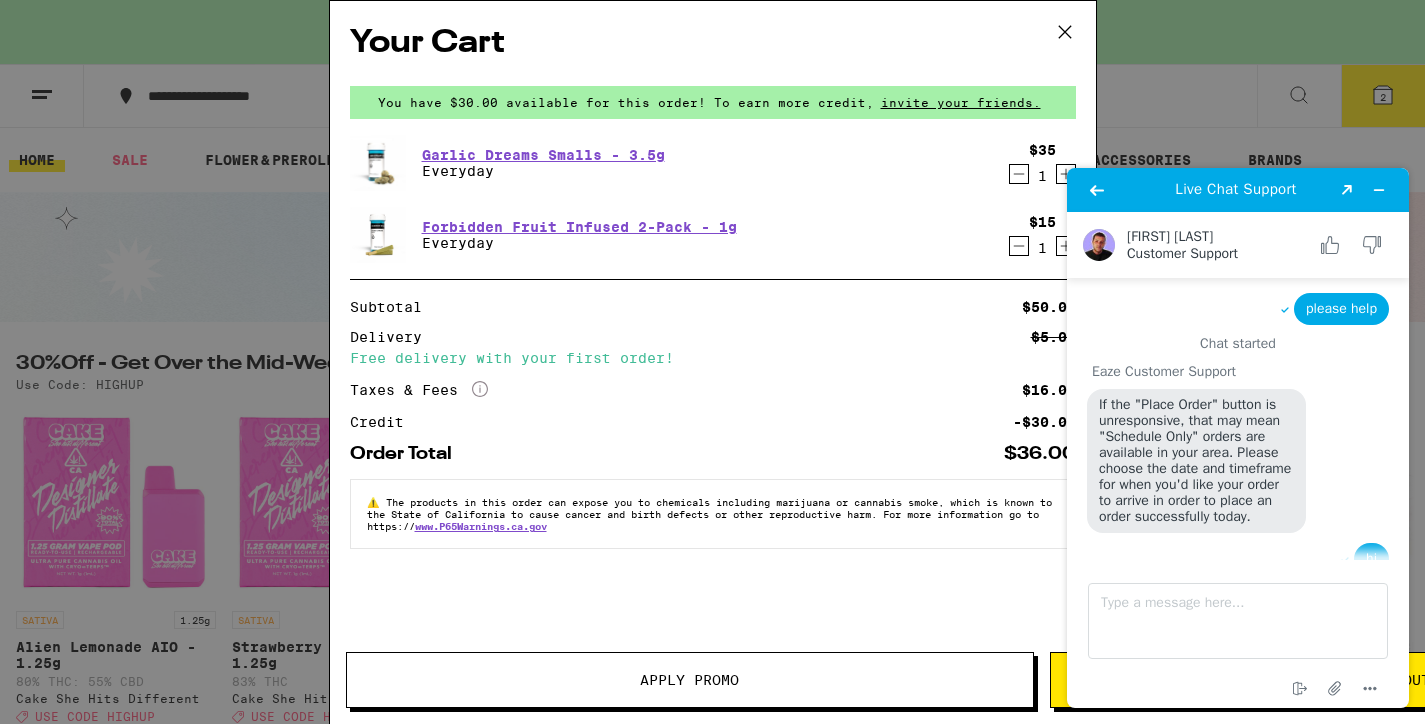 scroll, scrollTop: 0, scrollLeft: 0, axis: both 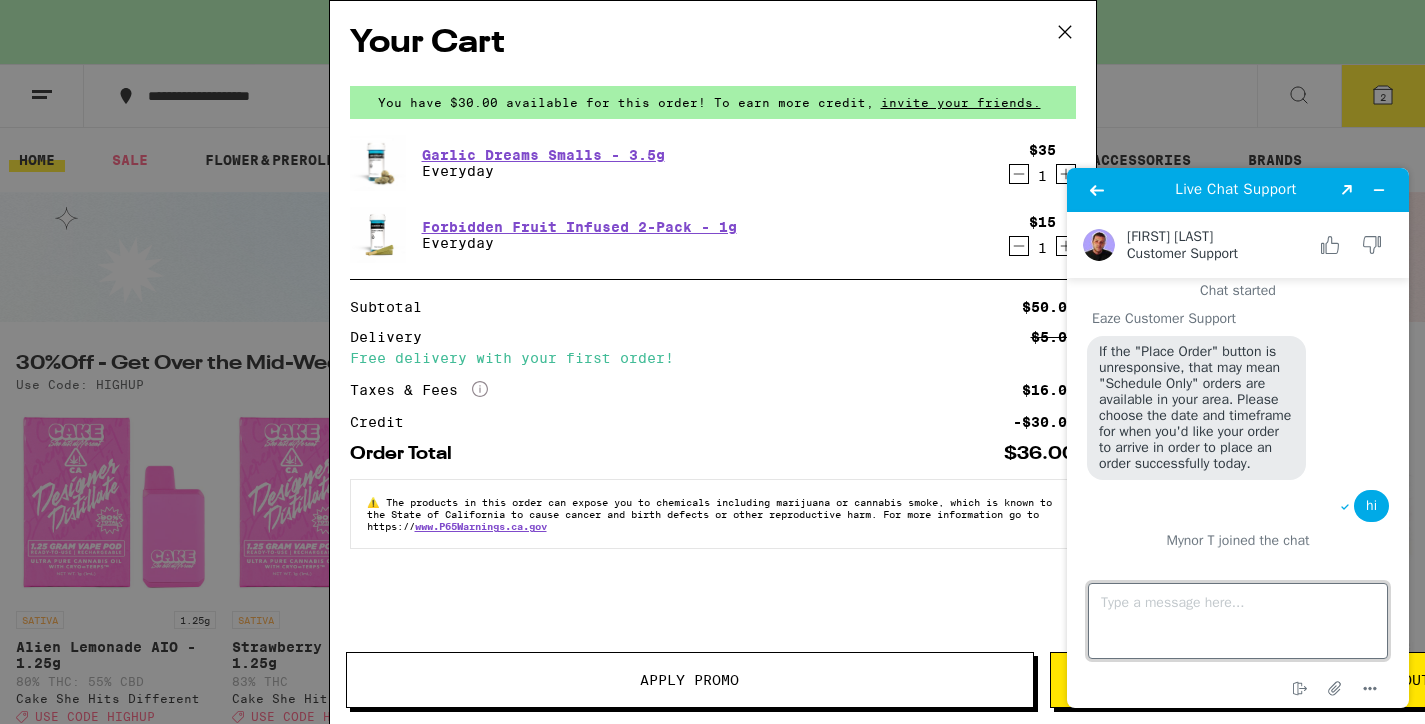 click on "Type a message here..." at bounding box center [1238, 621] 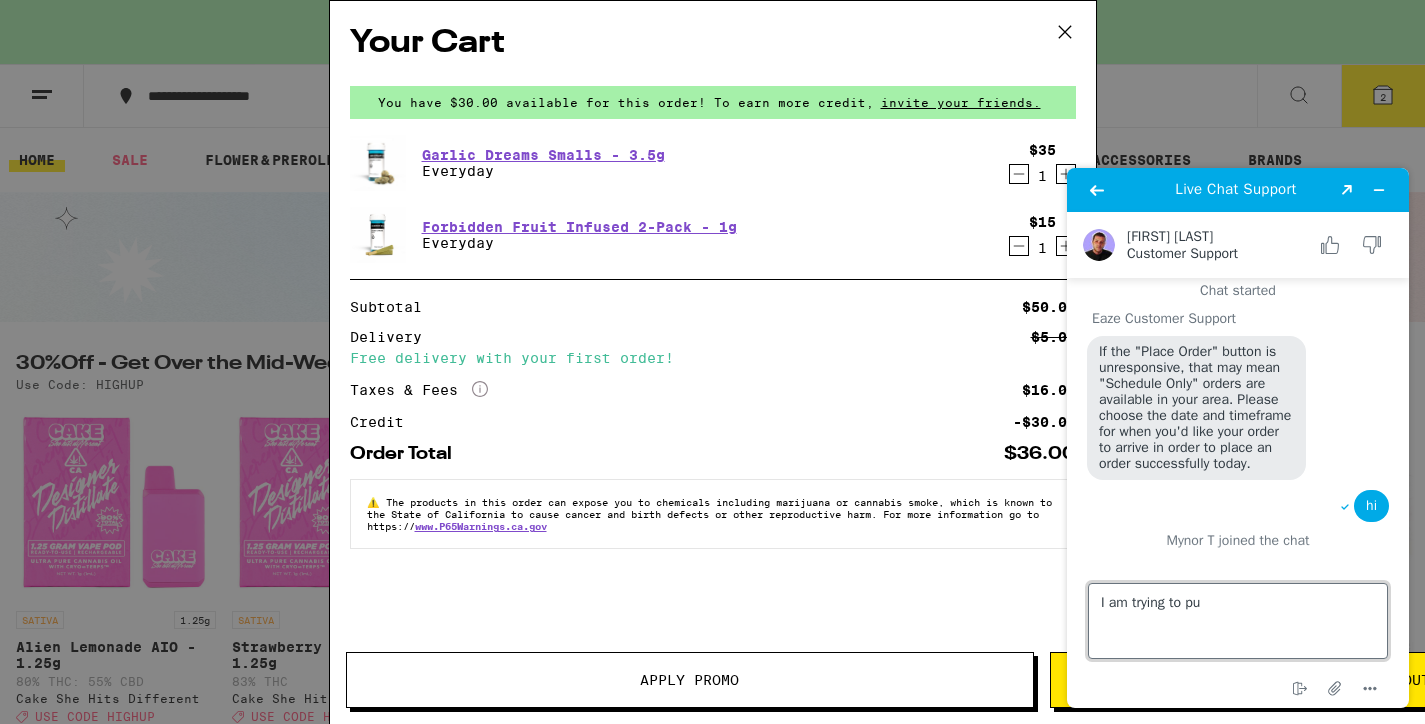 scroll, scrollTop: 213, scrollLeft: 0, axis: vertical 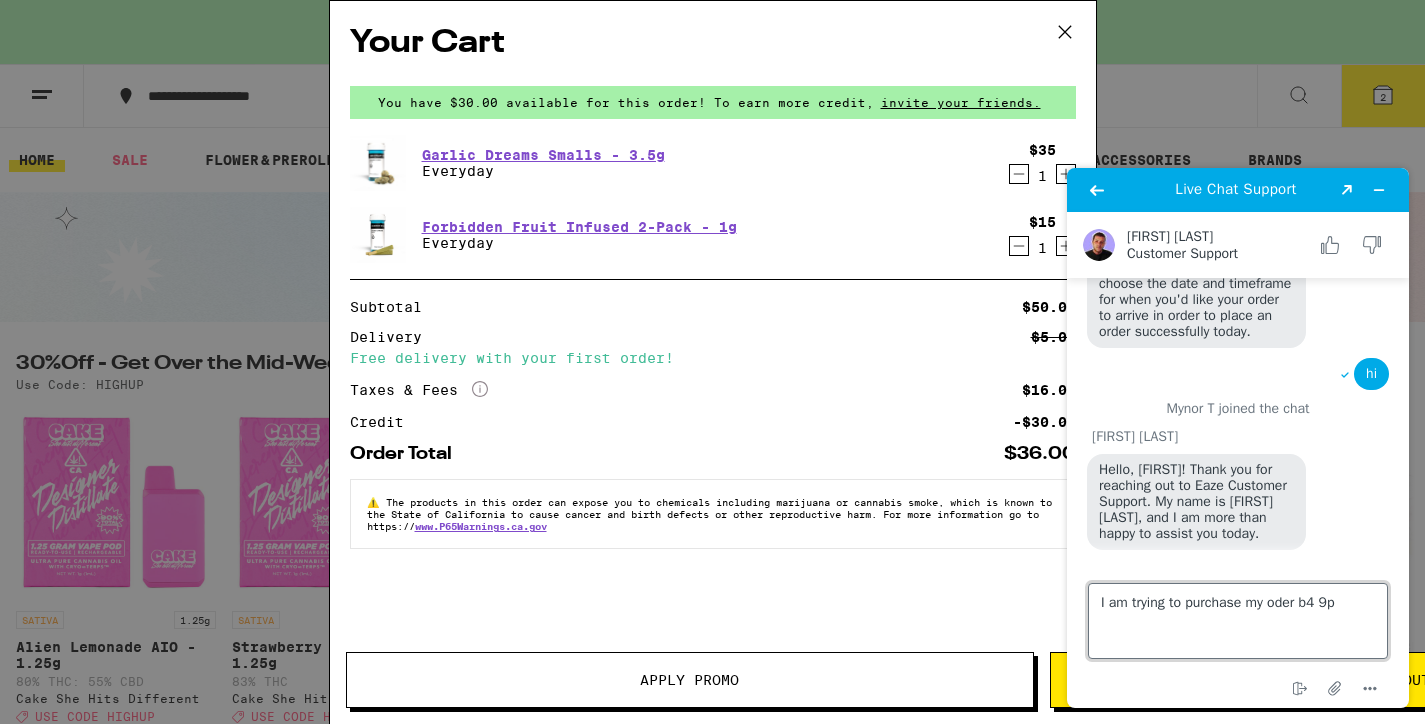 type on "I am trying to purchase my oder b4 9pm" 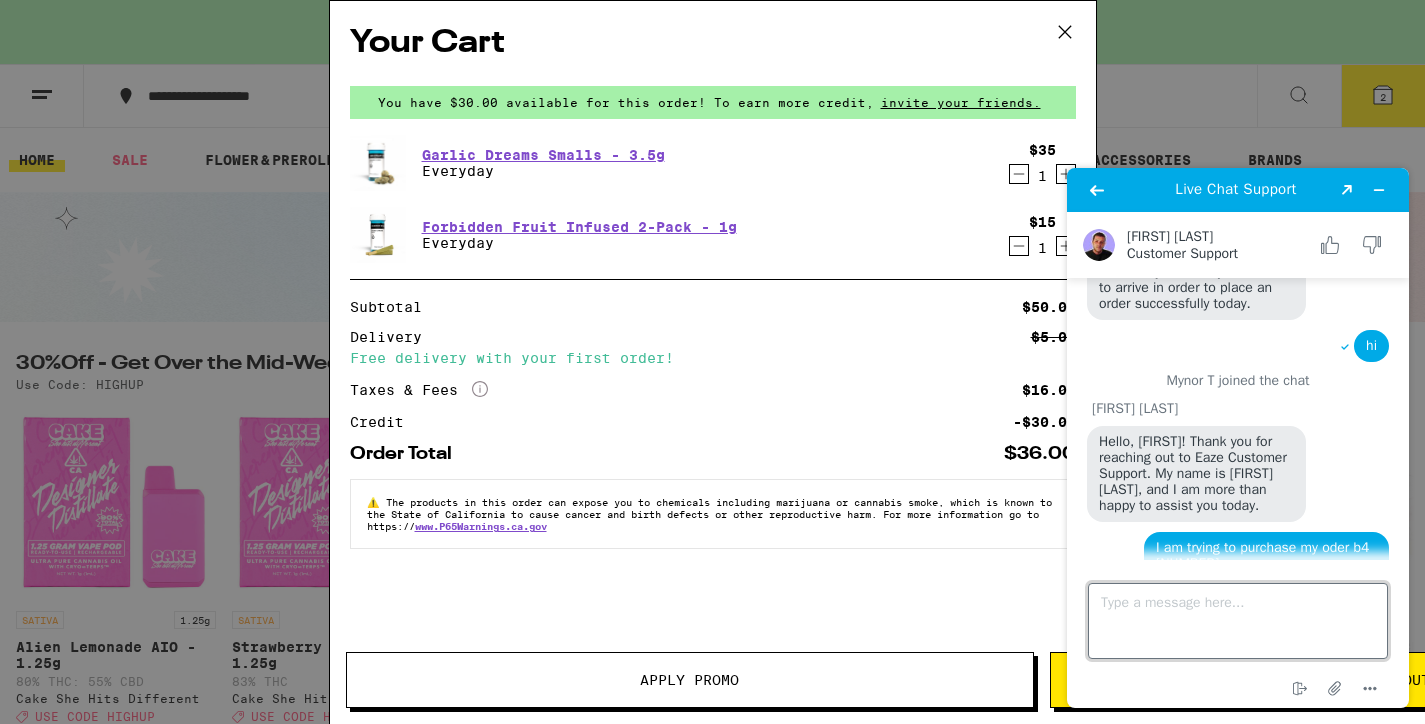 scroll, scrollTop: 271, scrollLeft: 0, axis: vertical 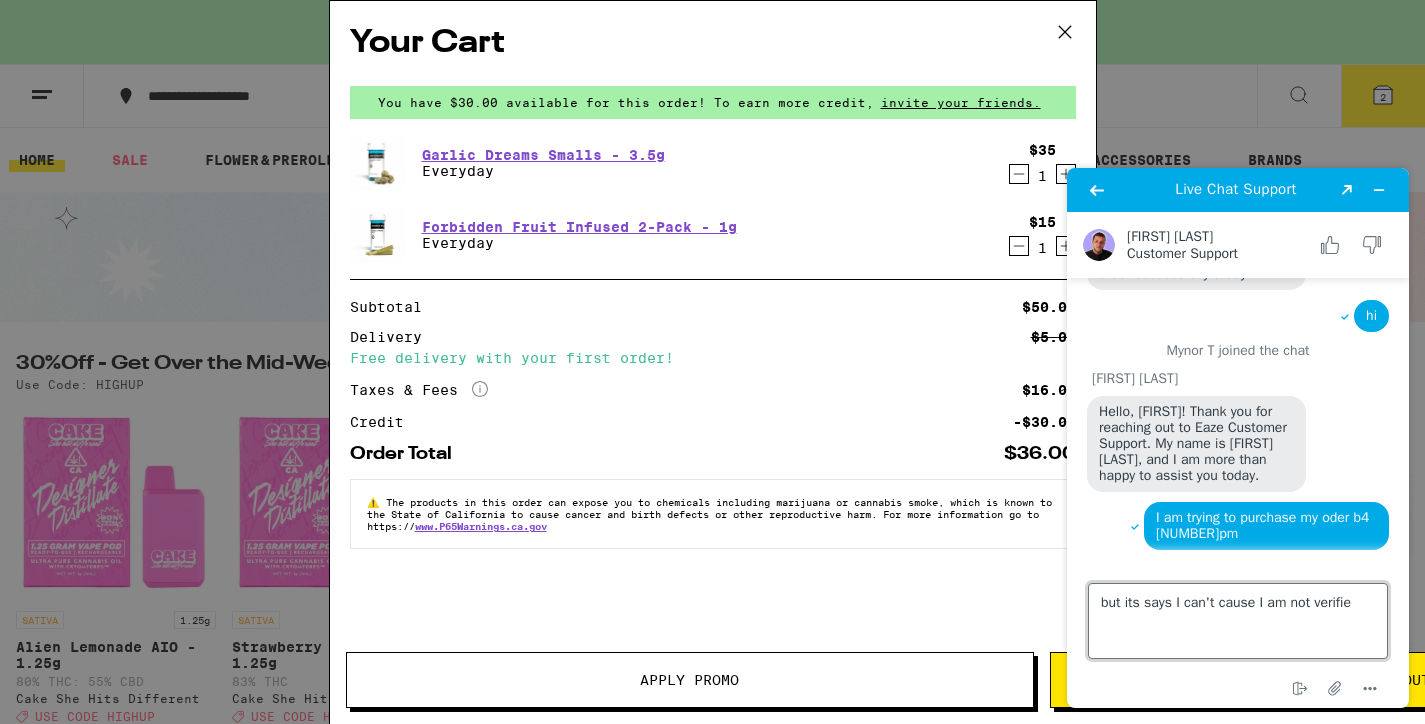 type on "but its says I can't cause I am not verified" 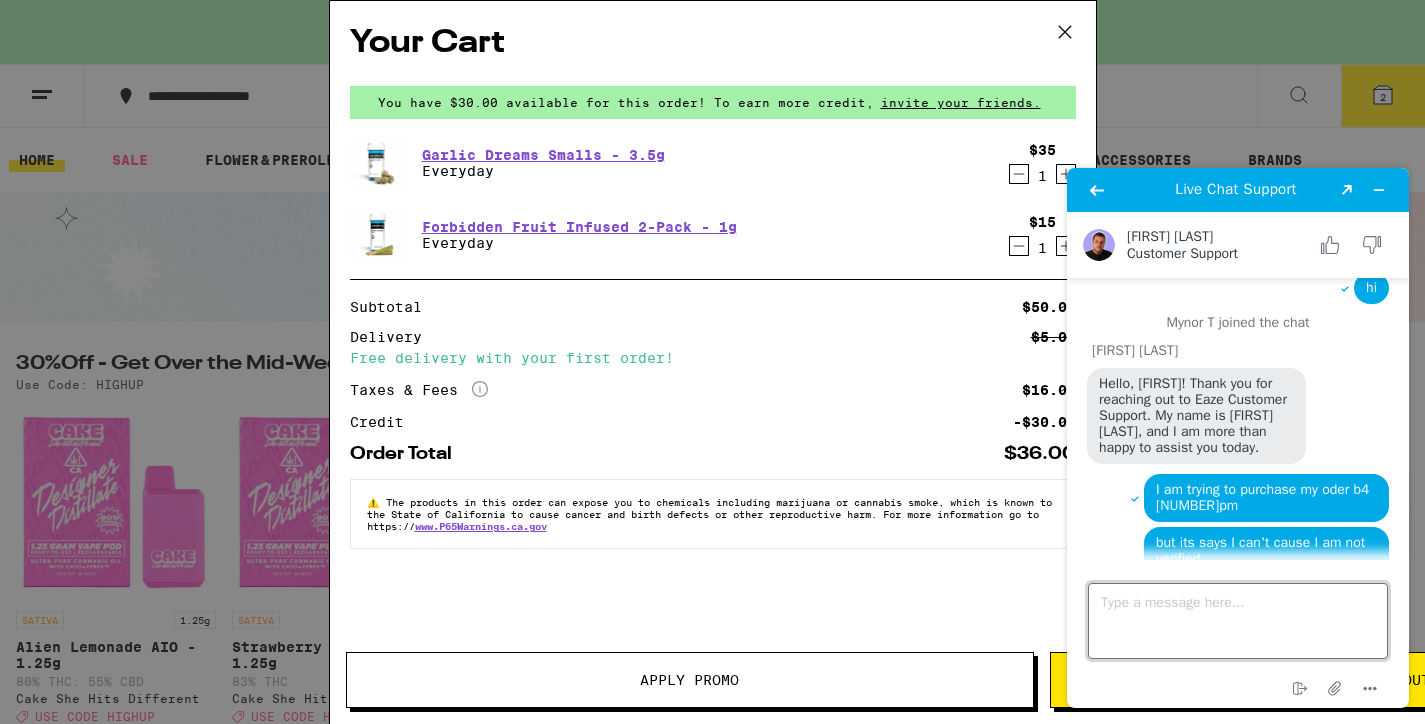 scroll, scrollTop: 324, scrollLeft: 0, axis: vertical 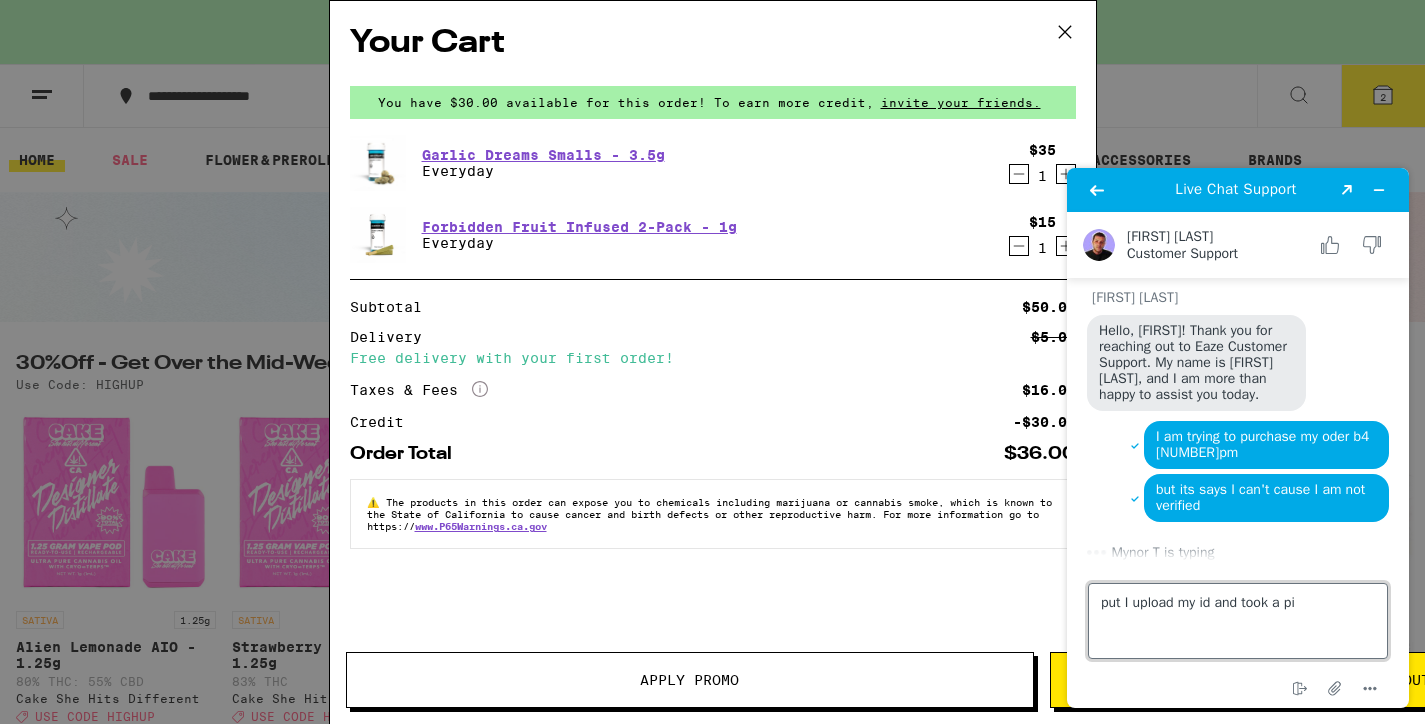 type on "put I upload my id and took a pic" 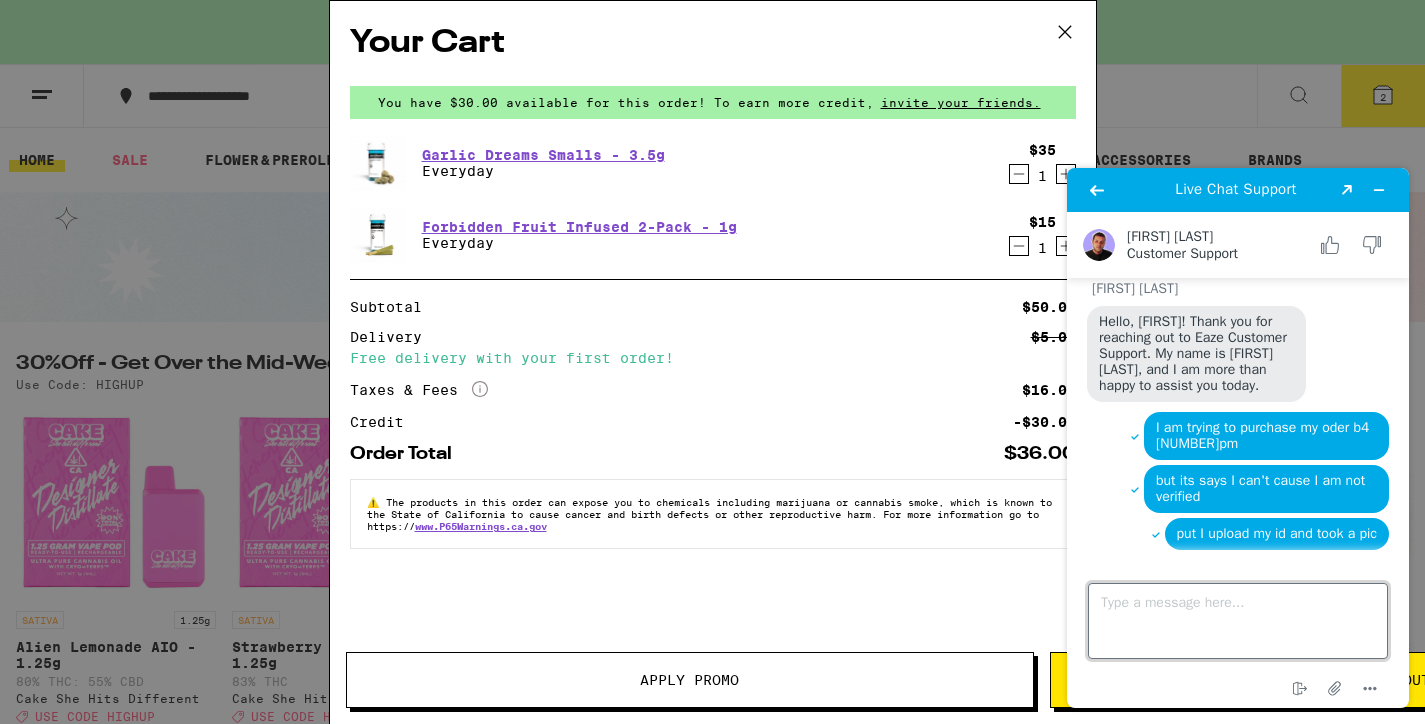 scroll, scrollTop: 511, scrollLeft: 0, axis: vertical 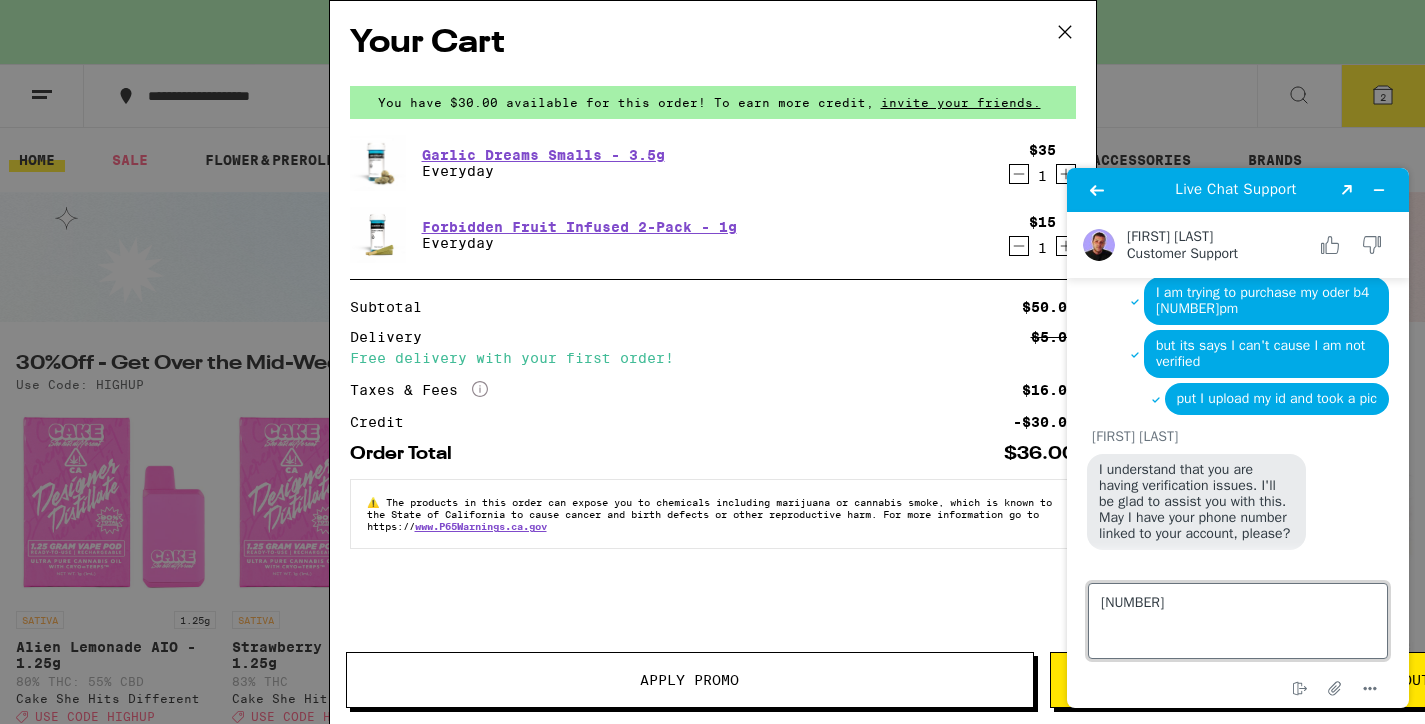type on "8185770869" 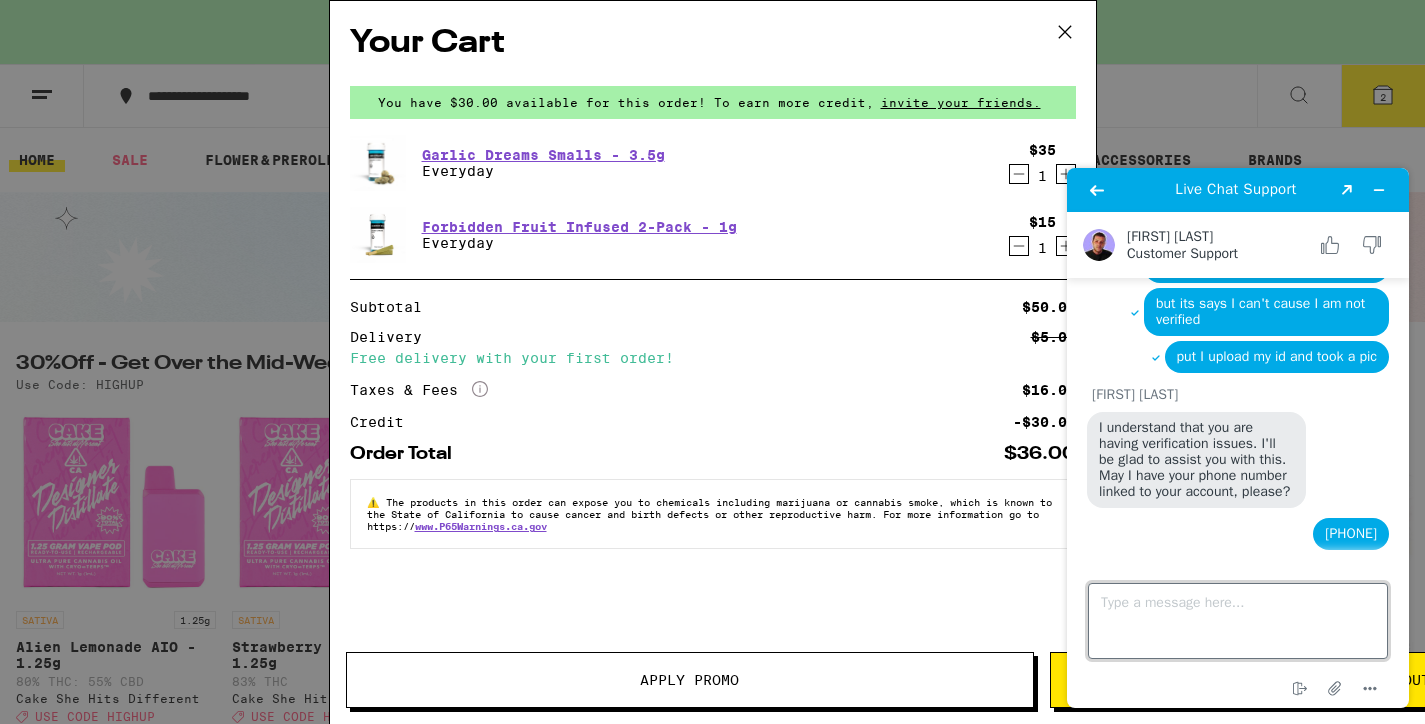 scroll, scrollTop: 553, scrollLeft: 0, axis: vertical 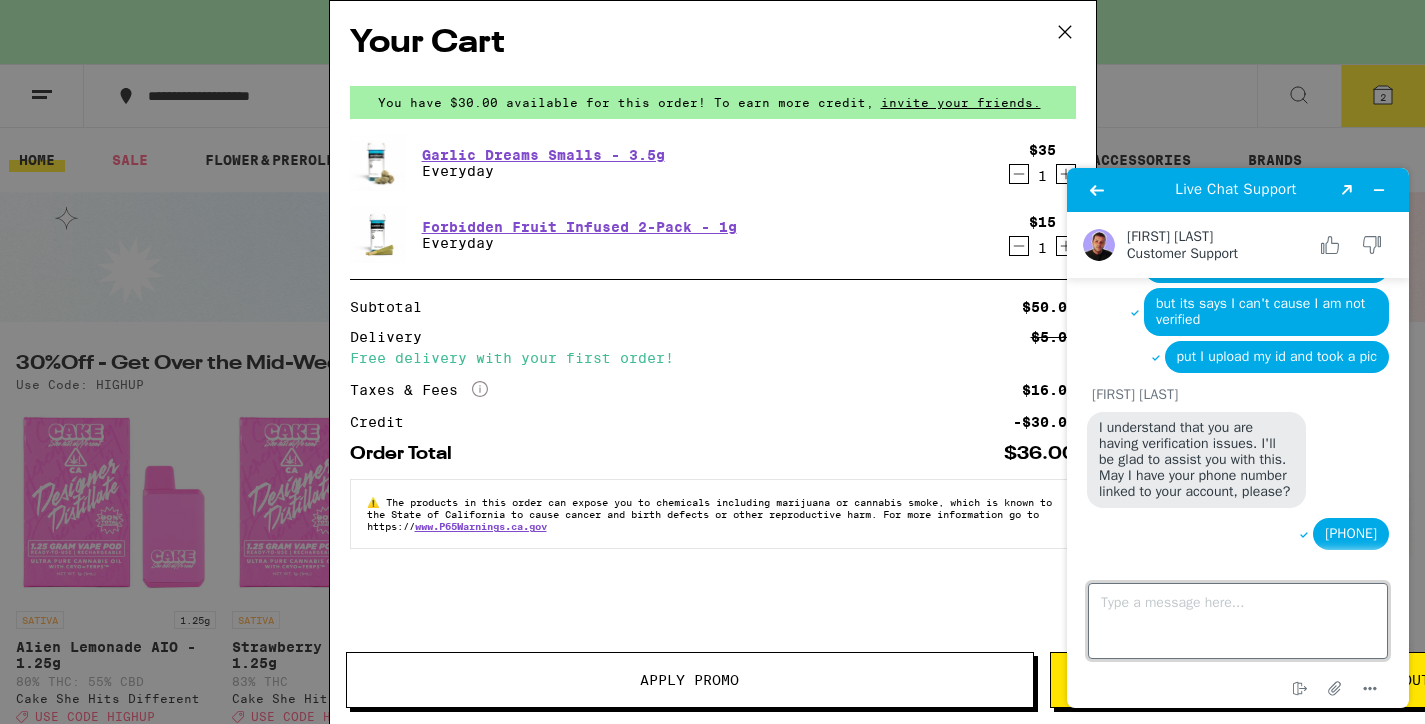 type on "0" 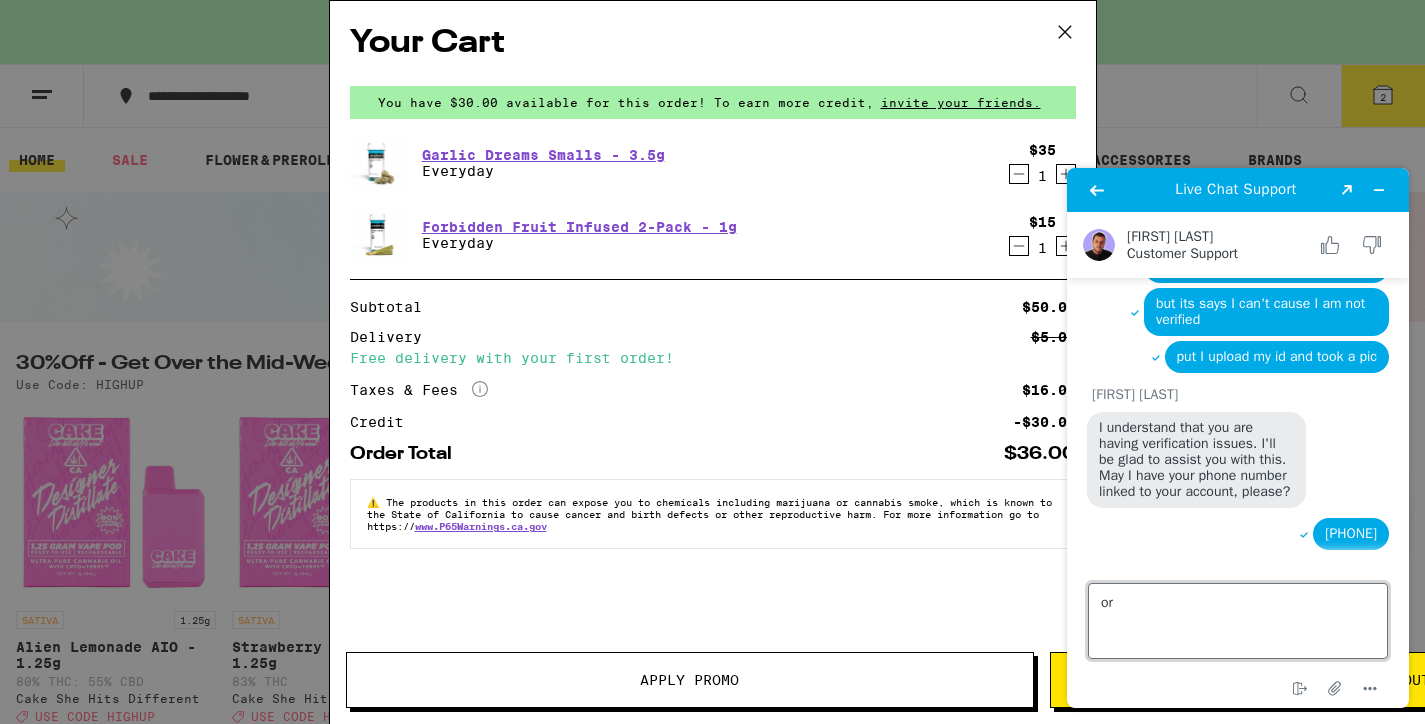 type on "o" 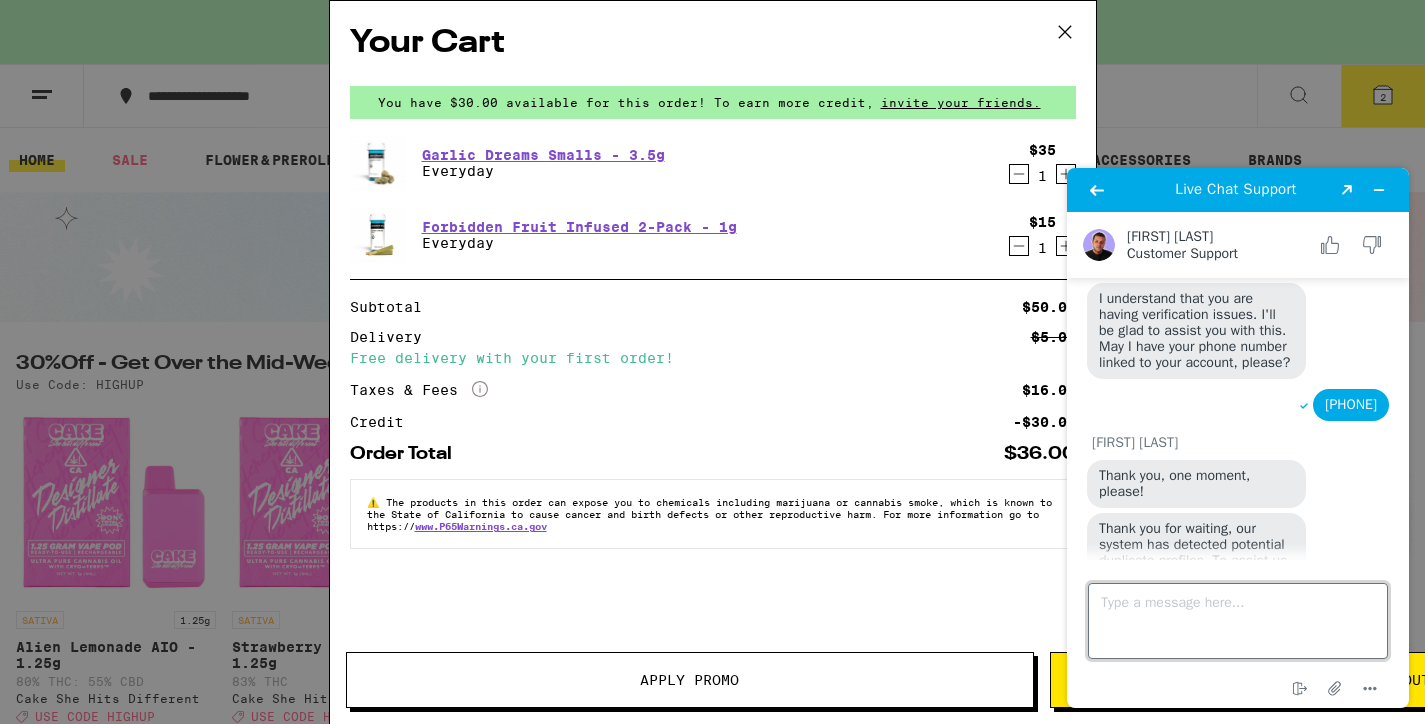 scroll, scrollTop: 772, scrollLeft: 0, axis: vertical 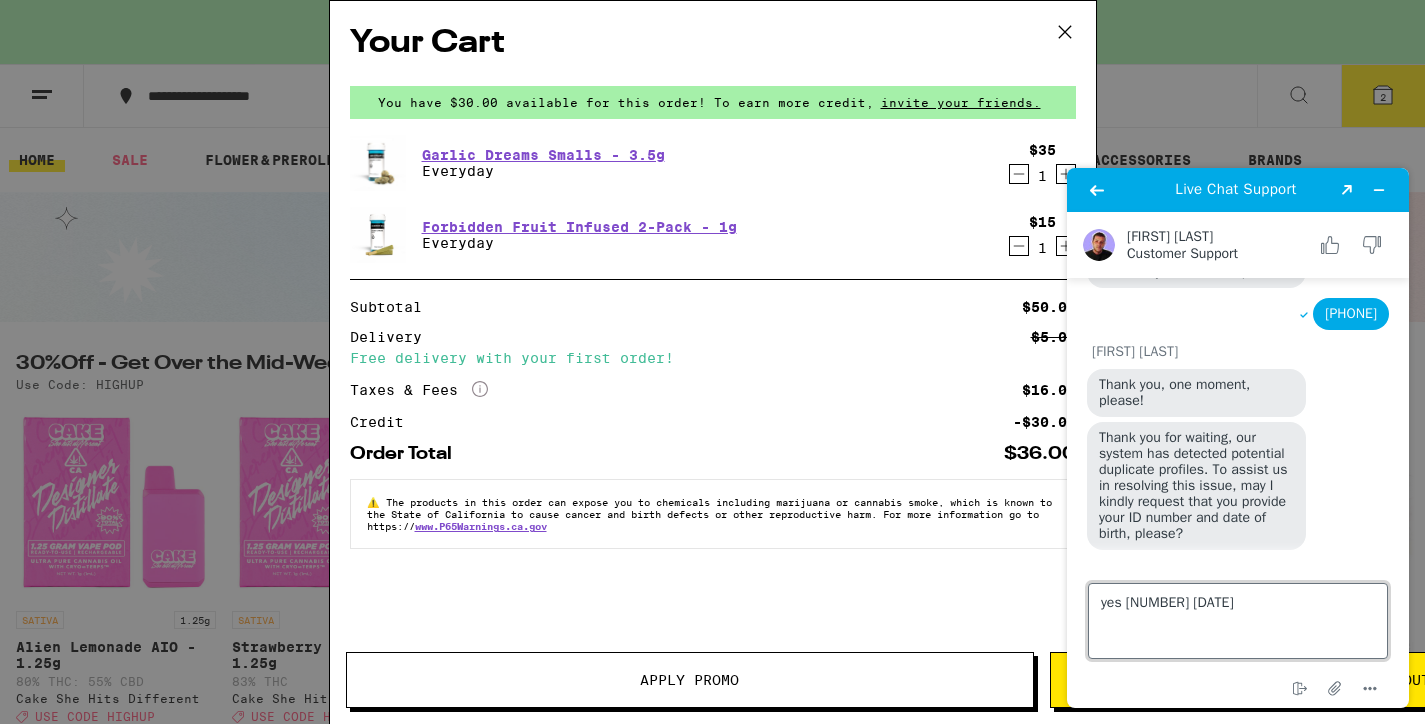 type on "yes d6741055 10/16/1982" 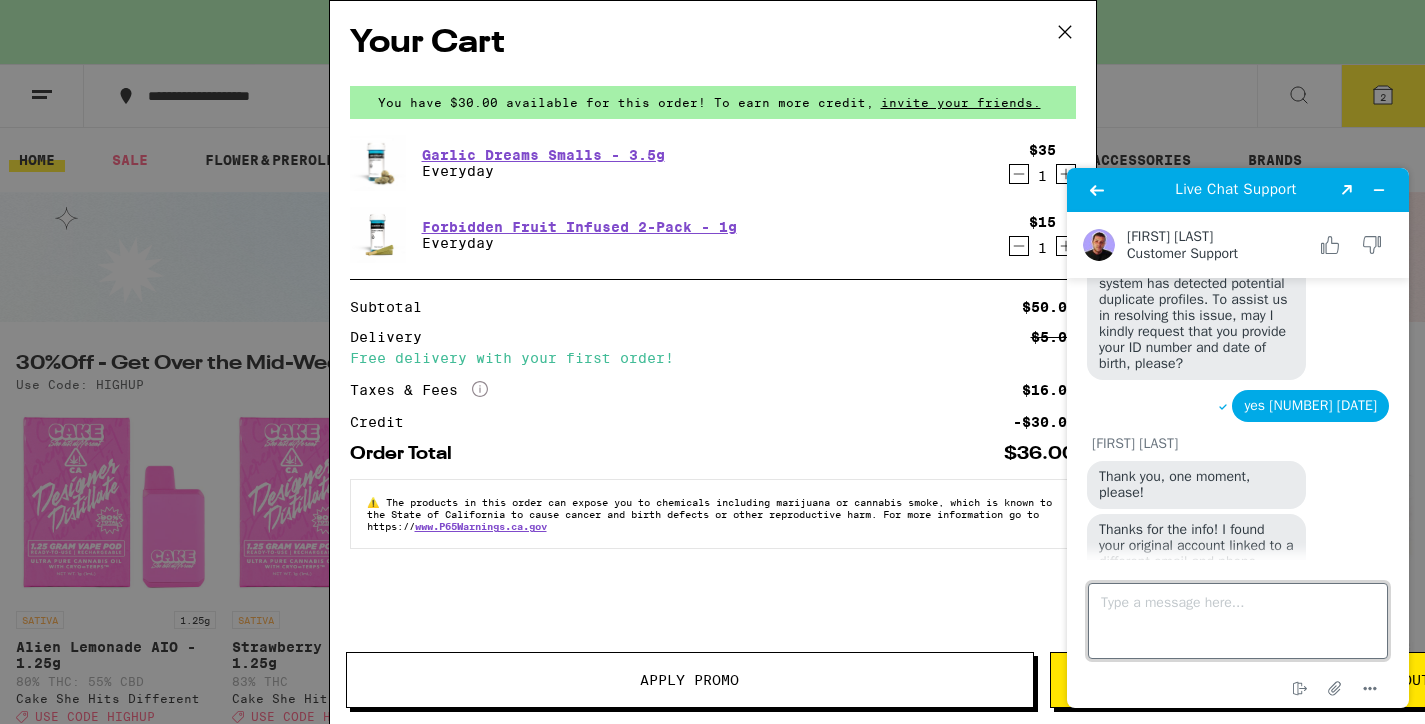 scroll, scrollTop: 1065, scrollLeft: 0, axis: vertical 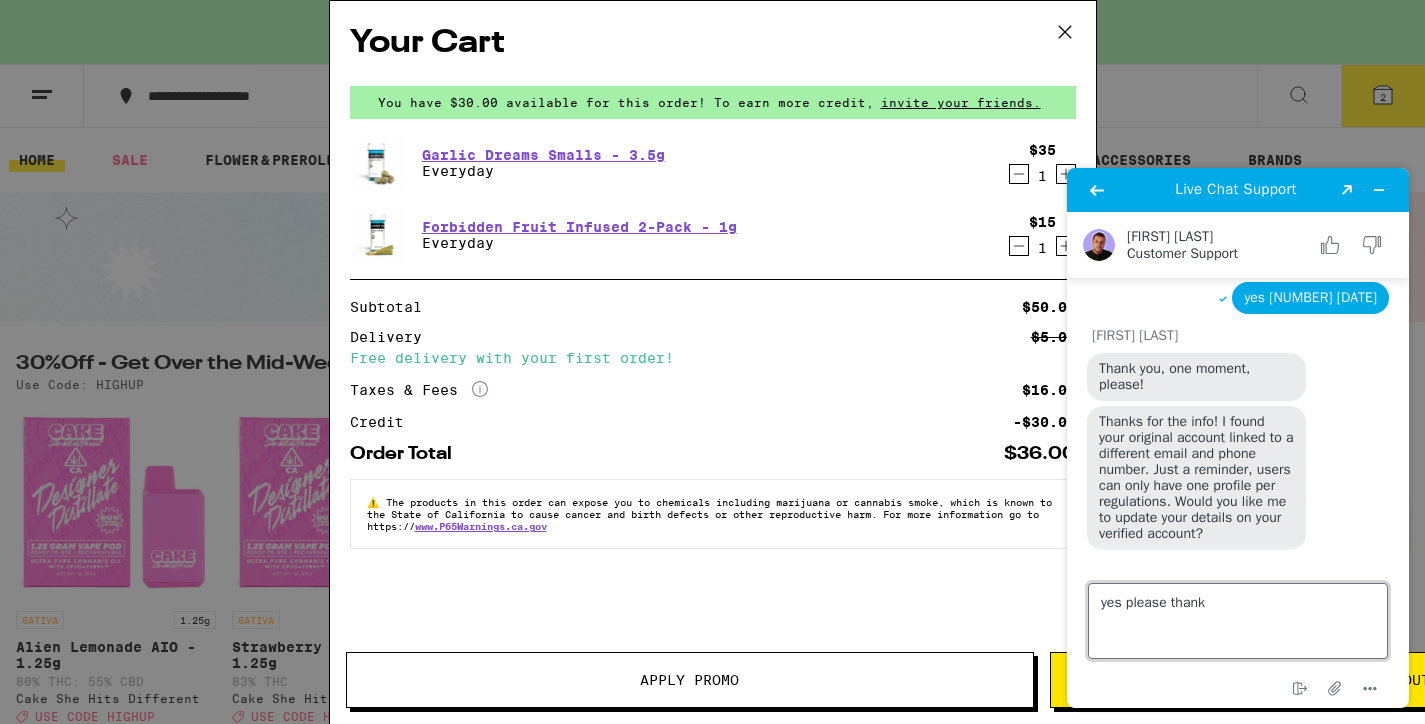 type on "yes please thanks" 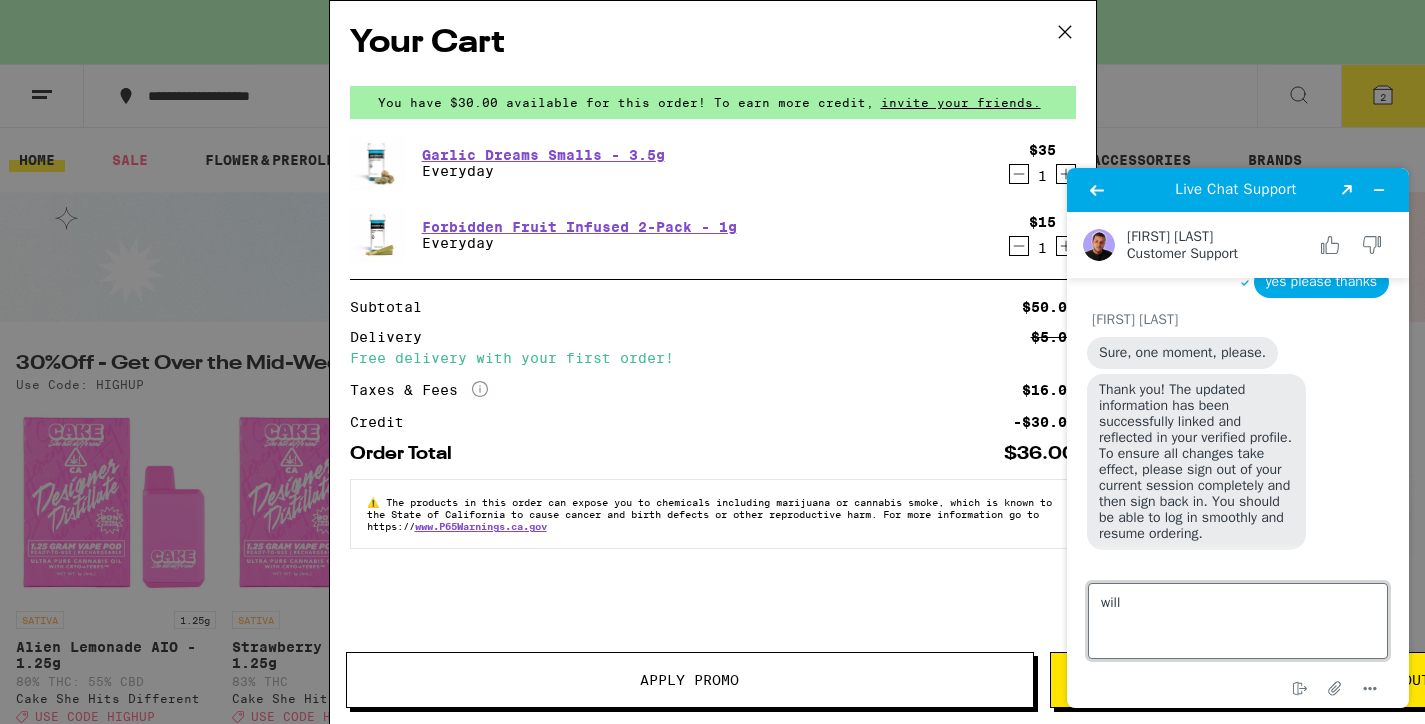 scroll, scrollTop: 1374, scrollLeft: 0, axis: vertical 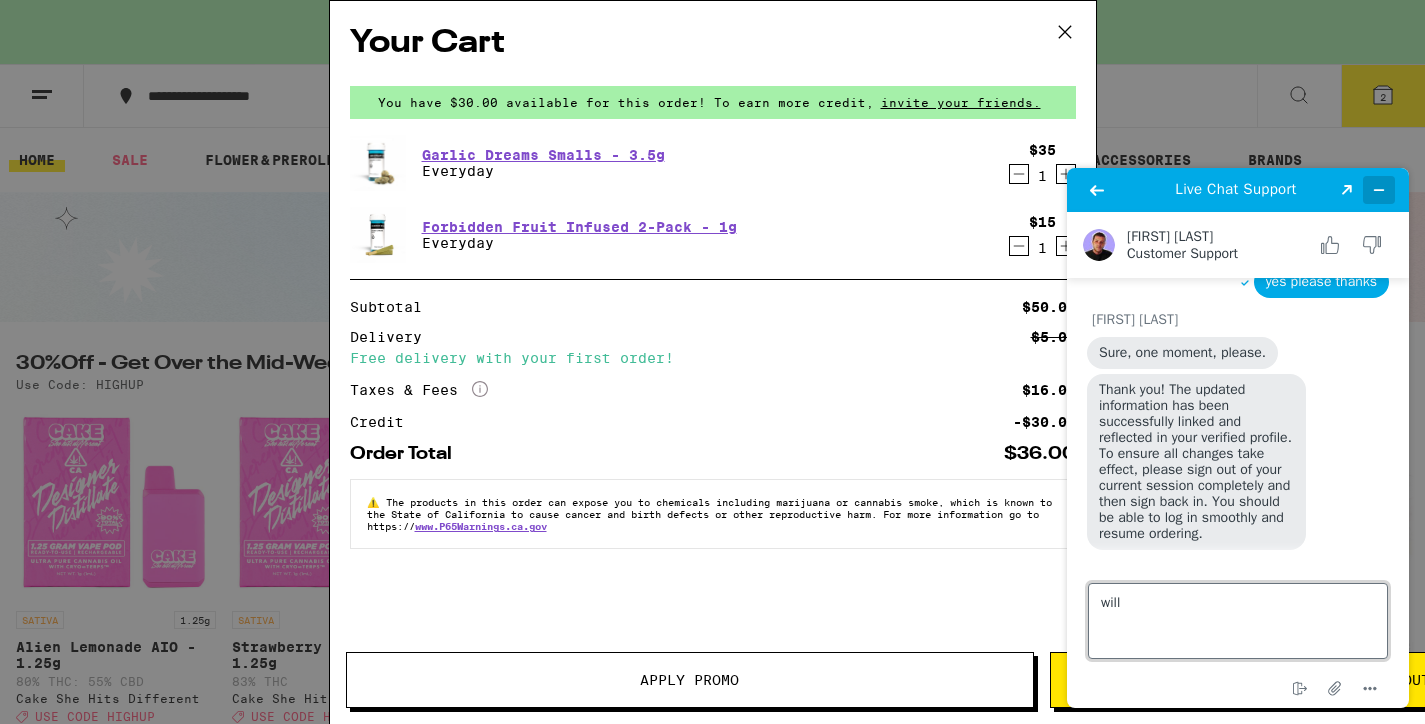type on "will" 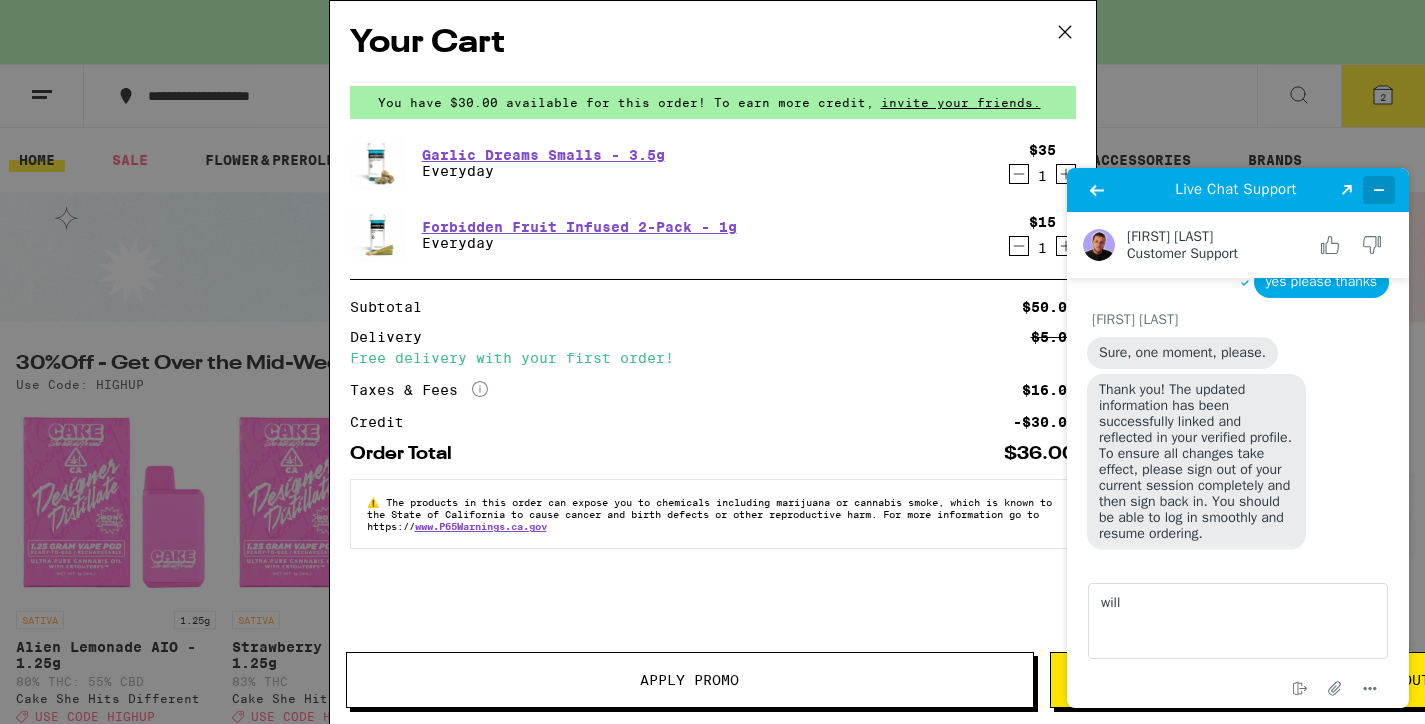 click 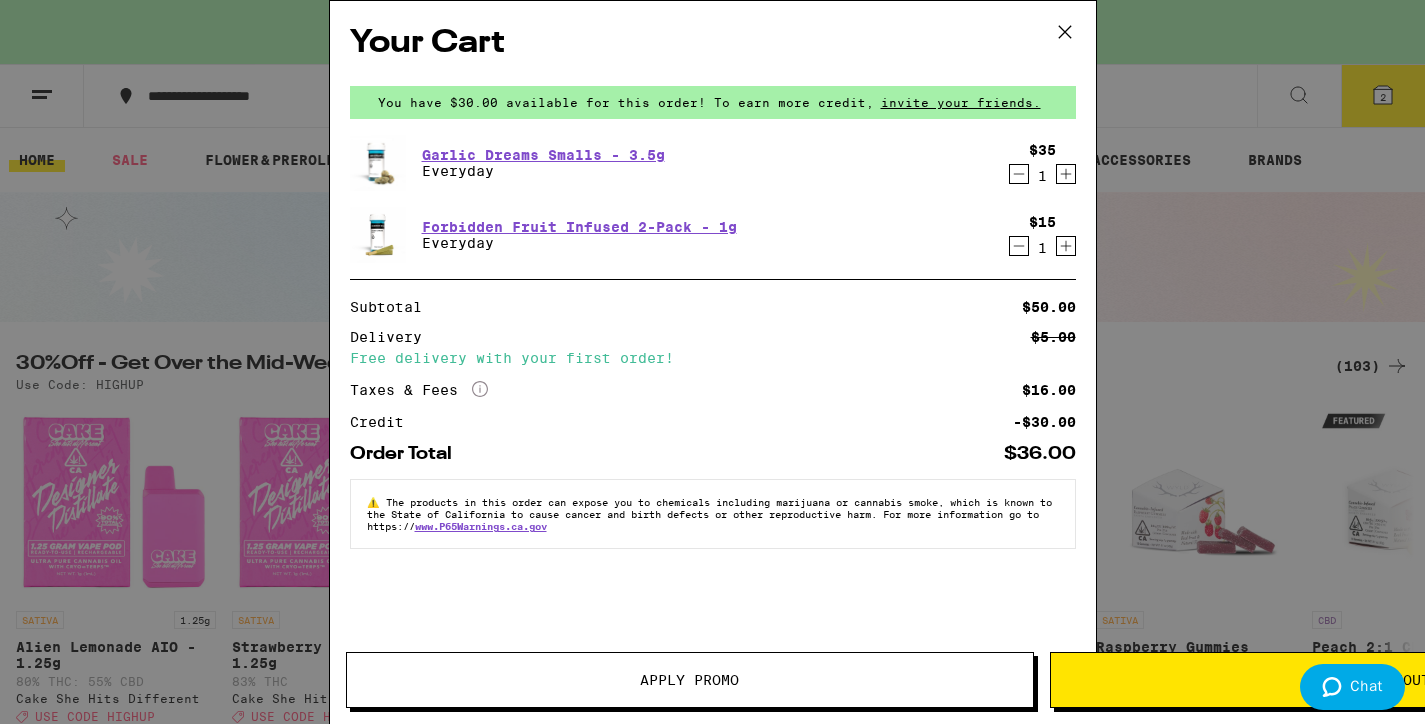 click 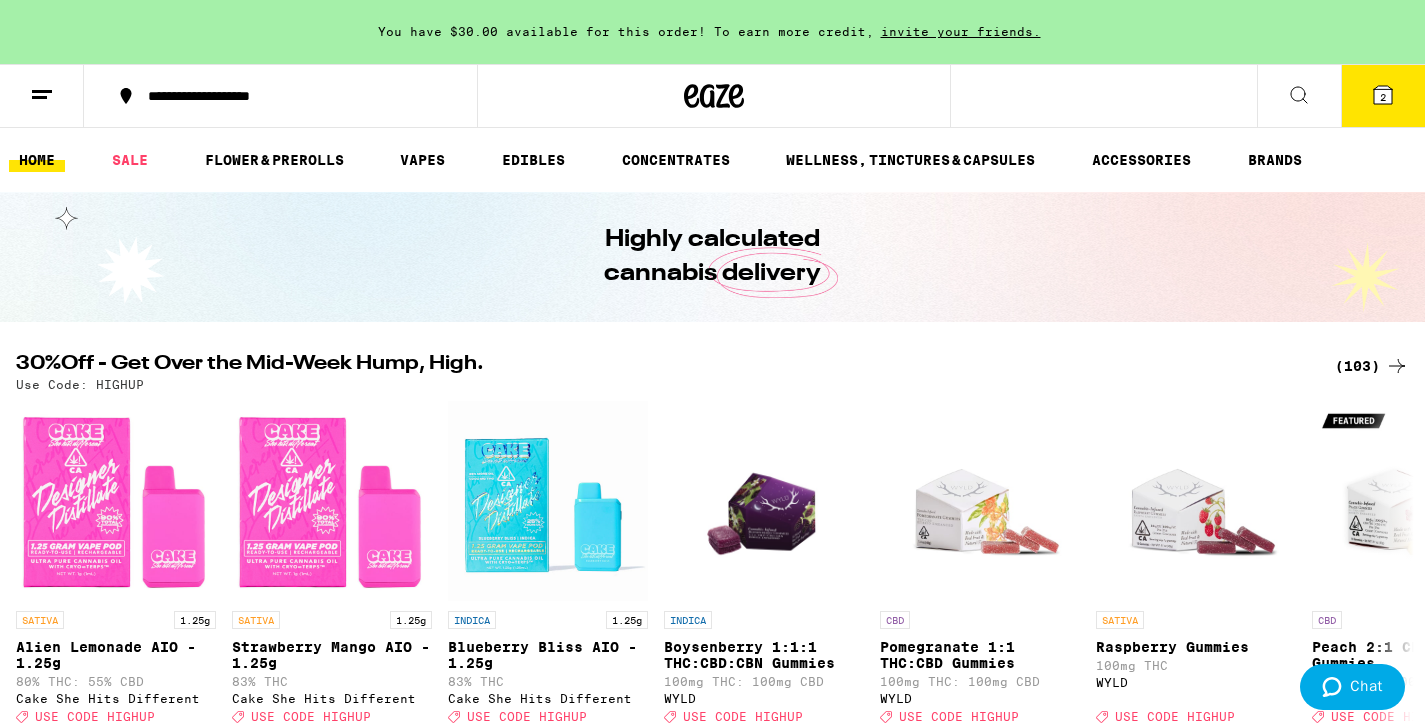 scroll, scrollTop: 0, scrollLeft: 0, axis: both 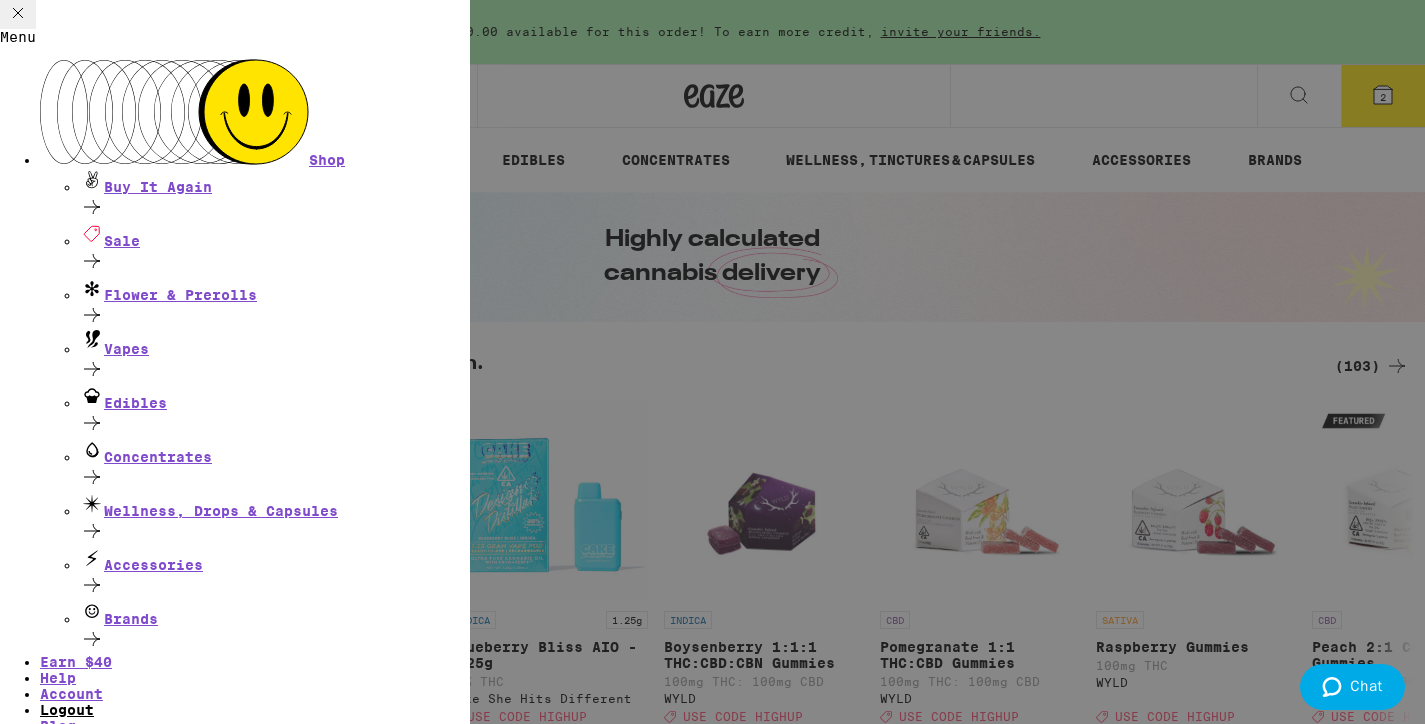 click on "Logout" at bounding box center [67, 710] 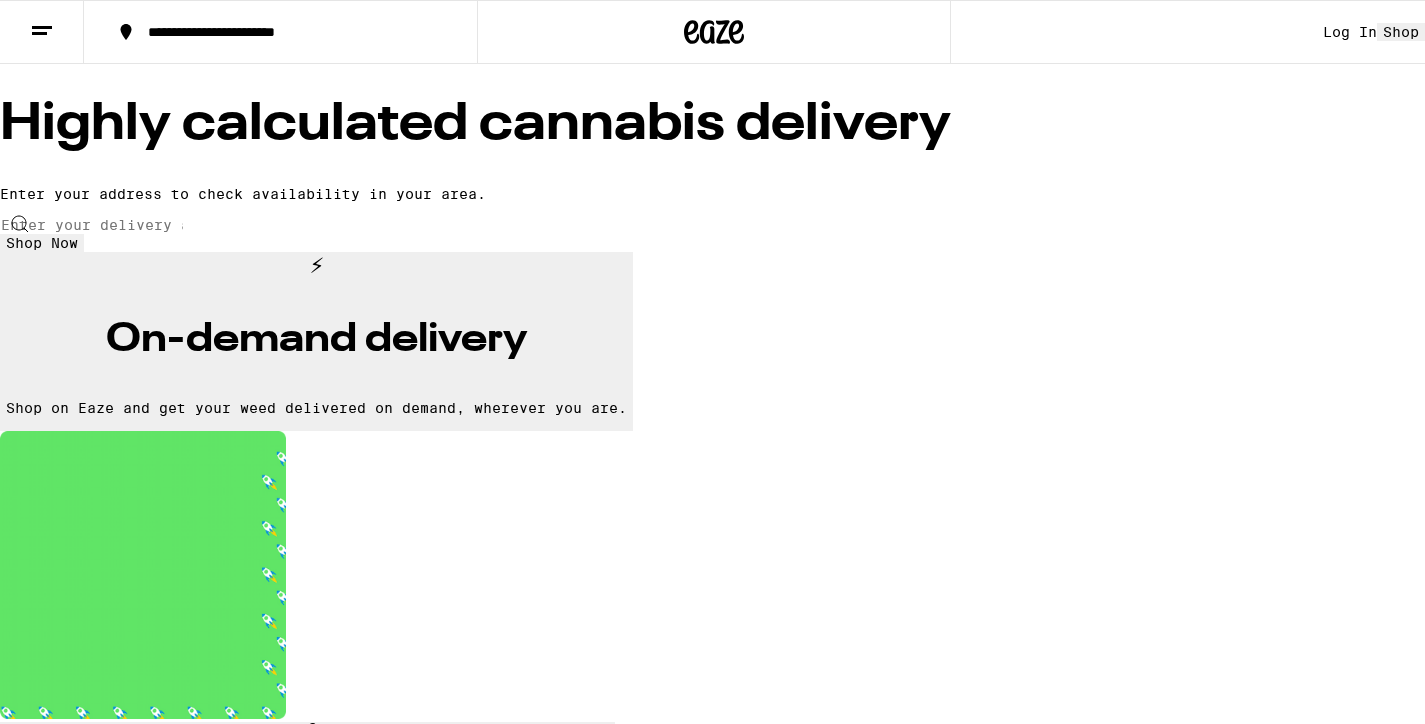click on "Log In" at bounding box center [1350, 32] 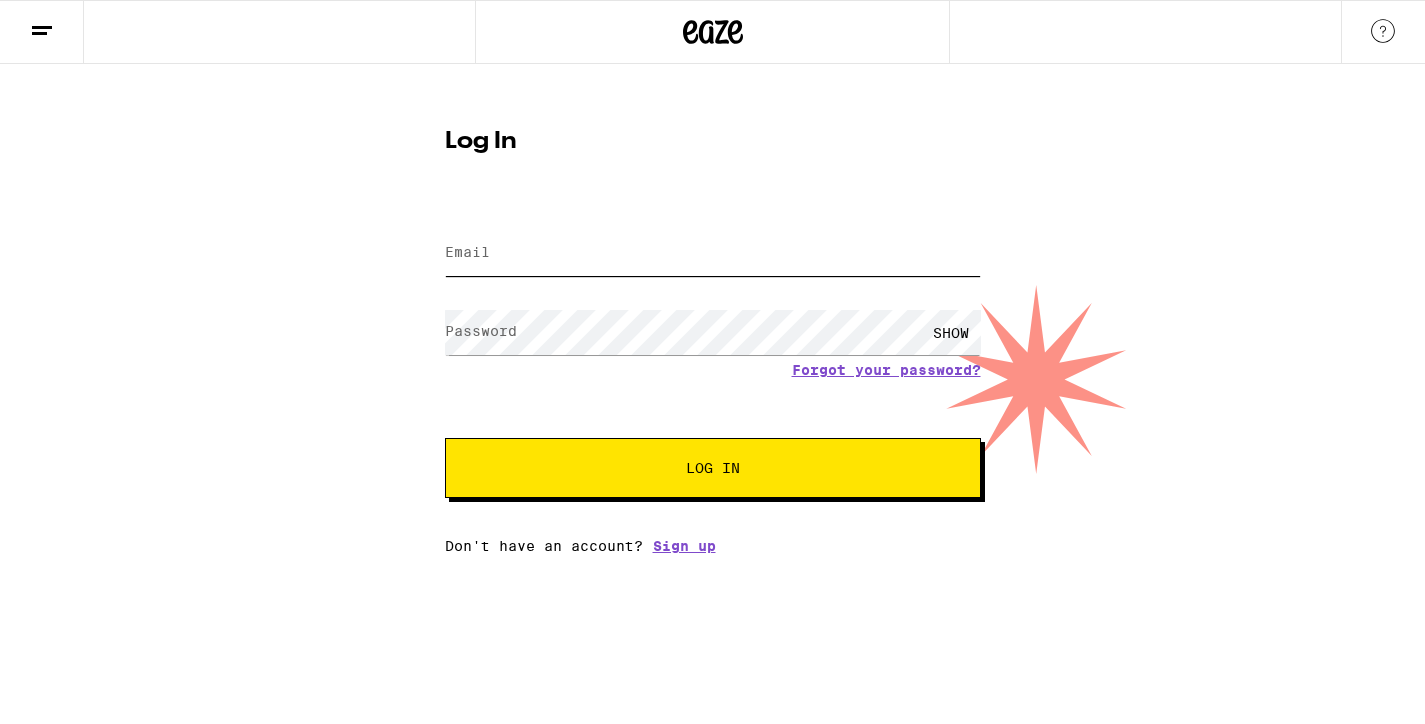 type on "beautibykori@gmail.com" 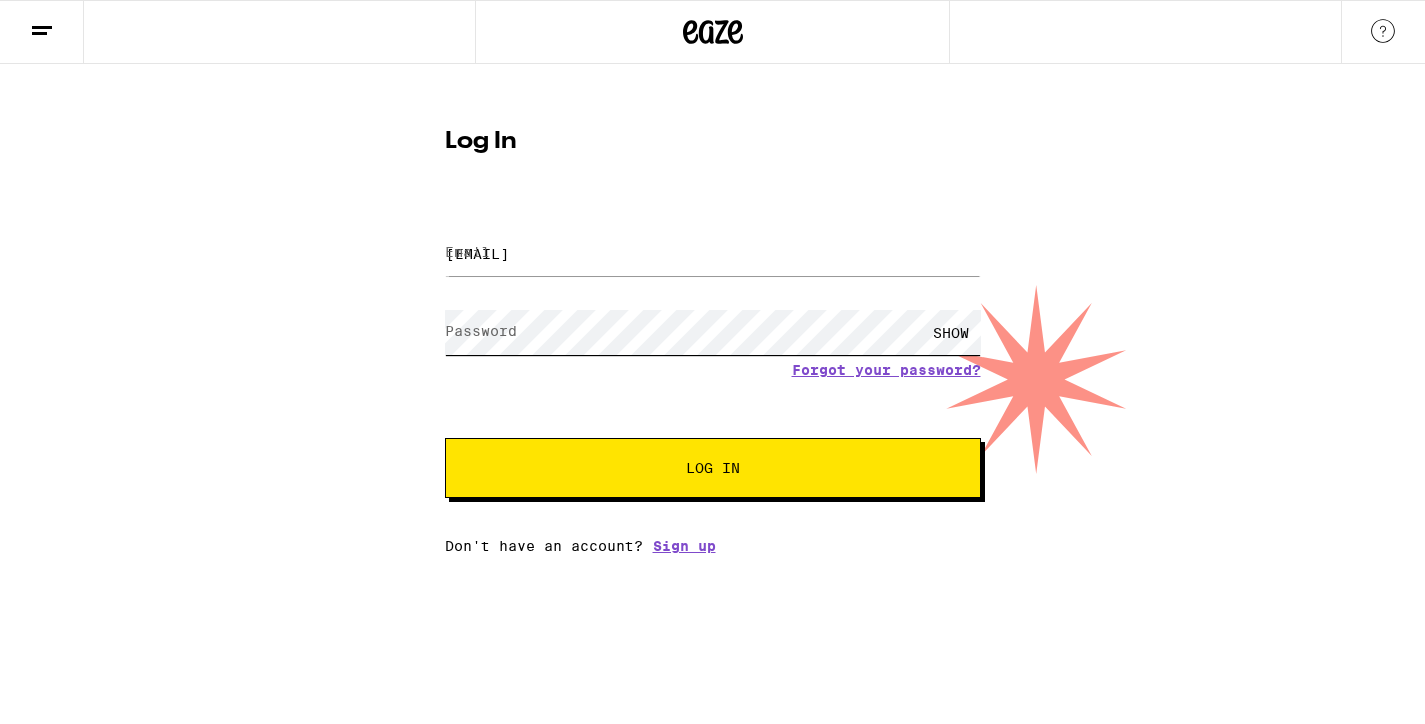 click on "Log In" at bounding box center (713, 468) 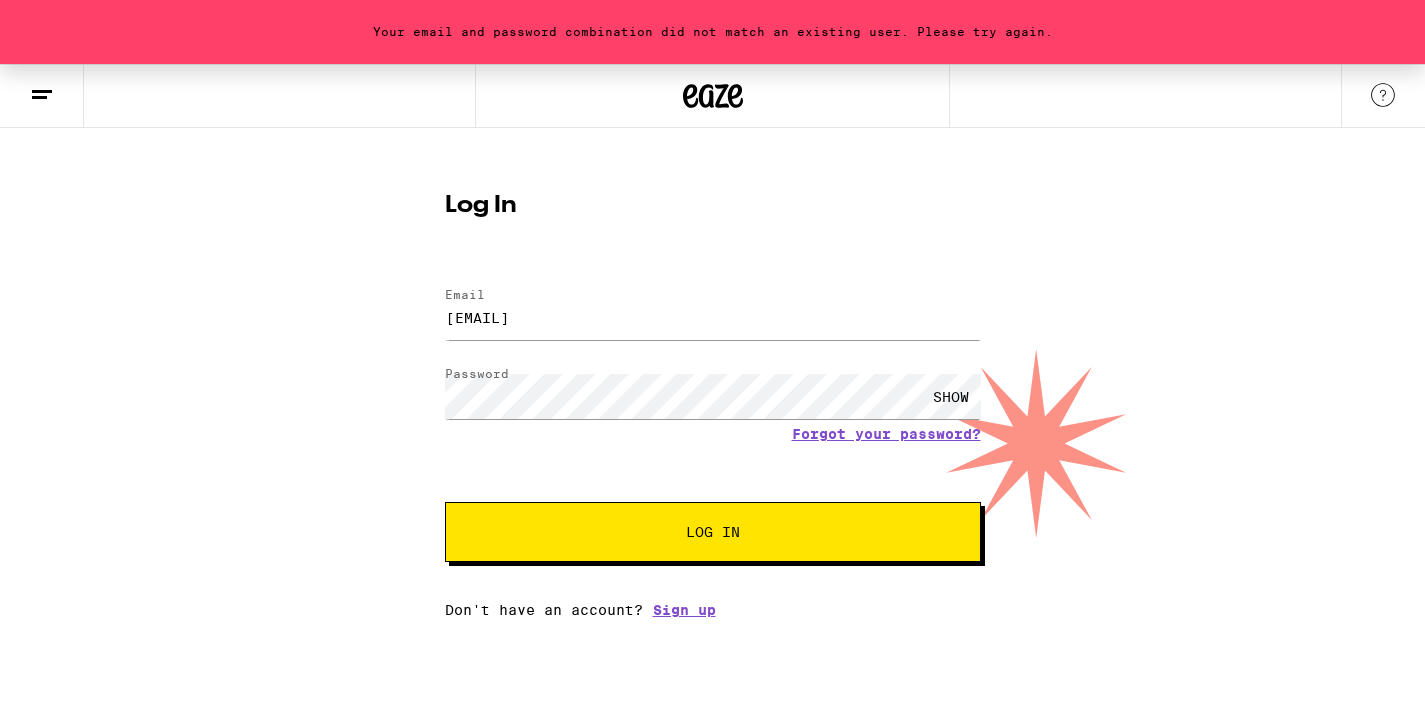 click on "SHOW" at bounding box center [951, 396] 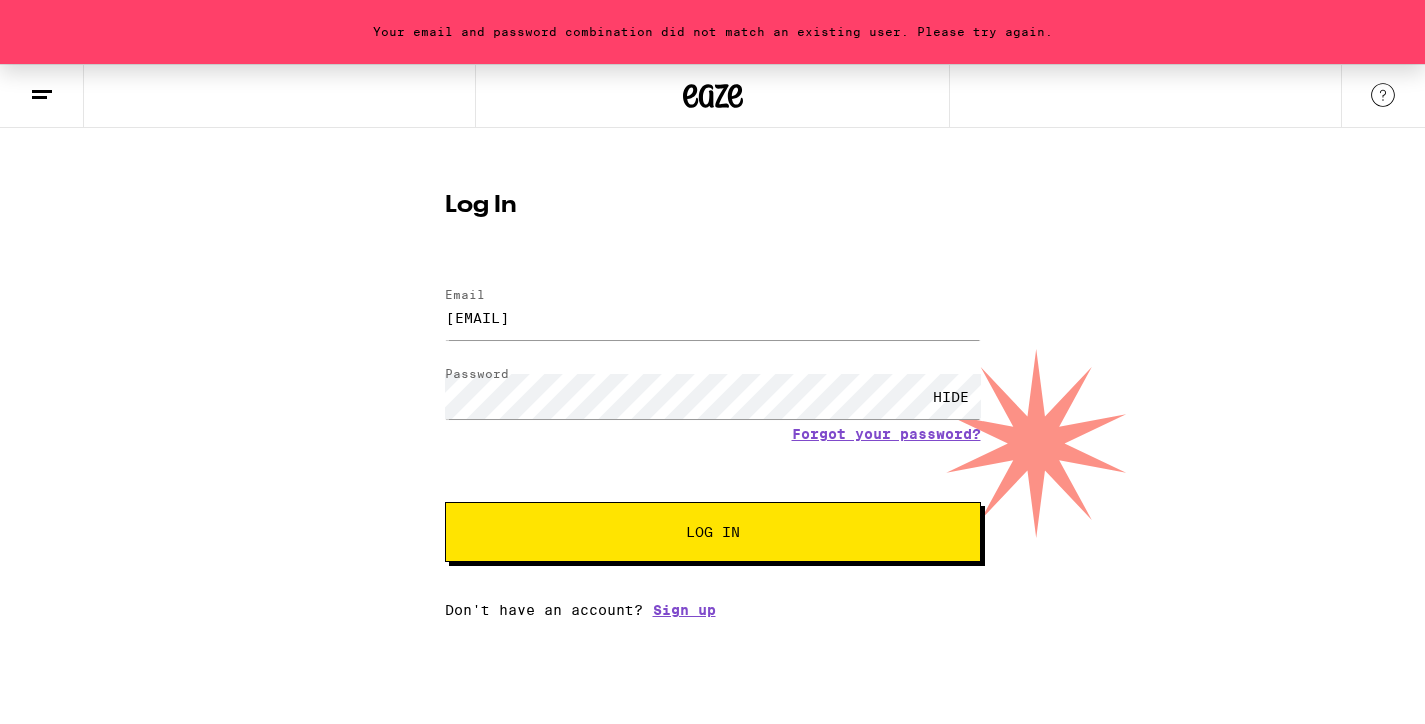 click on "Email Email beautibykori@gmail.com Password Password HIDE Forgot your password? Log In" at bounding box center [713, 415] 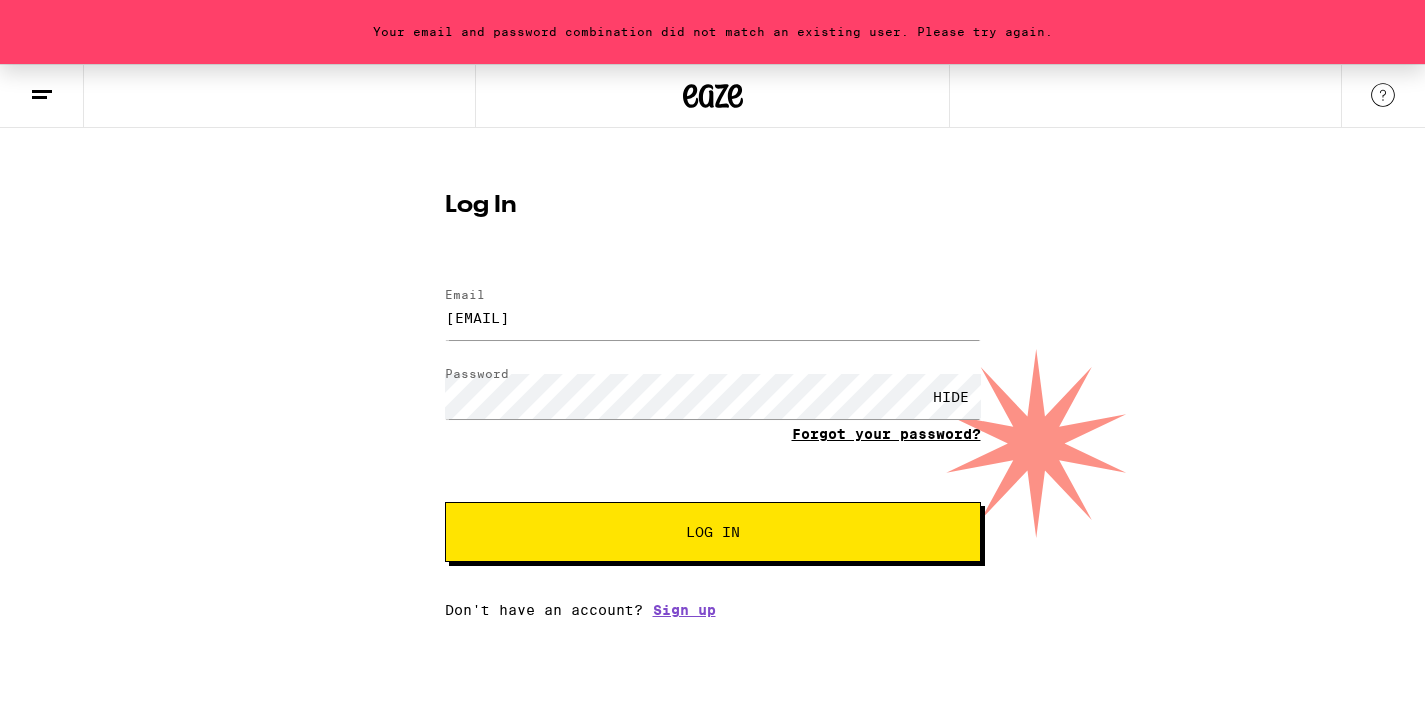 click on "Forgot your password?" at bounding box center (886, 434) 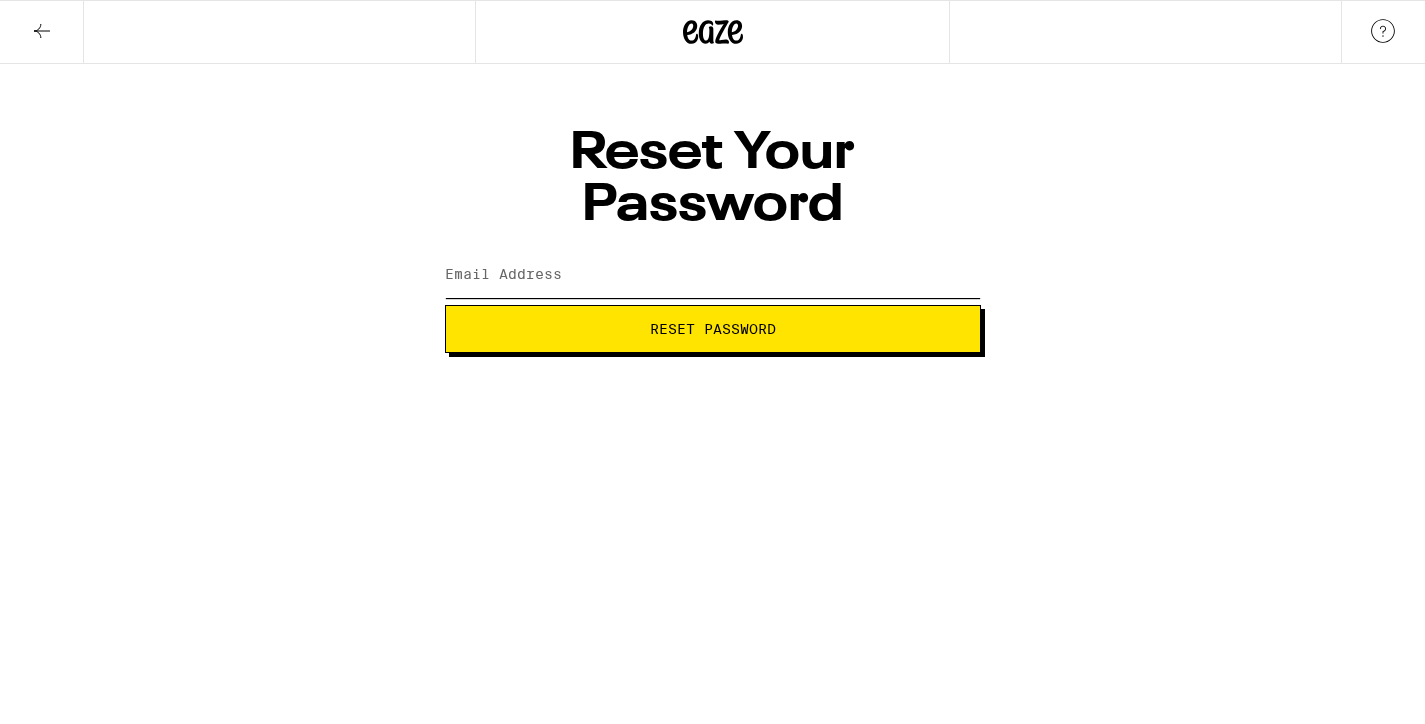 click on "Email Address" at bounding box center [713, 275] 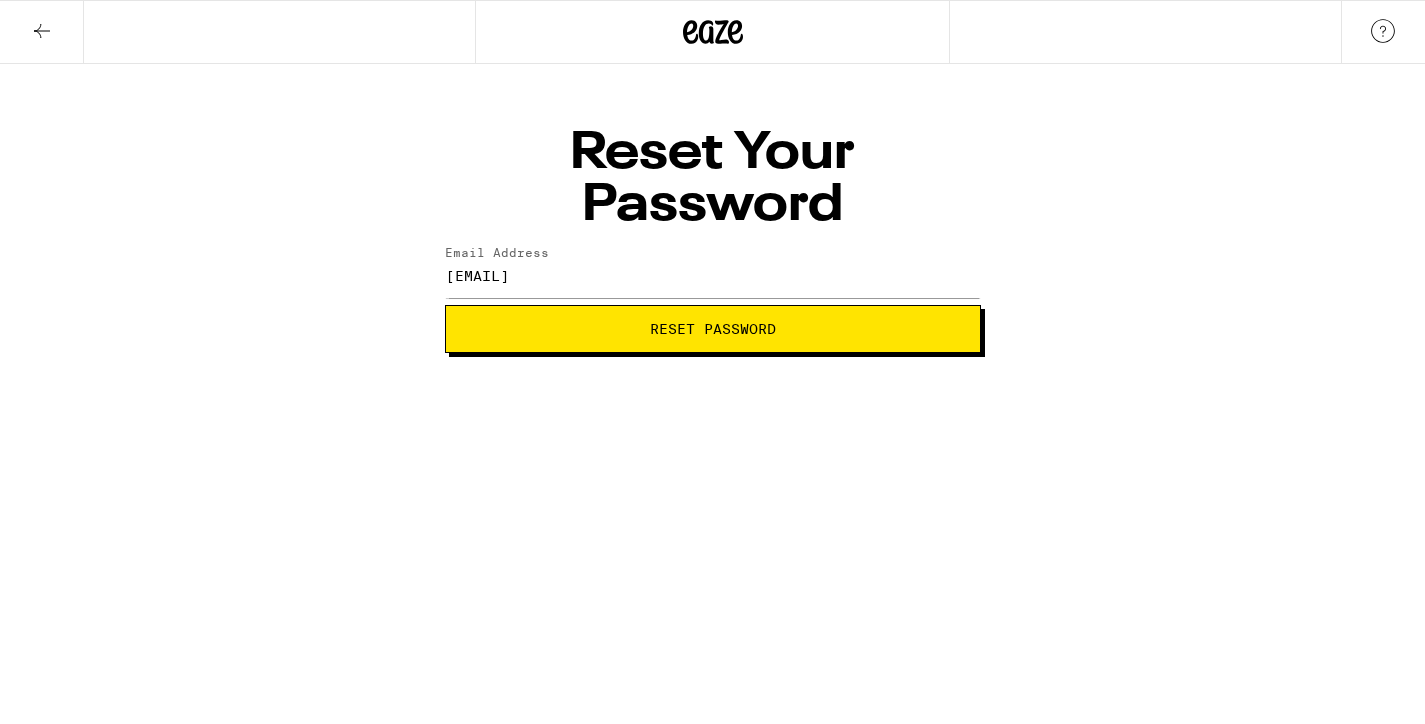 click on "Reset Password" at bounding box center (713, 329) 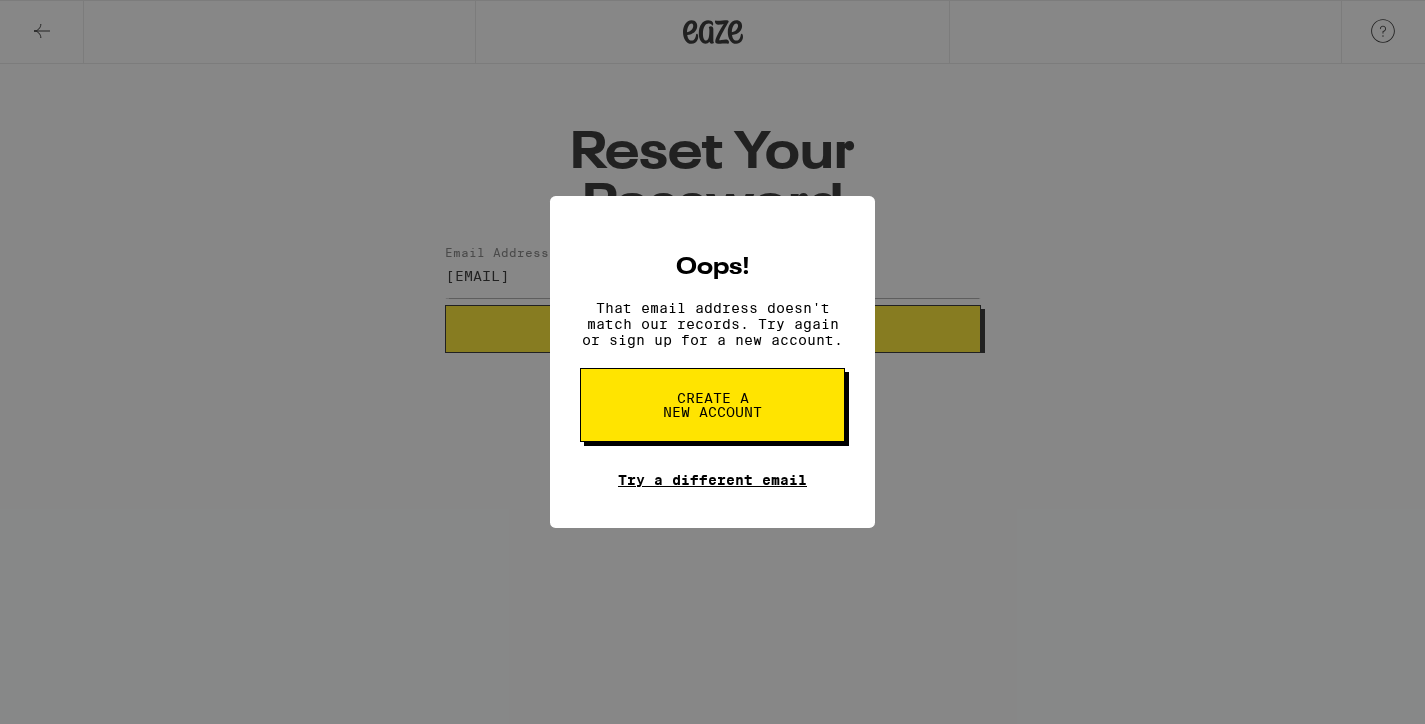 click on "Try a different email" at bounding box center [712, 480] 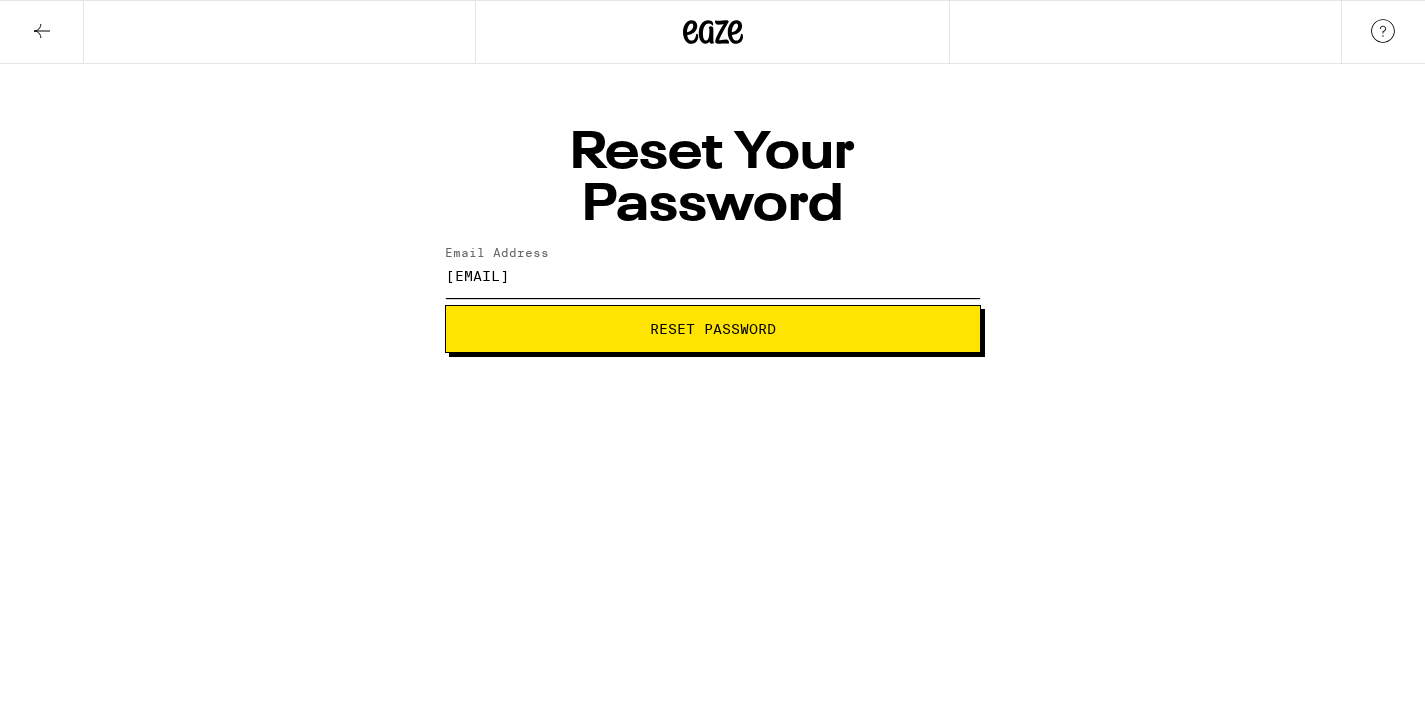 click on "mrsdavis2716@aol.com" at bounding box center (713, 275) 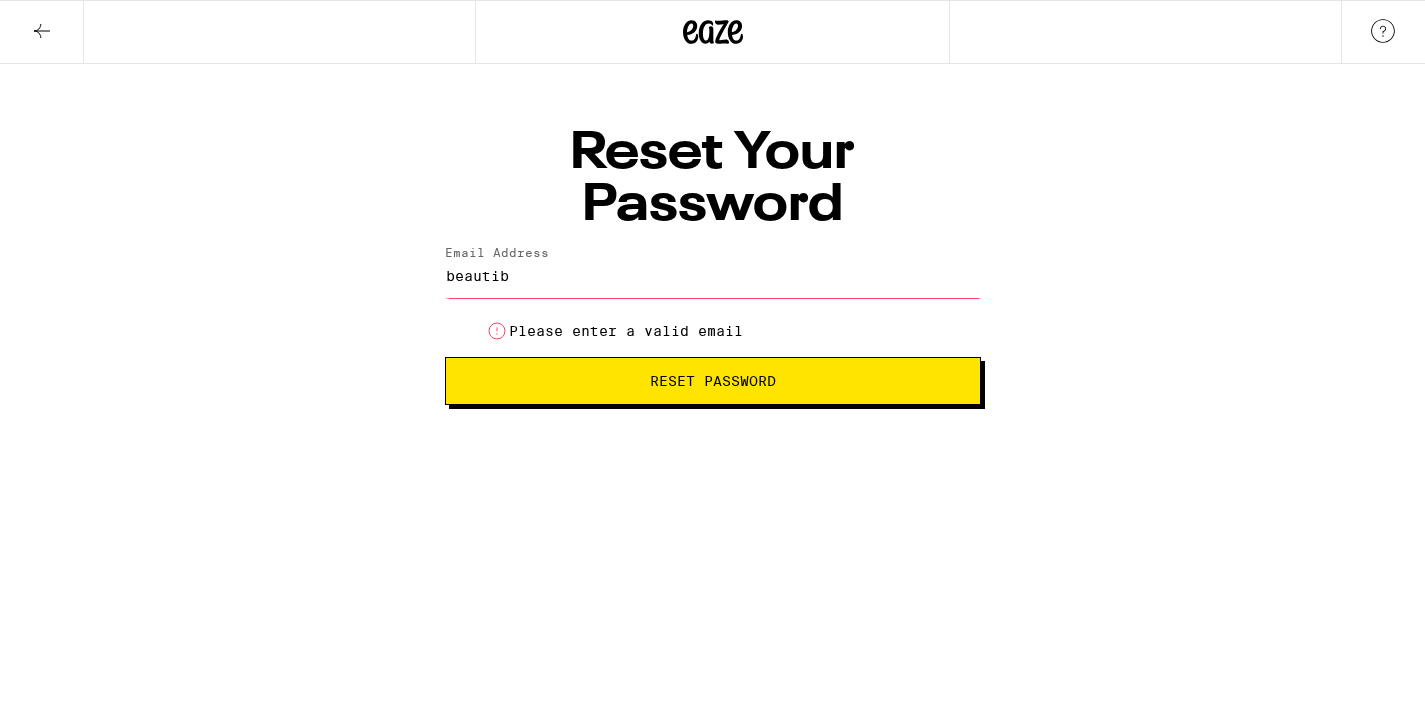 type on "beauti" 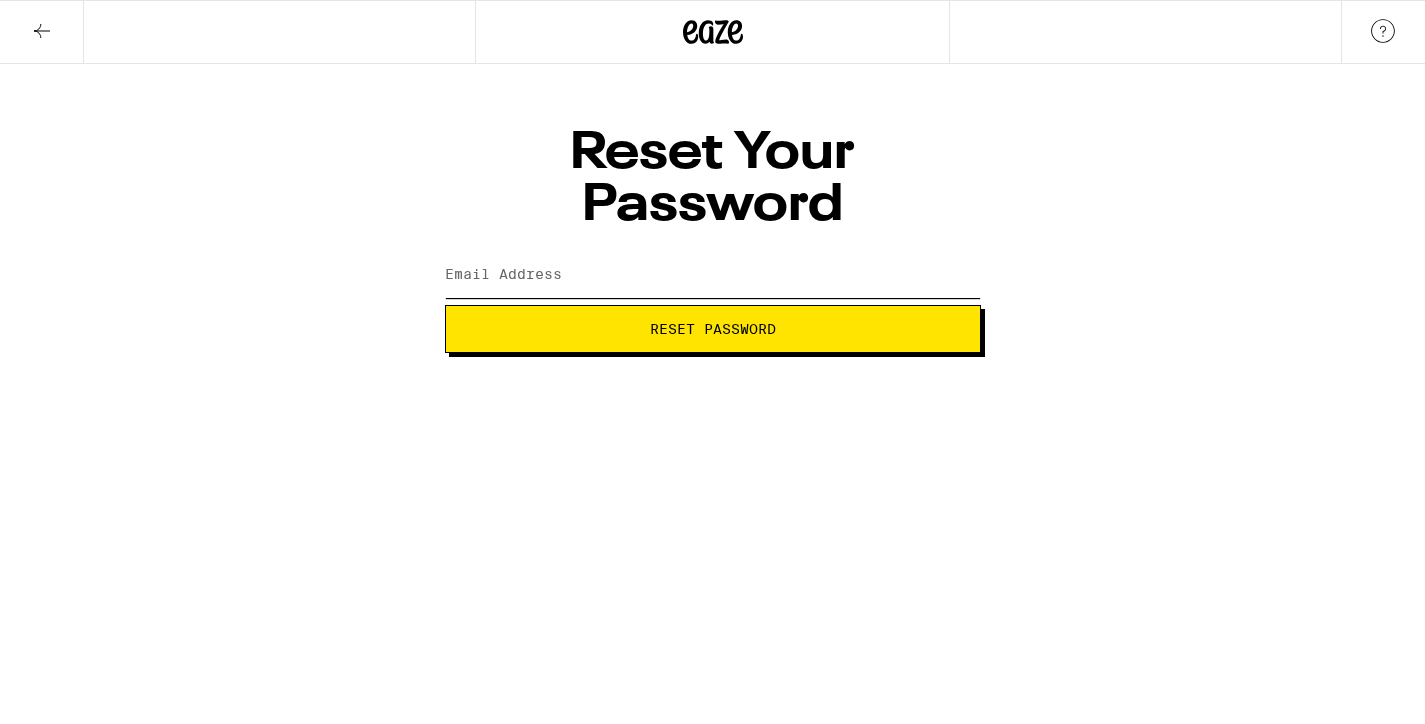 type on "beautibykori@gmail.com" 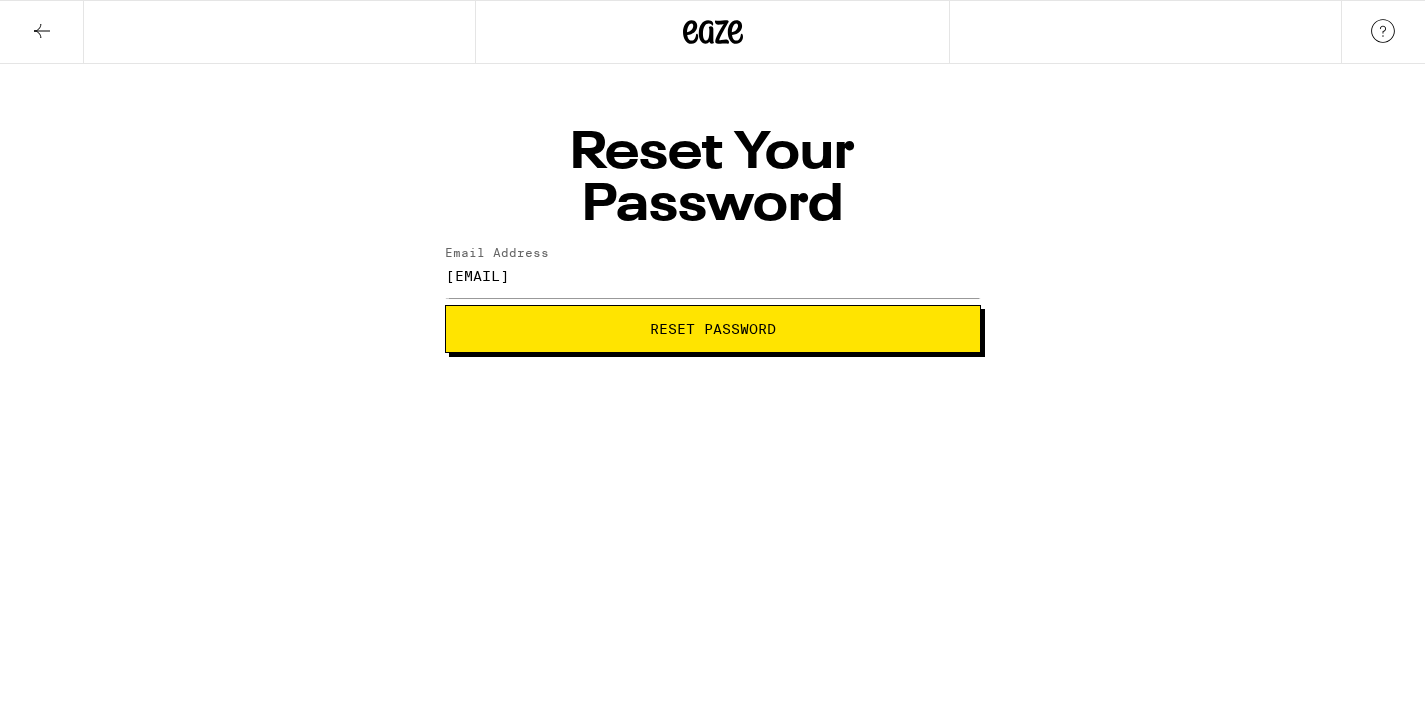click on "Reset Password" at bounding box center [713, 329] 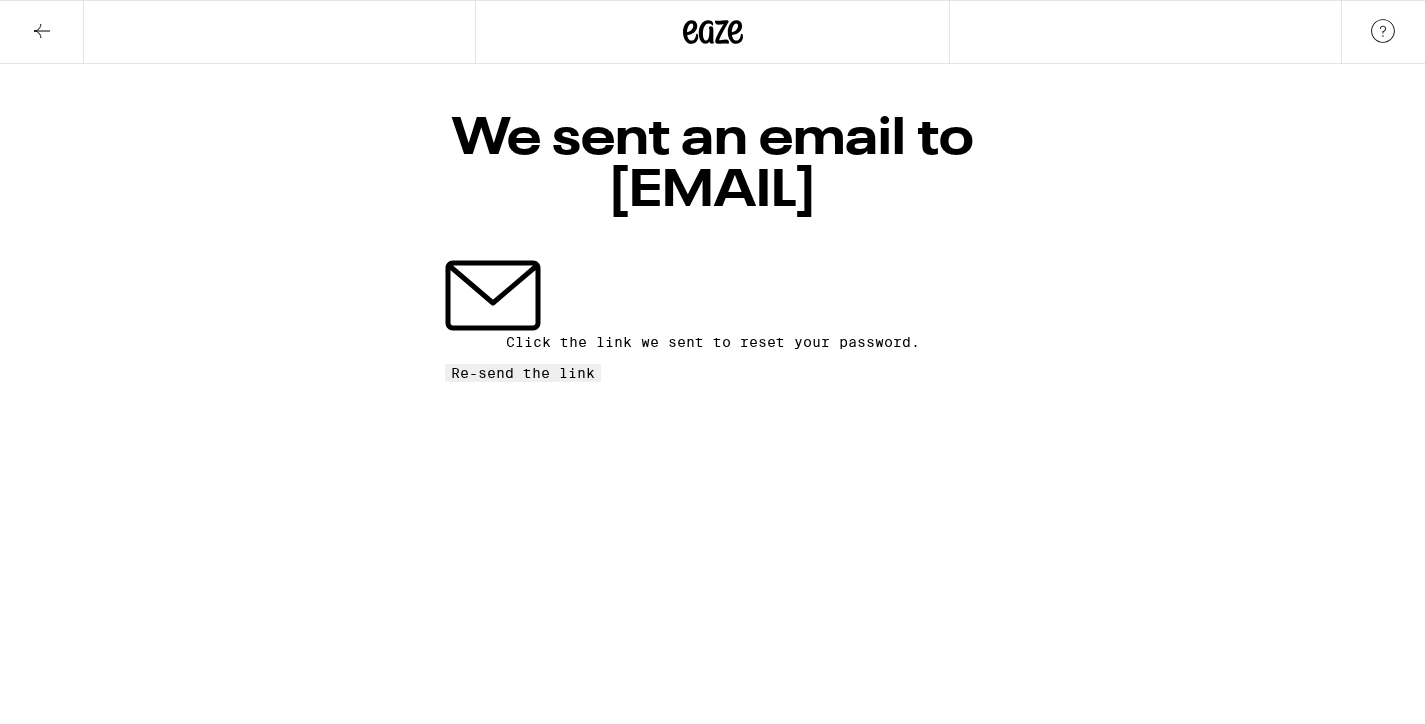 click on "Re-send the link" at bounding box center [523, 373] 